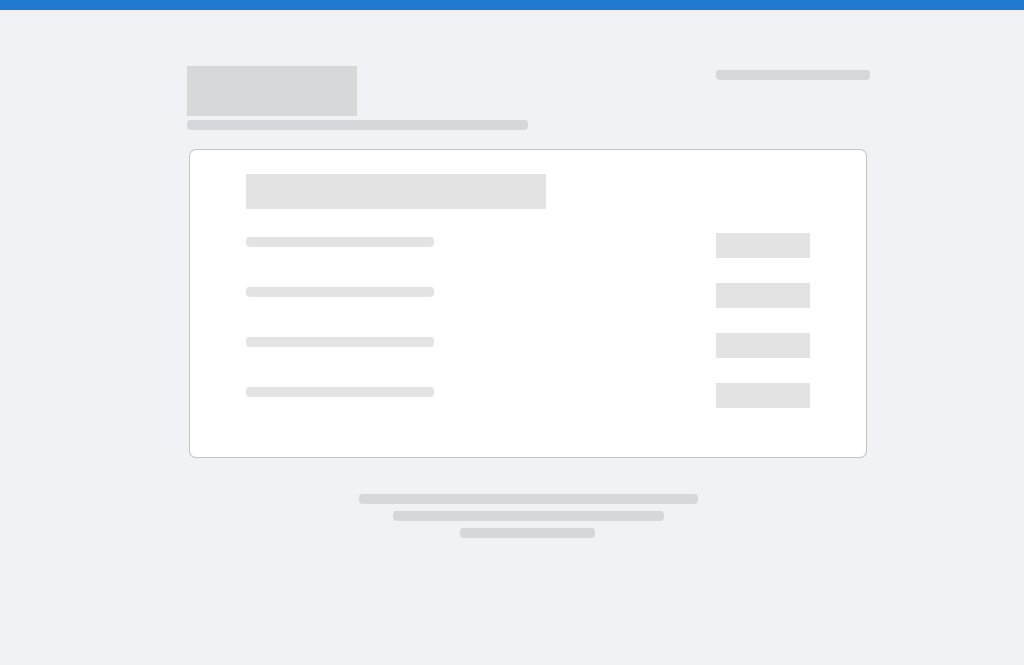 scroll, scrollTop: 0, scrollLeft: 0, axis: both 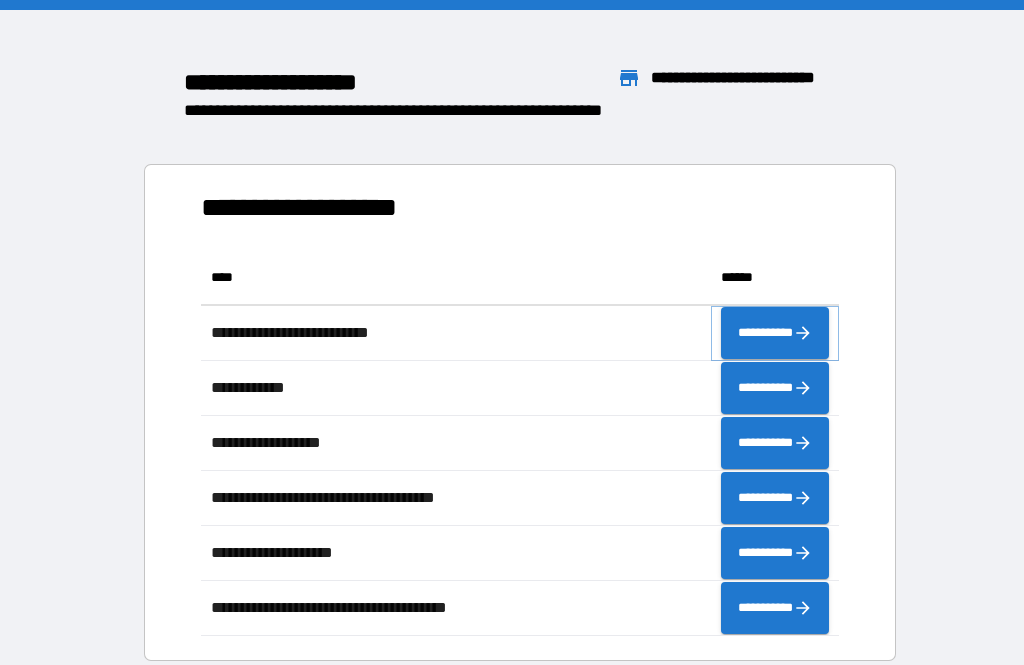 click on "**********" at bounding box center [775, 333] 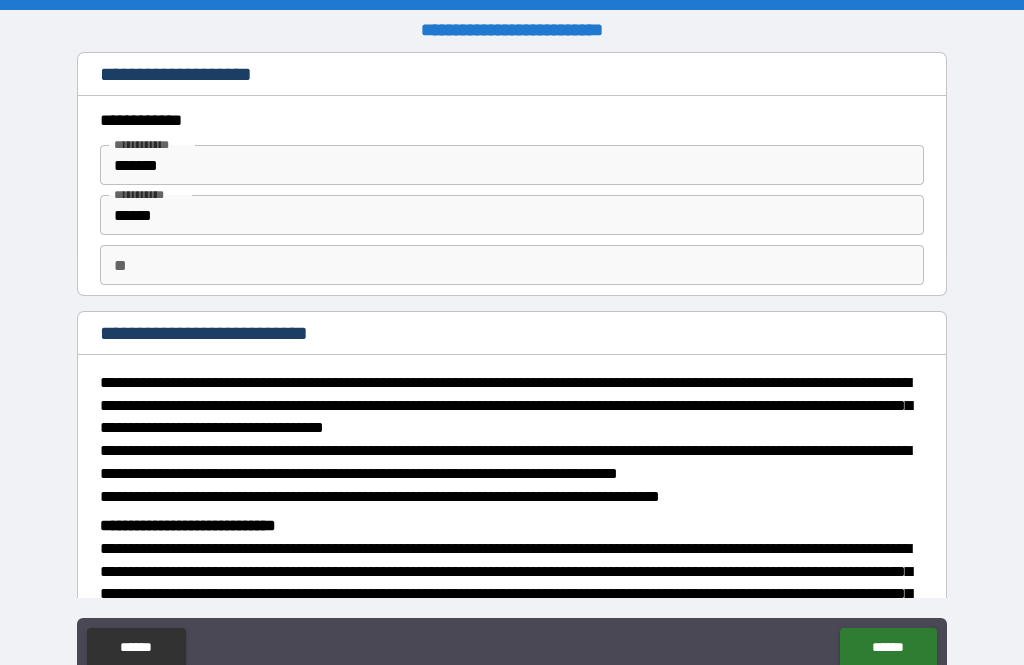 click on "**" at bounding box center [512, 265] 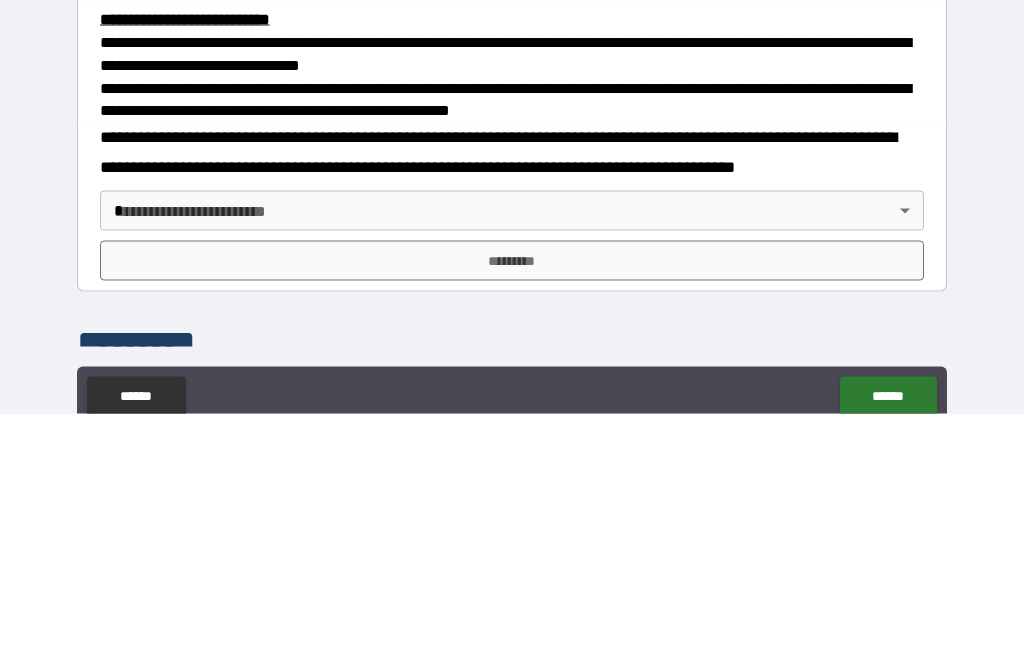 scroll, scrollTop: 493, scrollLeft: 0, axis: vertical 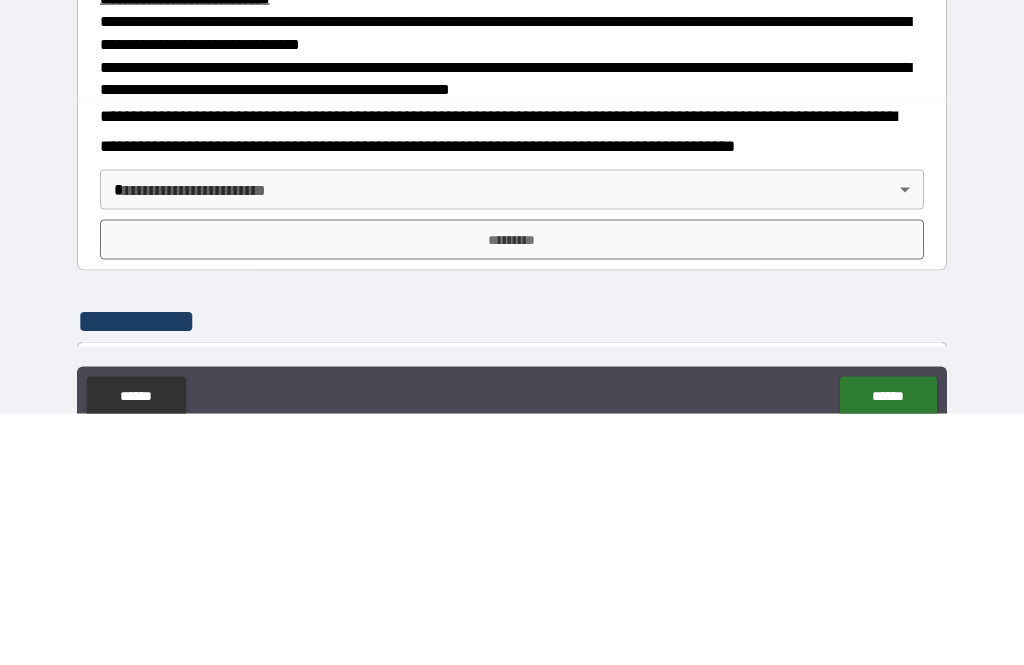 type on "*" 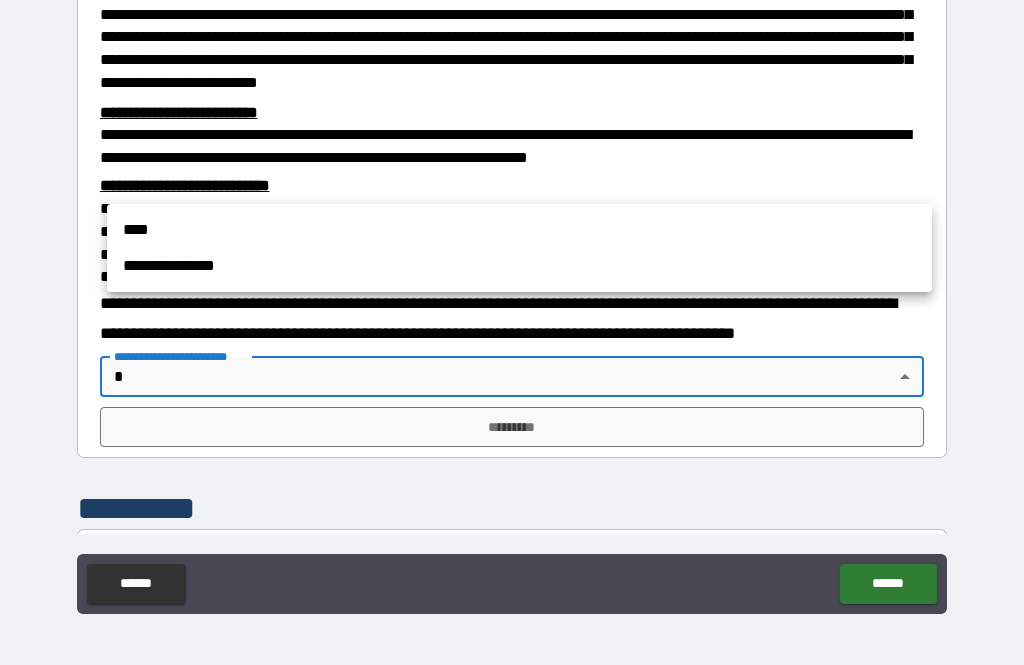 click on "****" at bounding box center [519, 230] 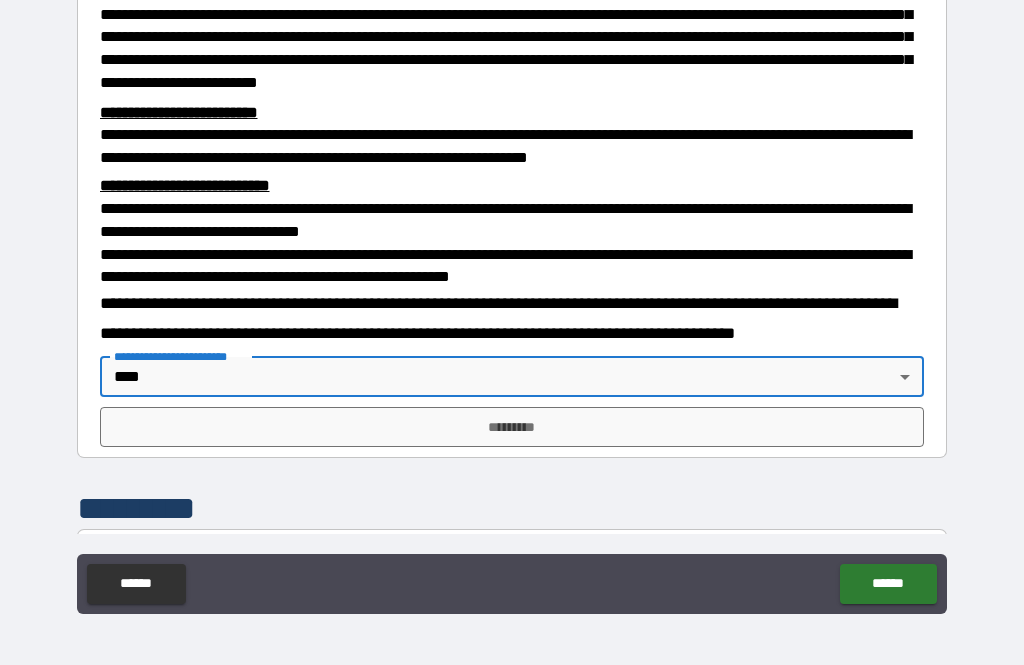 click on "*********" at bounding box center [512, 427] 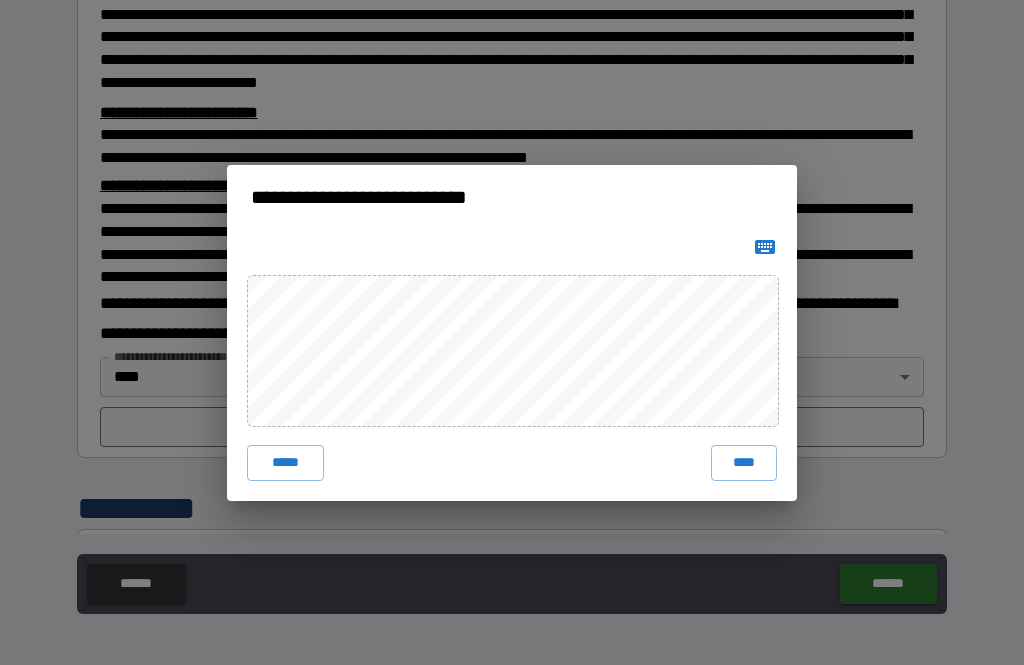 click on "****" at bounding box center (744, 463) 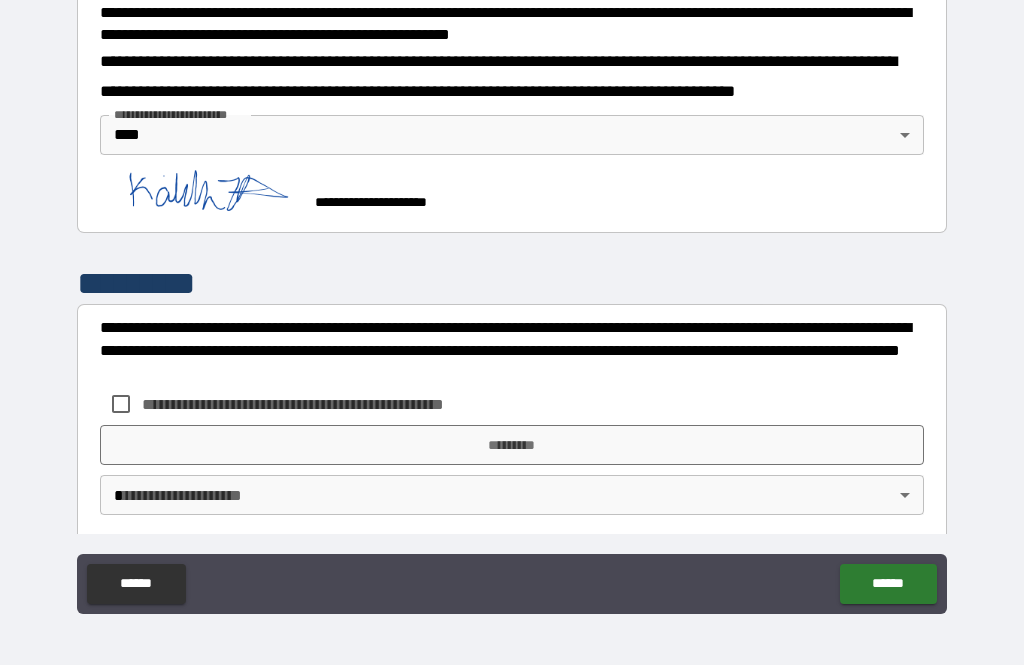 scroll, scrollTop: 734, scrollLeft: 0, axis: vertical 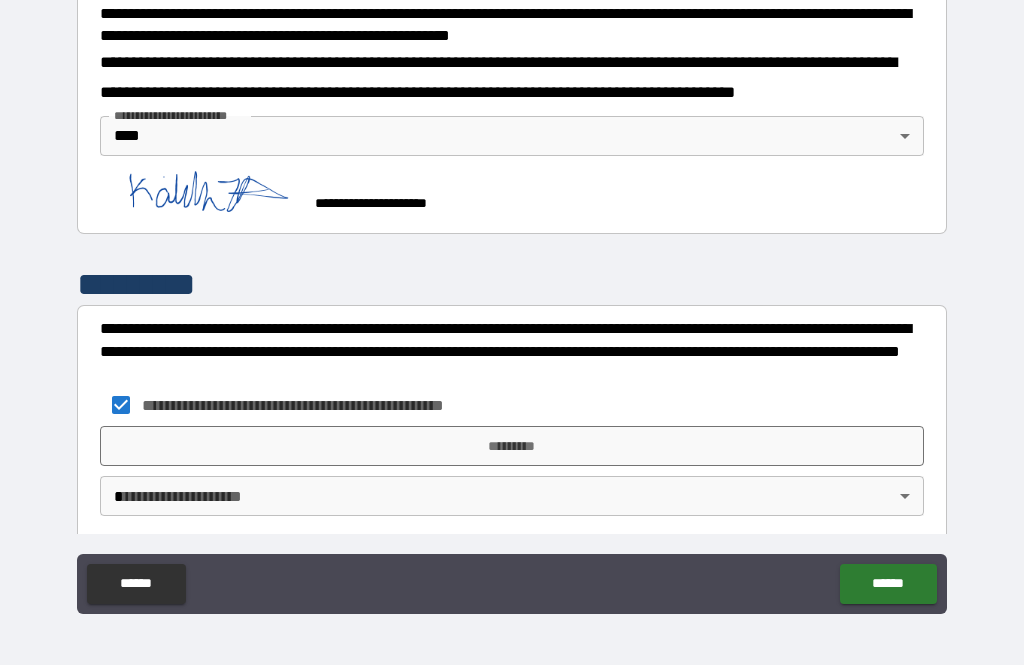click on "*********" at bounding box center [512, 446] 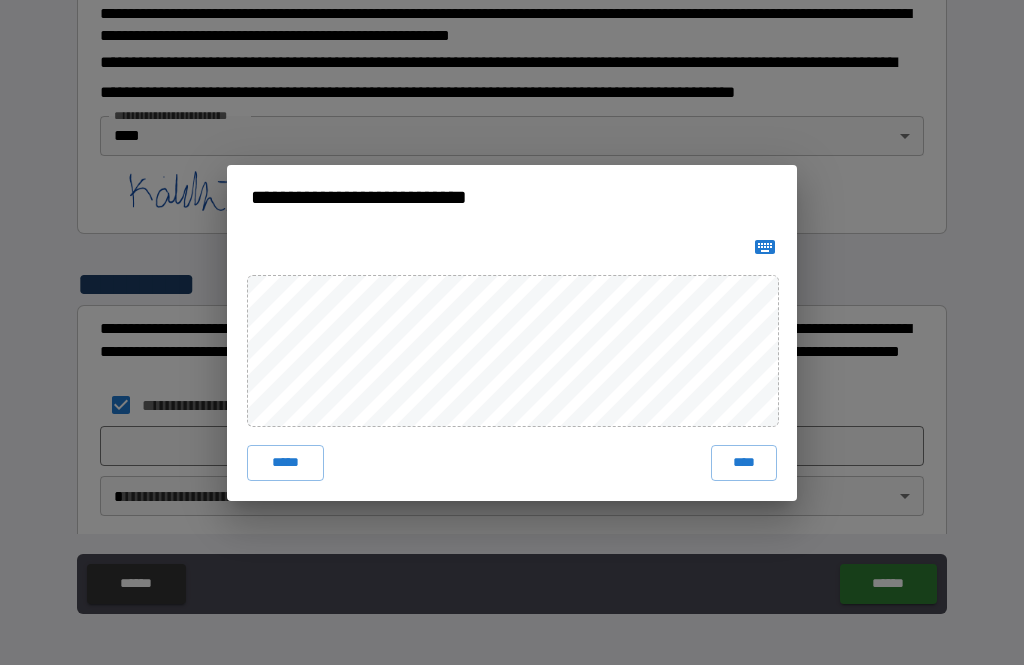 click on "****" at bounding box center [744, 463] 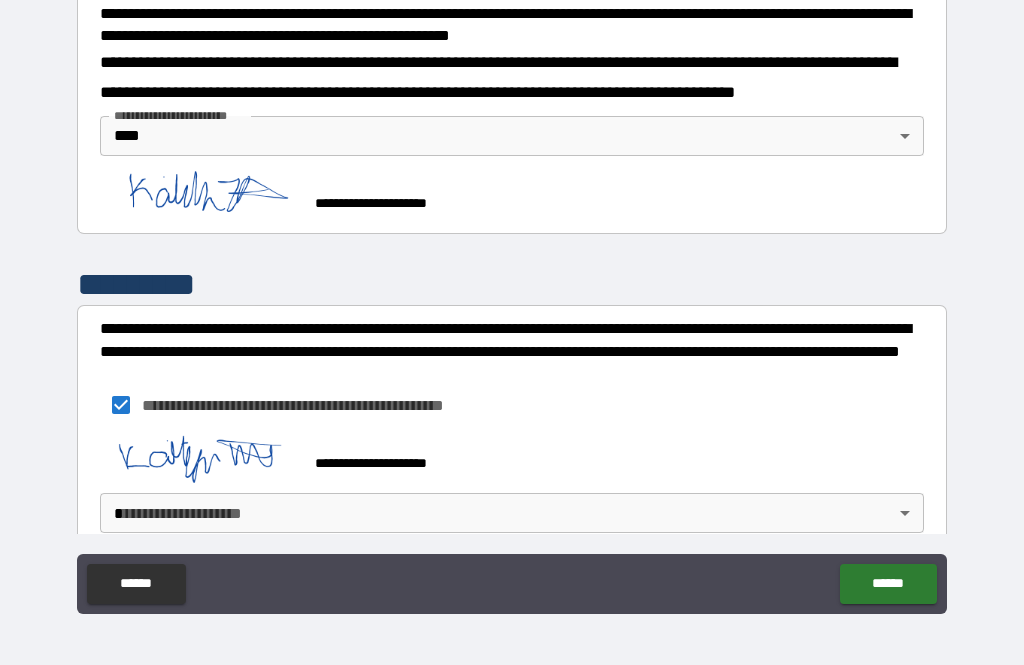 scroll, scrollTop: 724, scrollLeft: 0, axis: vertical 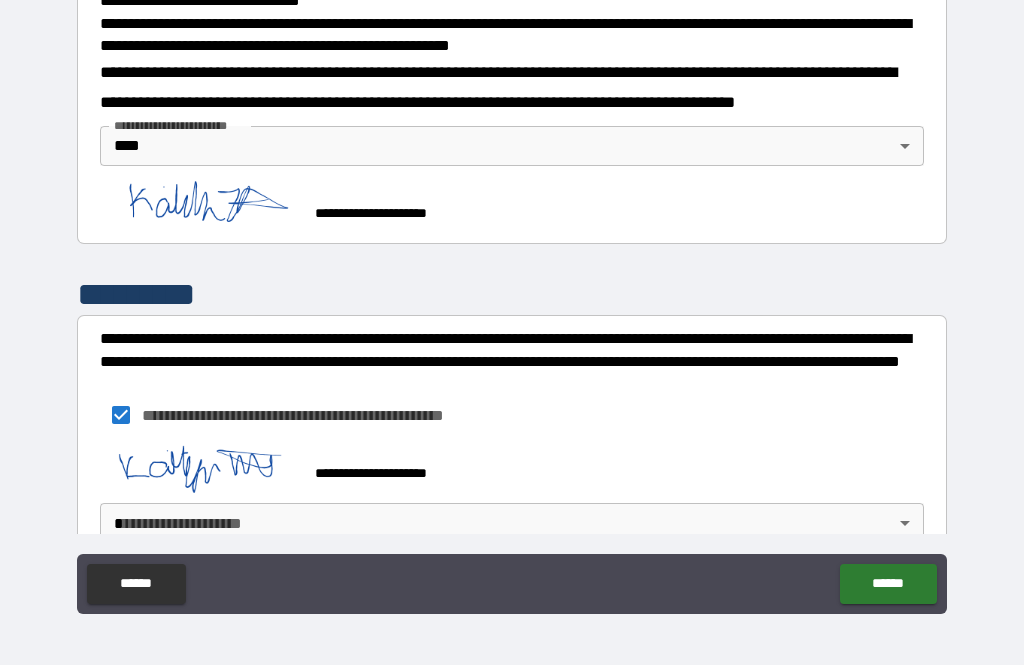 click on "**********" at bounding box center (512, 300) 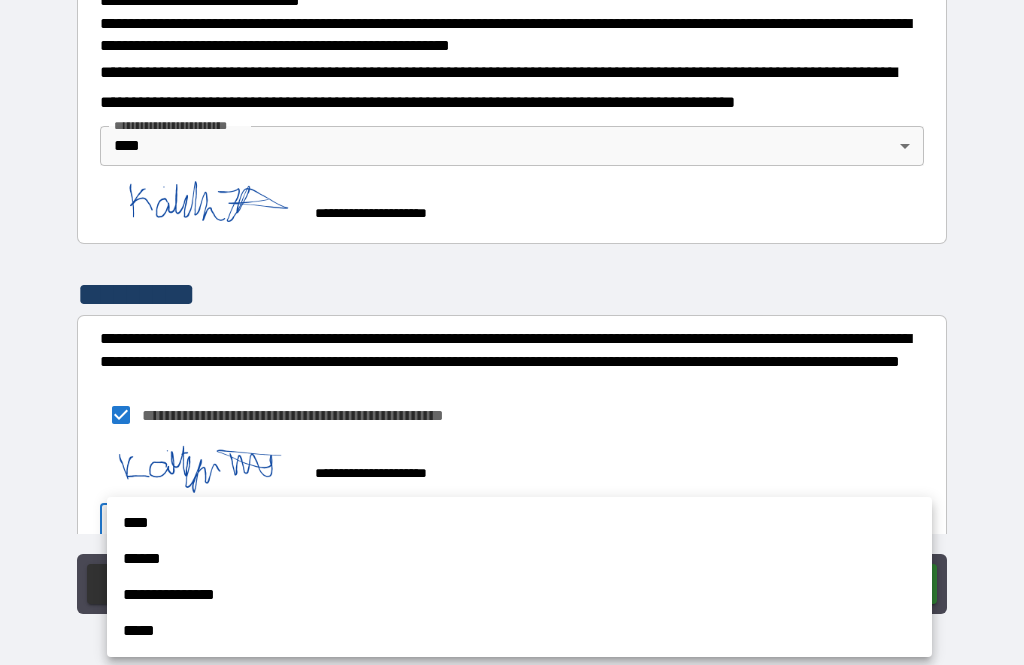 click on "****" at bounding box center (519, 523) 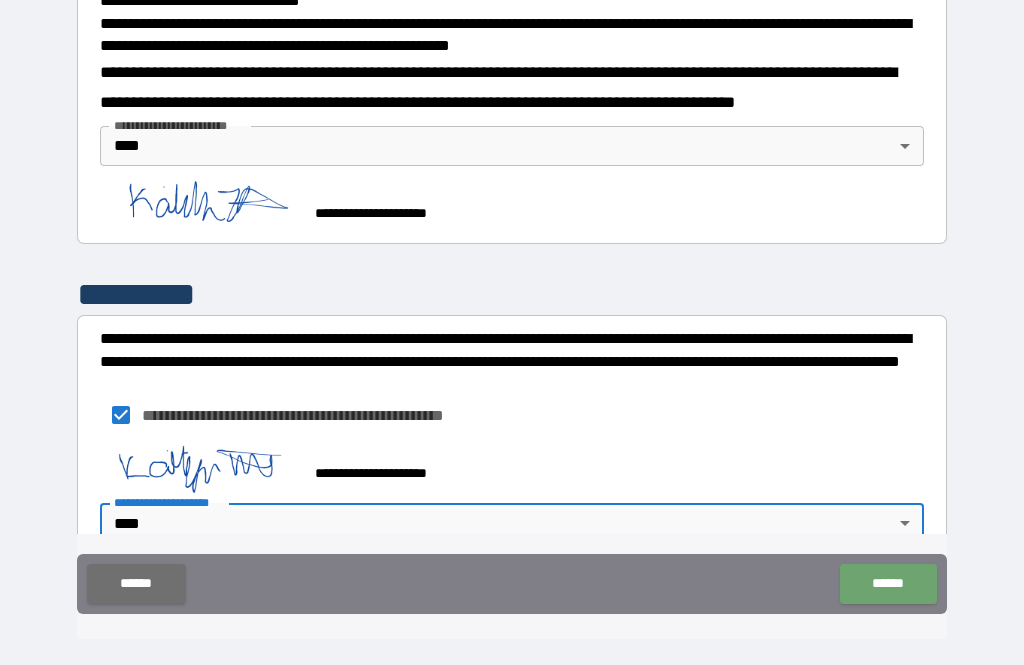 click on "******" at bounding box center (888, 584) 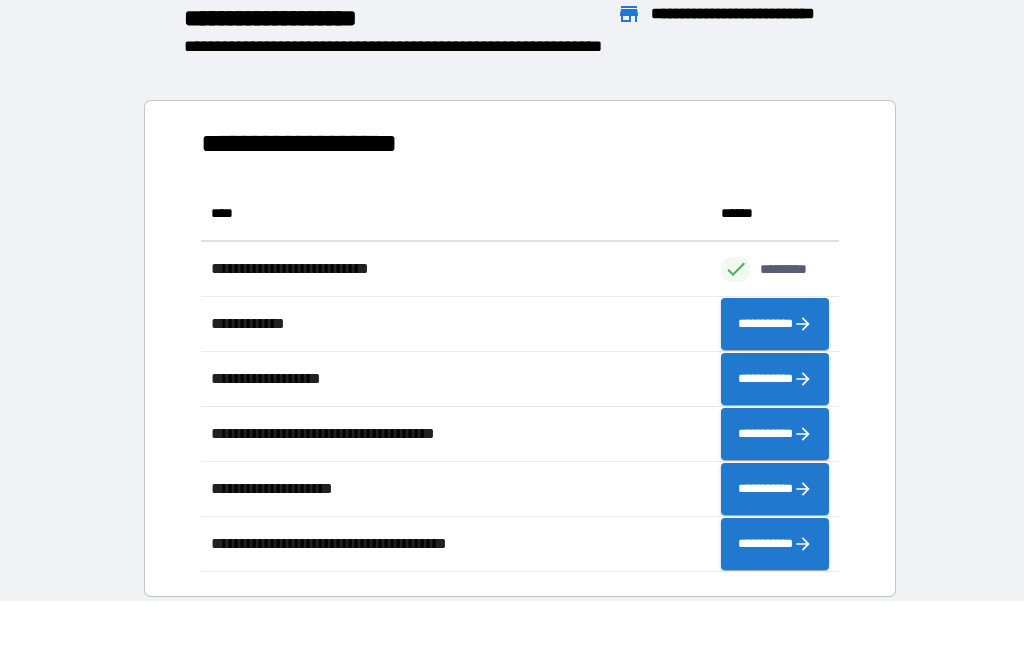 scroll, scrollTop: 386, scrollLeft: 638, axis: both 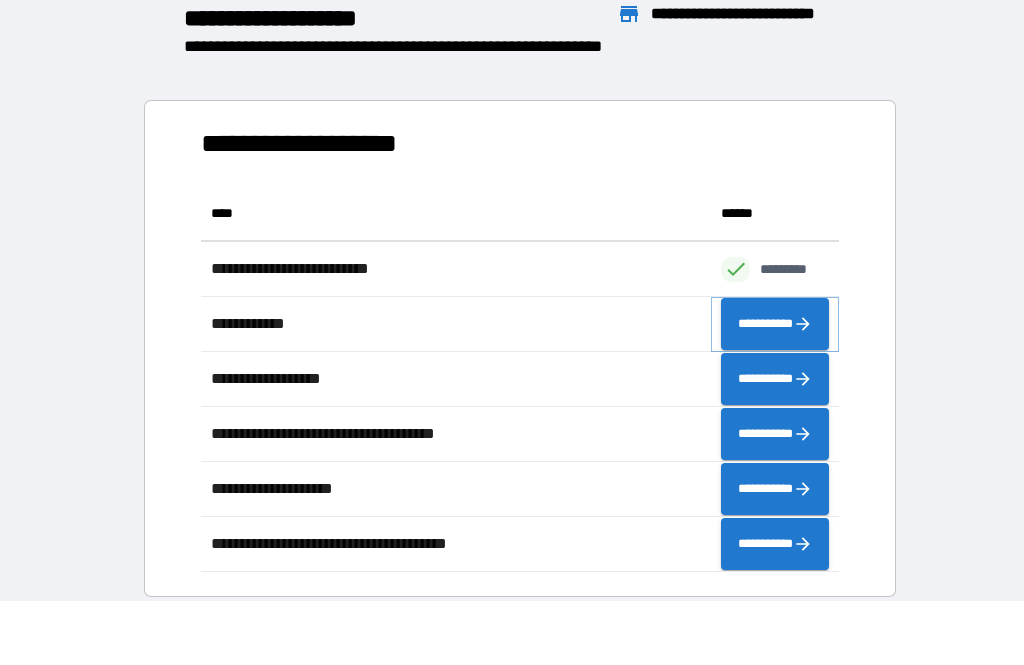 click on "**********" at bounding box center [775, 324] 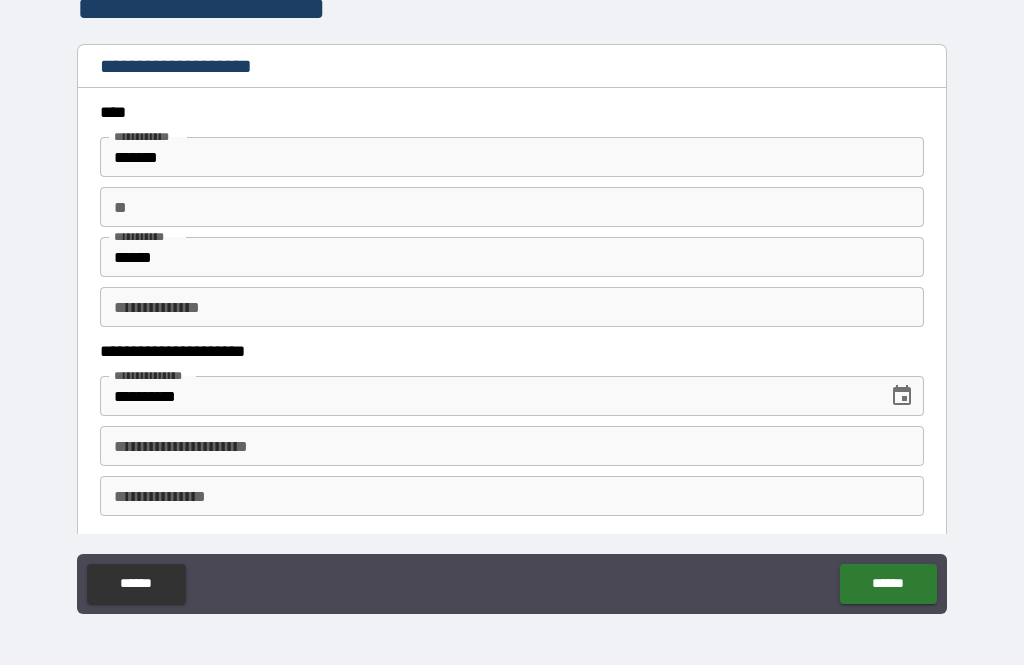 click on "**" at bounding box center [512, 207] 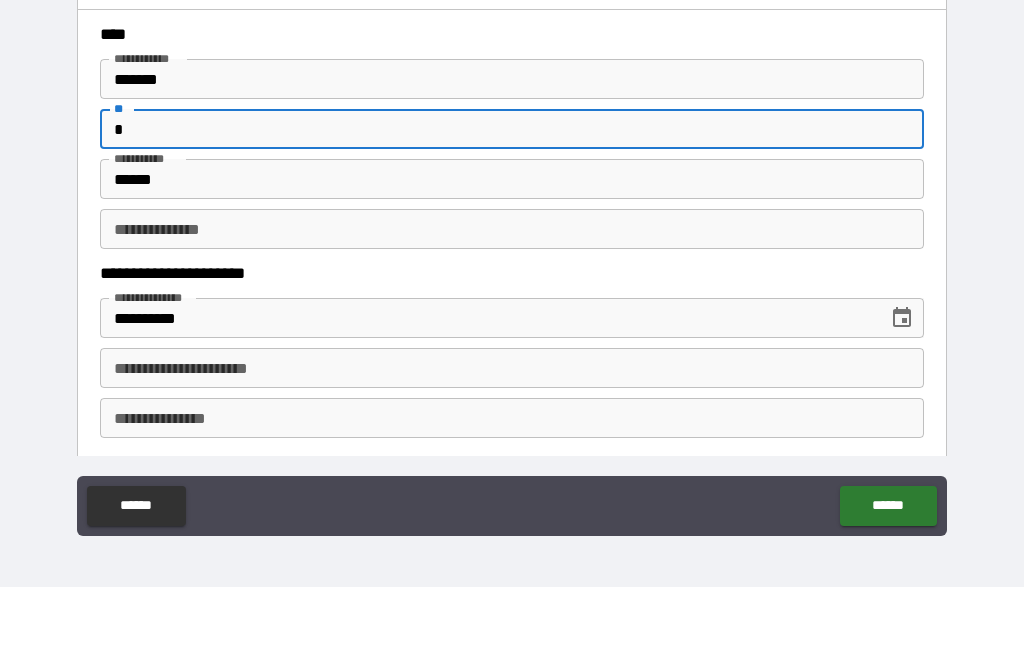 type on "*" 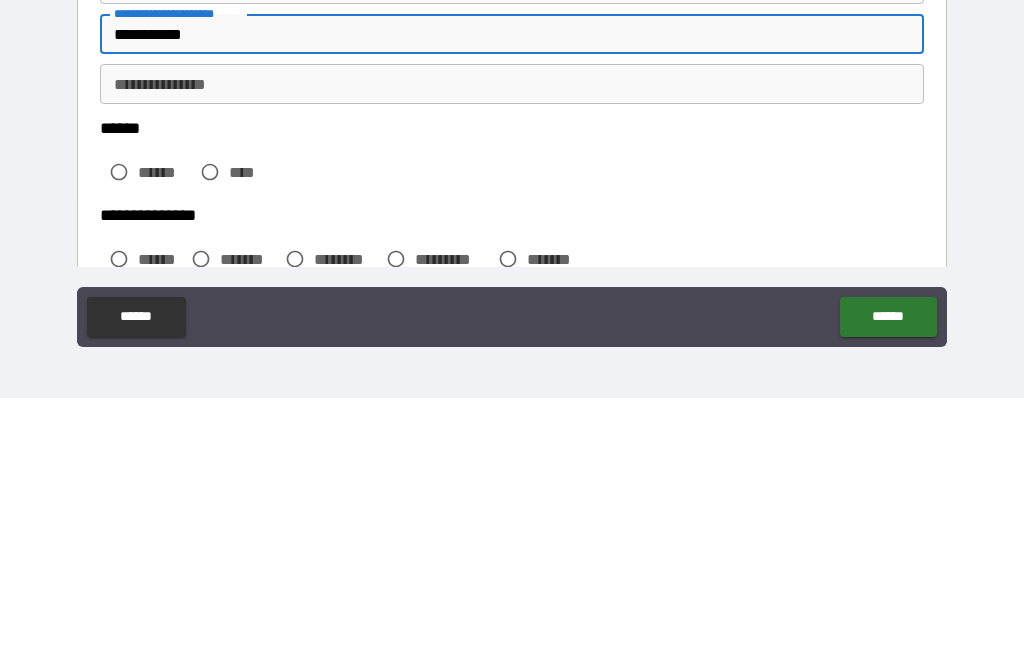 scroll, scrollTop: 155, scrollLeft: 0, axis: vertical 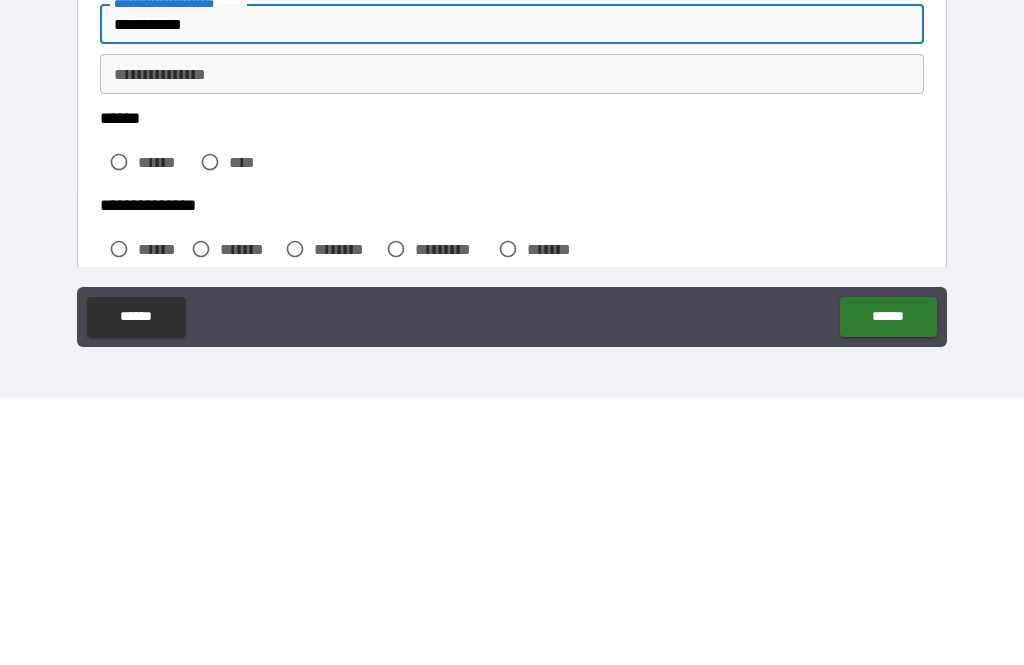type on "**********" 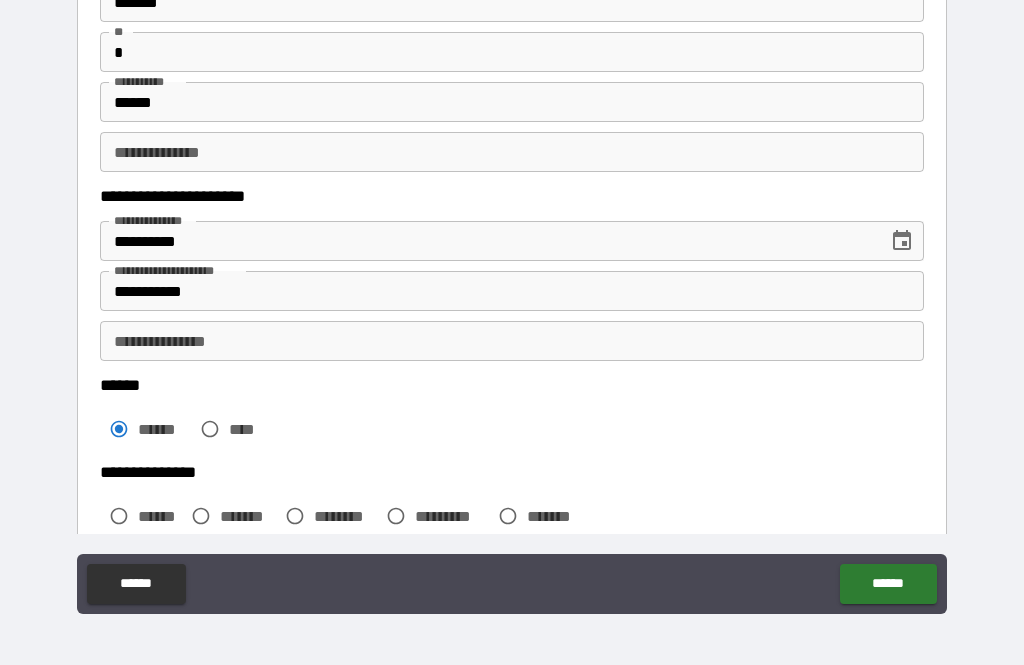 click on "**********" at bounding box center (512, 341) 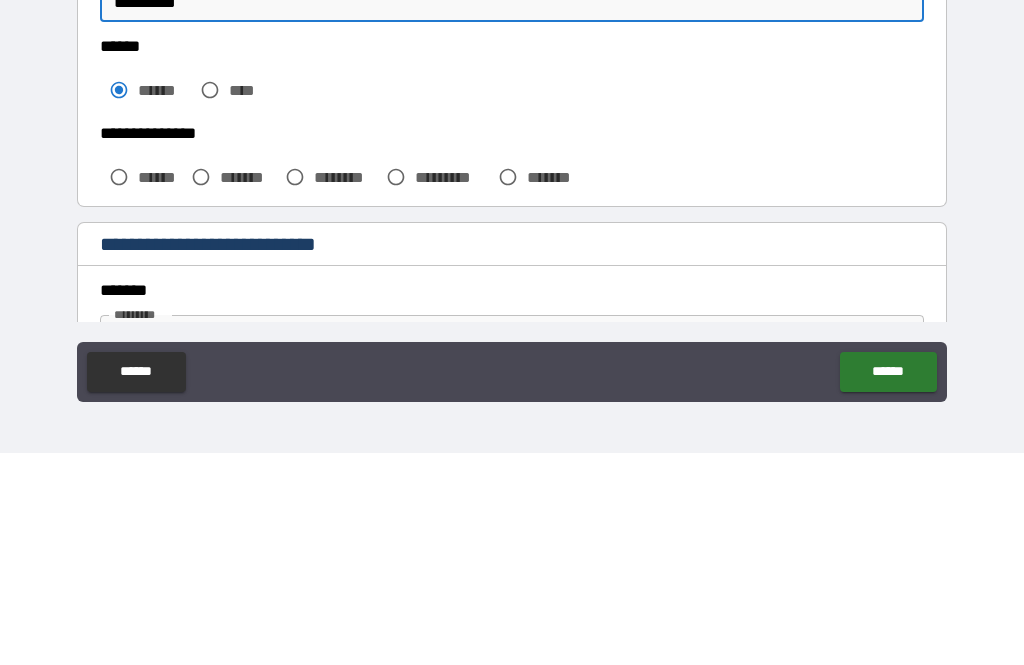 scroll, scrollTop: 284, scrollLeft: 0, axis: vertical 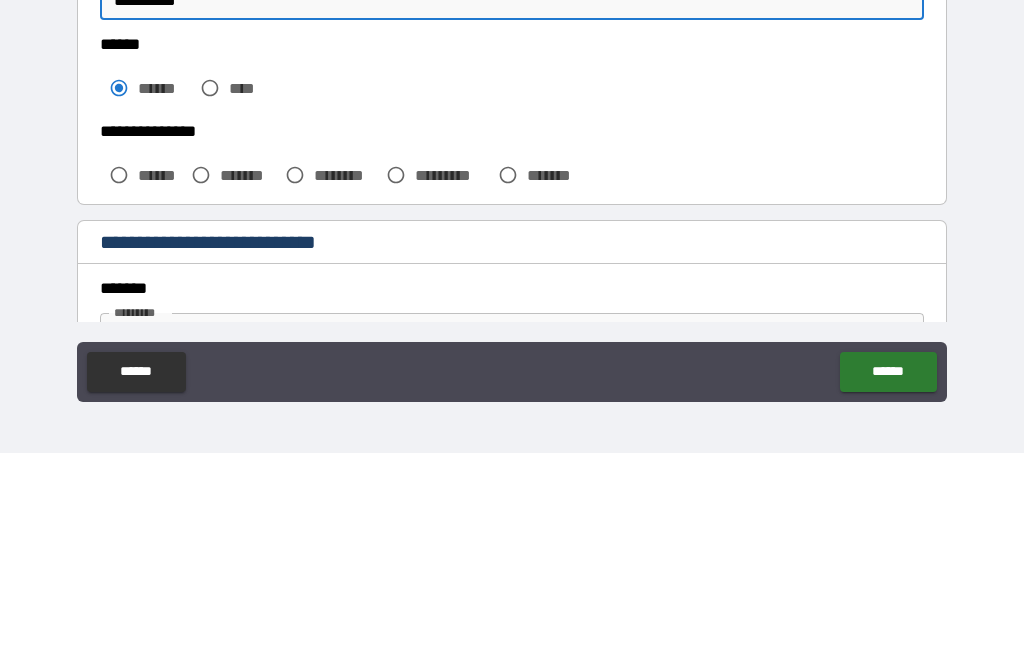 type on "**********" 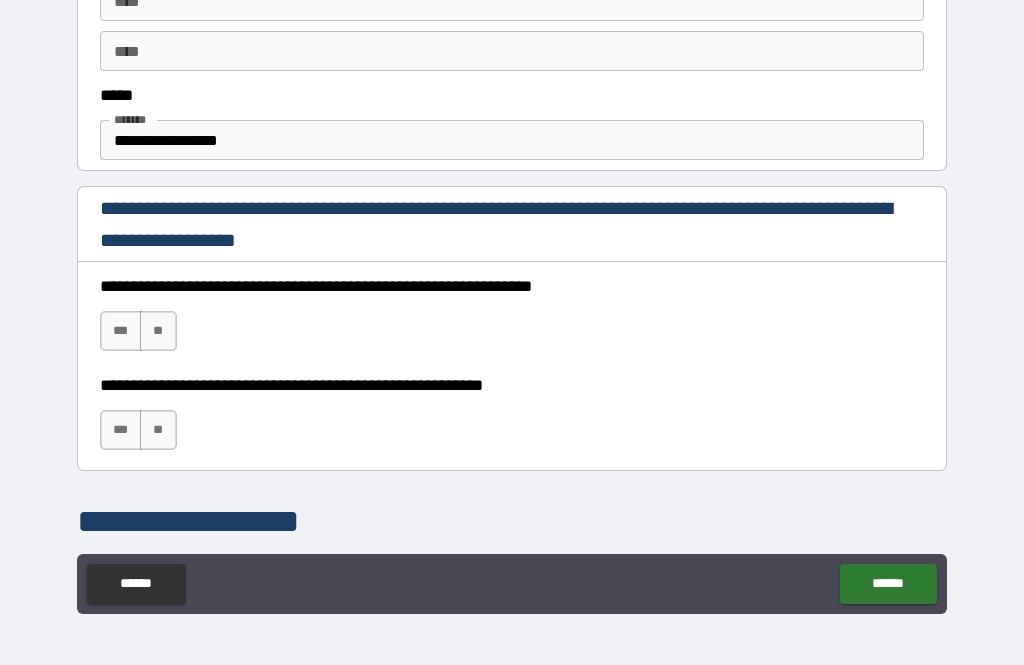 scroll, scrollTop: 1160, scrollLeft: 0, axis: vertical 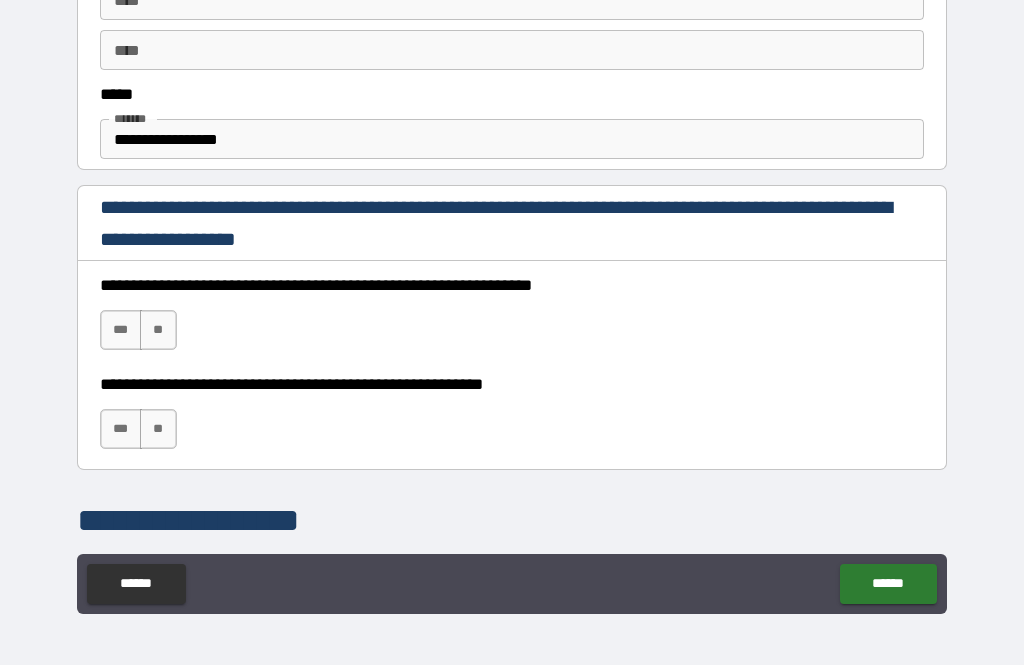 click on "***" at bounding box center (121, 330) 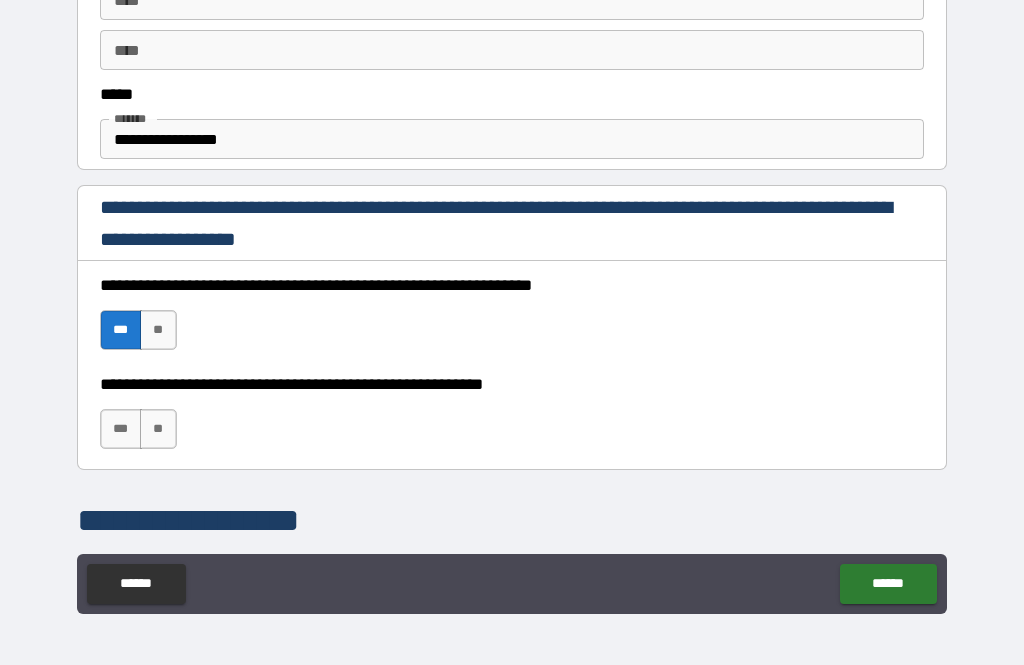 click on "**" at bounding box center [158, 429] 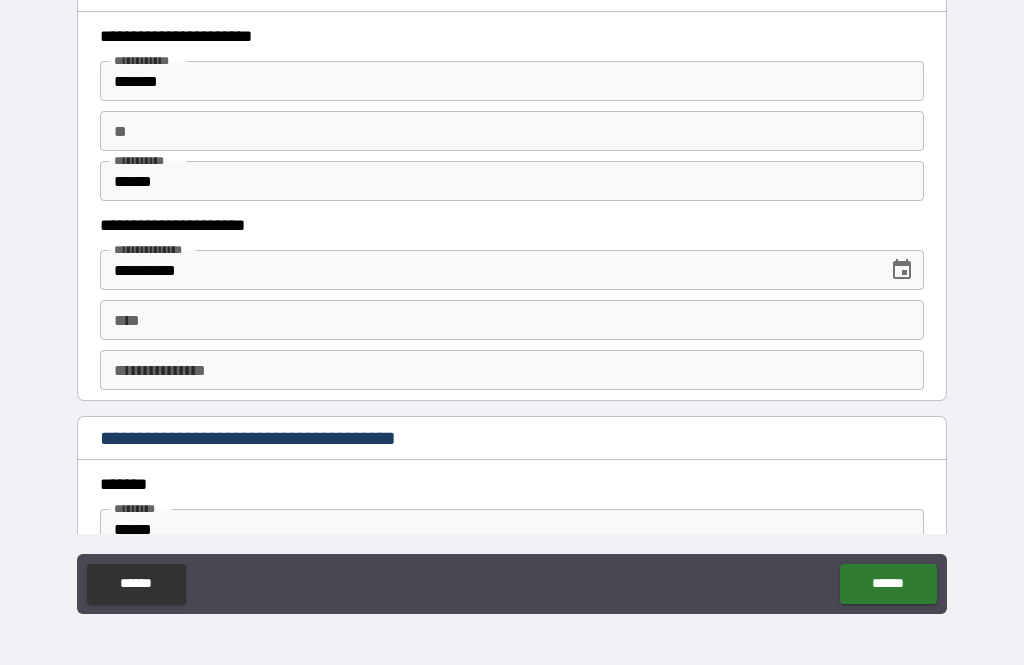 scroll, scrollTop: 1938, scrollLeft: 0, axis: vertical 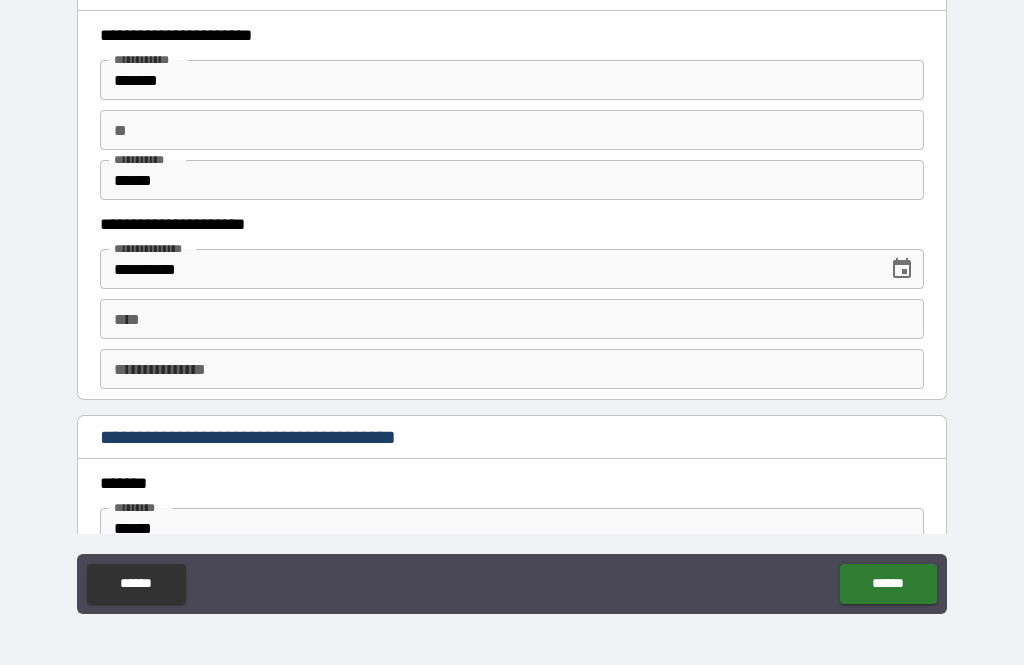 click on "****" at bounding box center (512, 319) 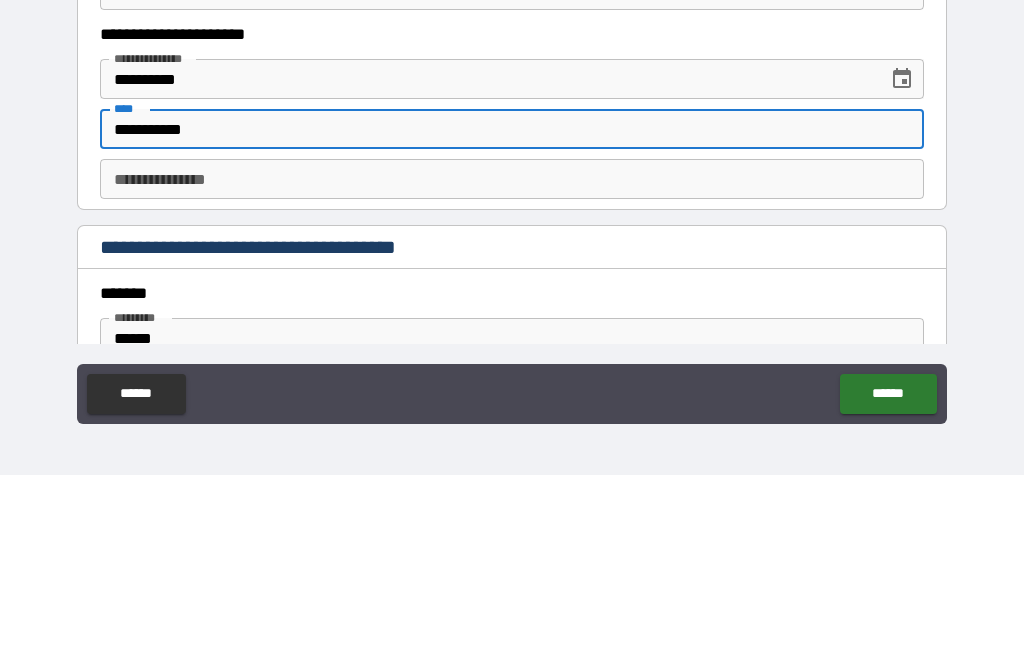 type on "**********" 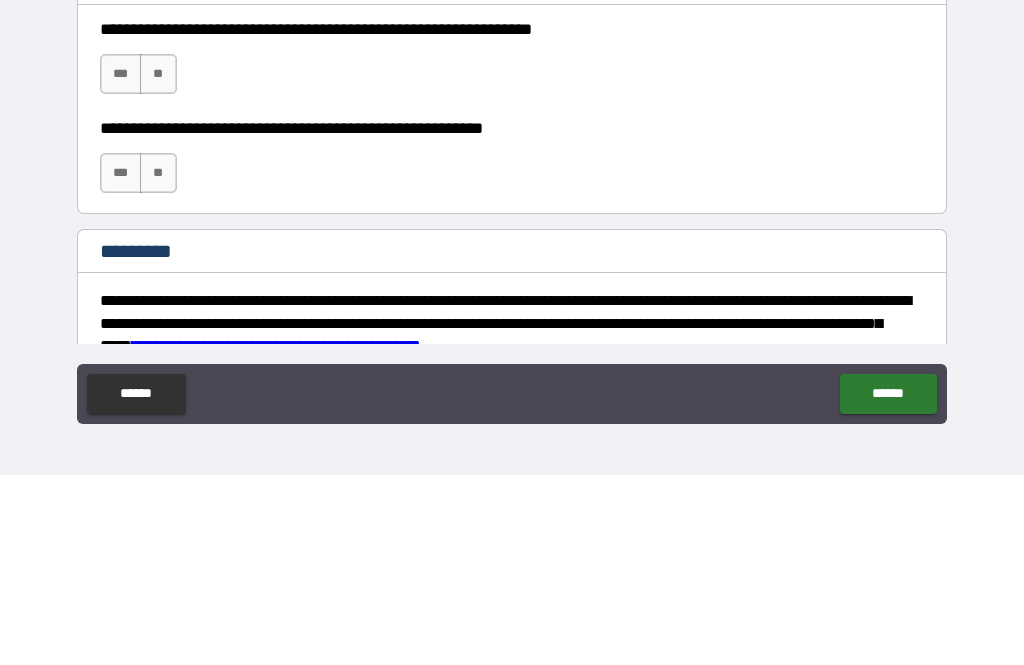 scroll, scrollTop: 2854, scrollLeft: 0, axis: vertical 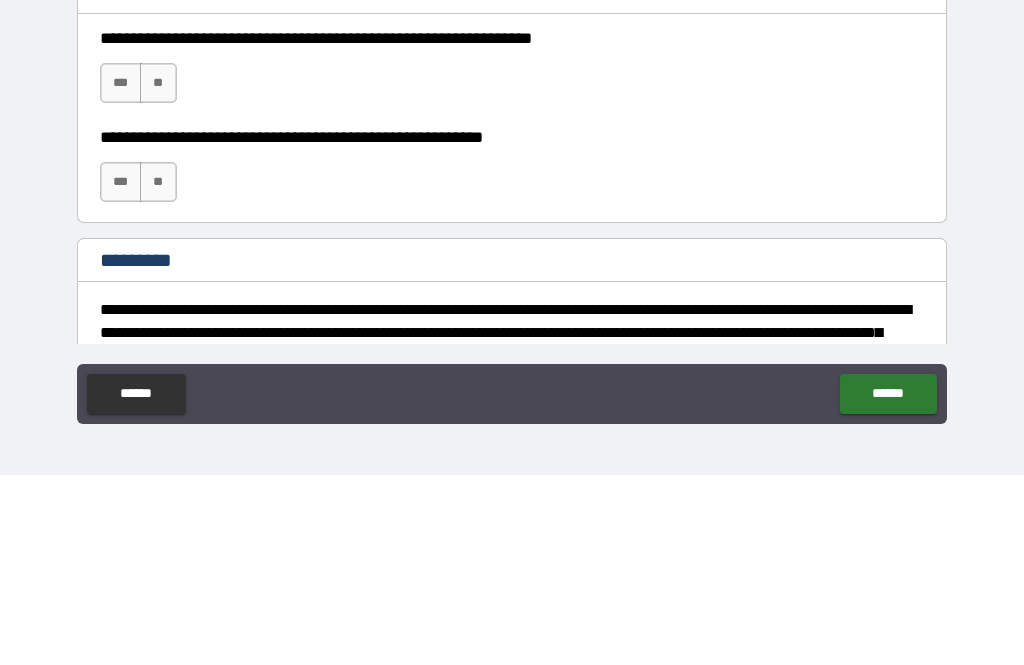 type on "**********" 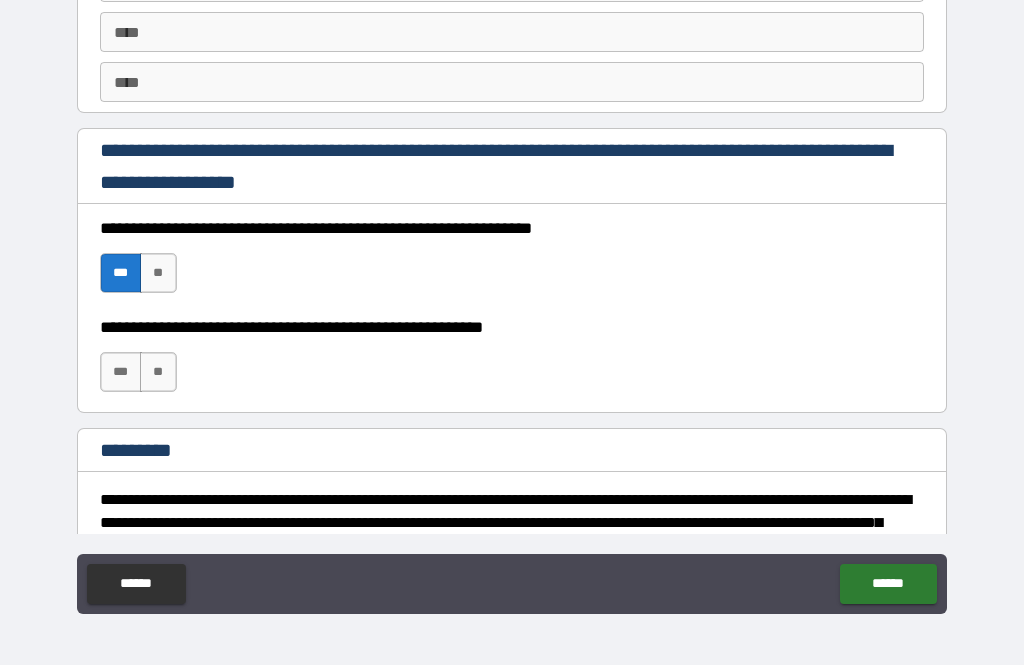 click on "**" at bounding box center (158, 372) 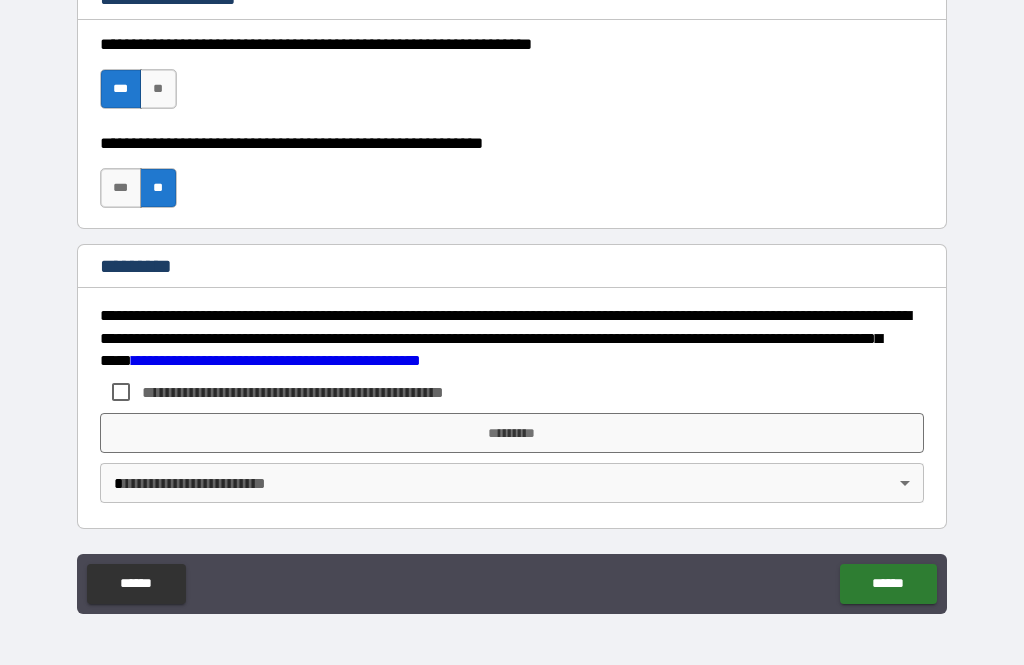 scroll, scrollTop: 3038, scrollLeft: 0, axis: vertical 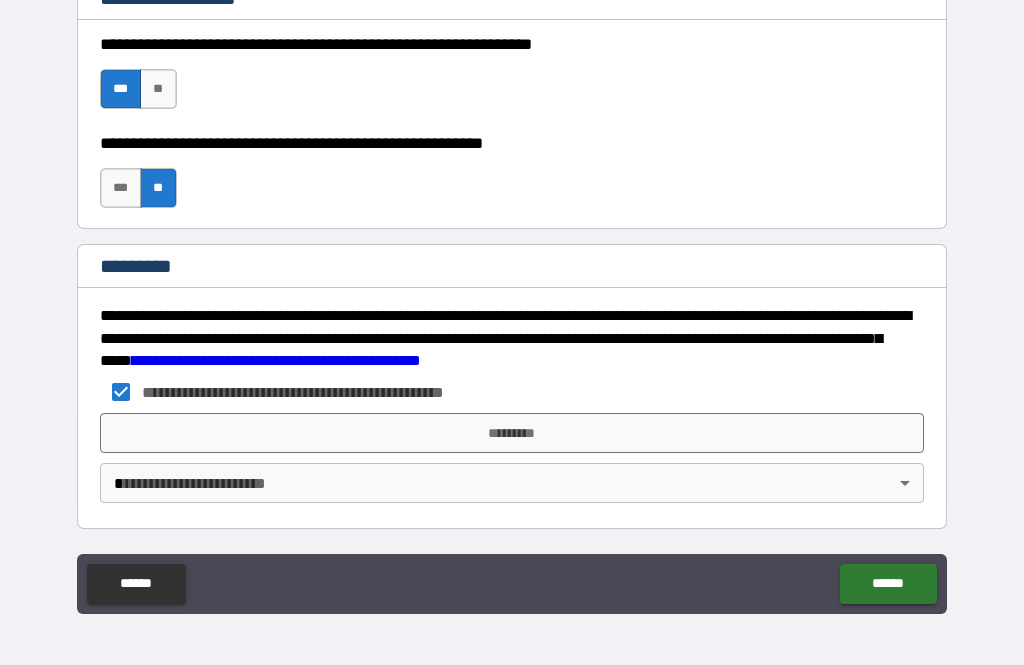 click on "*********" at bounding box center [512, 433] 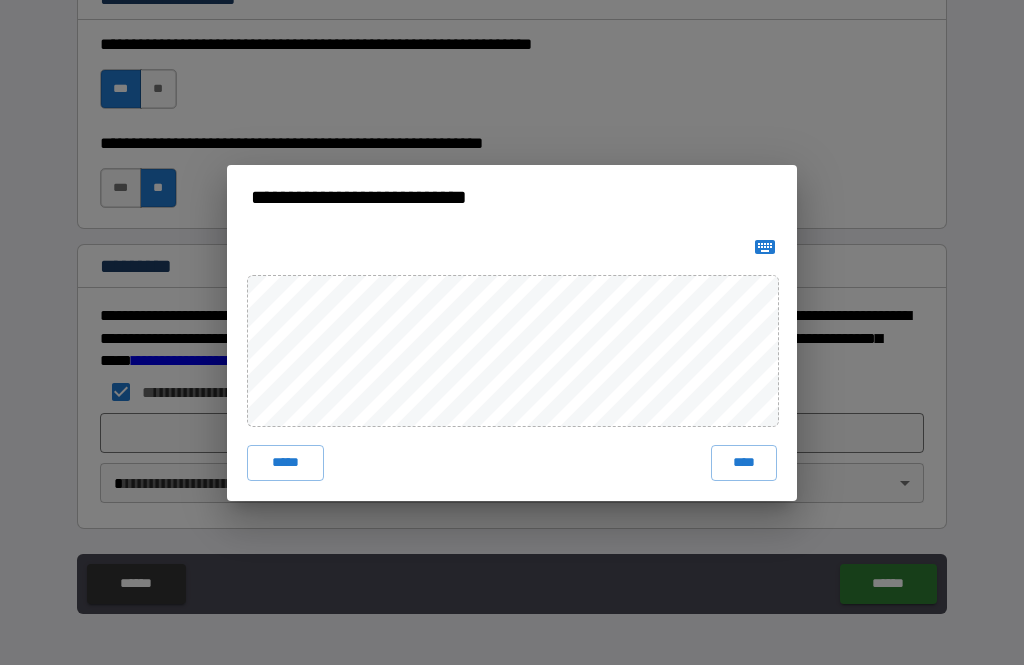click on "****" at bounding box center (744, 463) 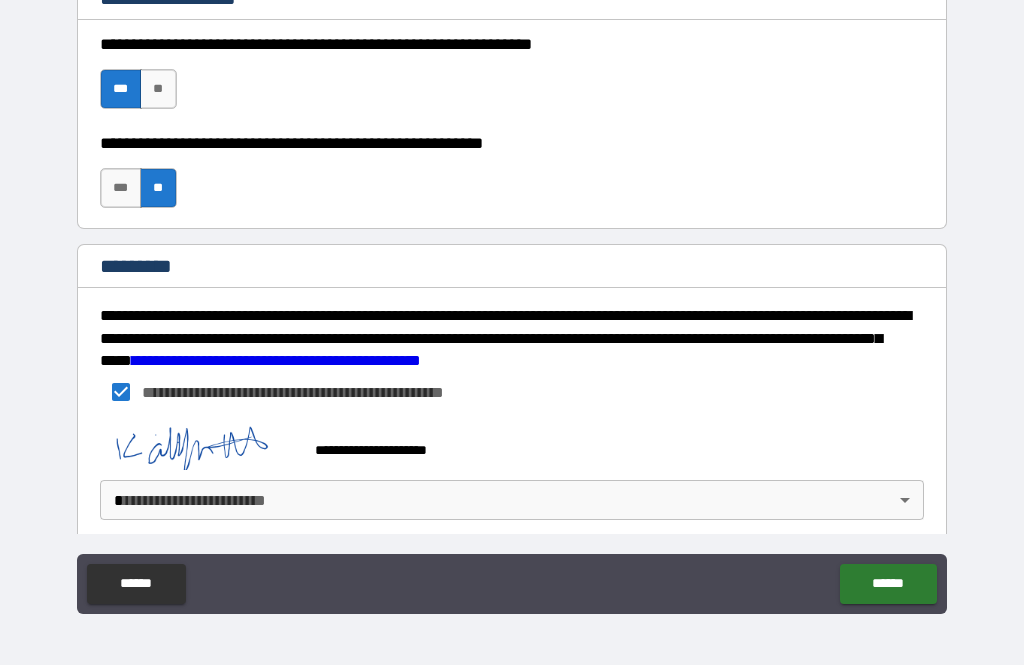 click on "**********" at bounding box center [512, 300] 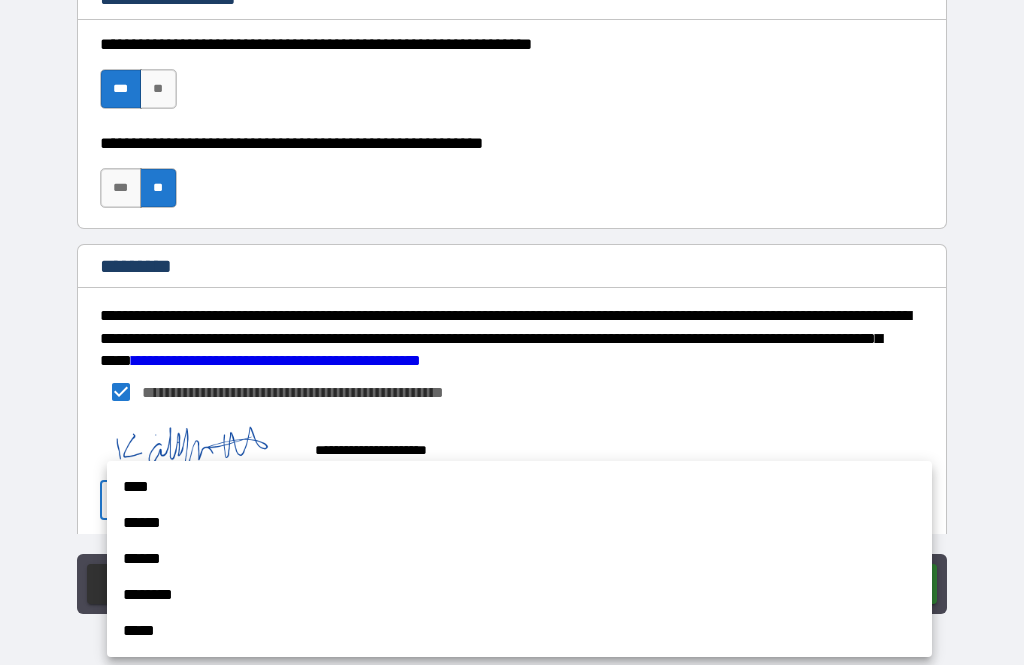 click on "****" at bounding box center [519, 487] 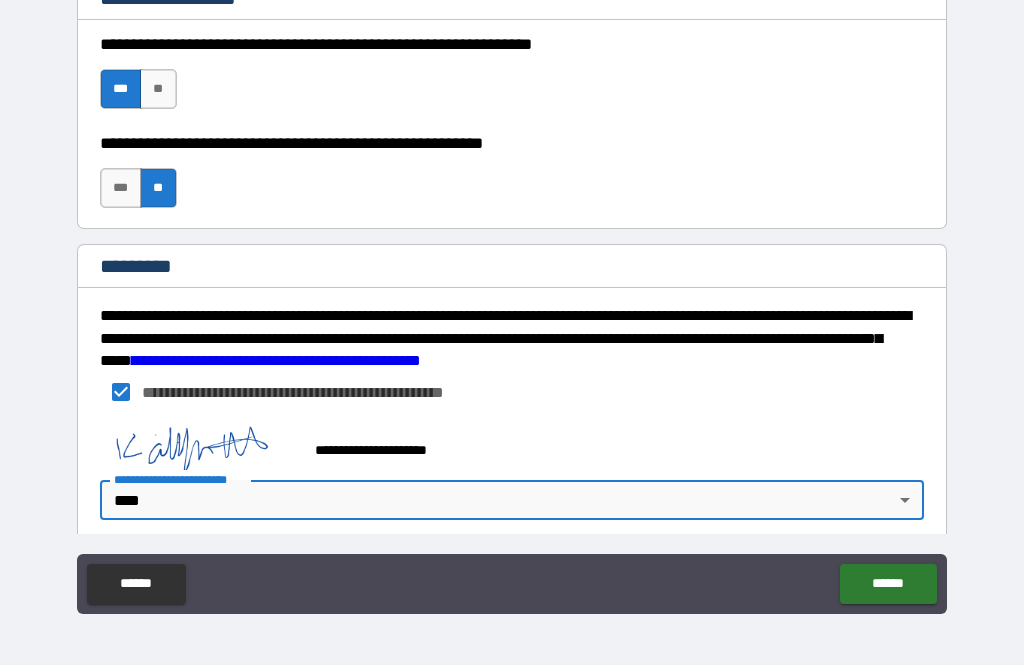 type on "*" 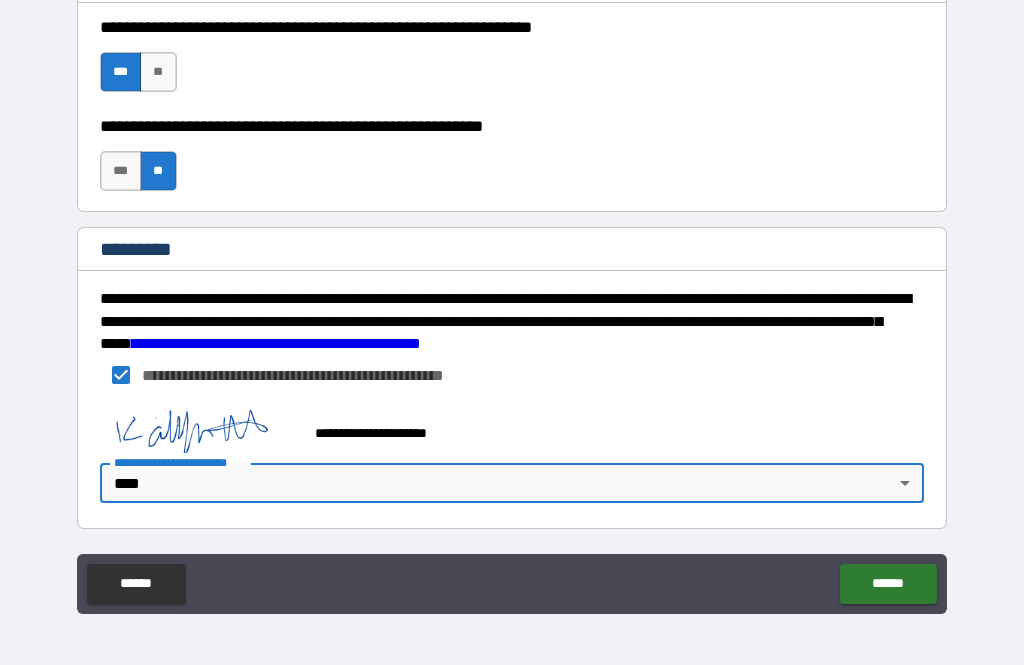scroll, scrollTop: 3060, scrollLeft: 0, axis: vertical 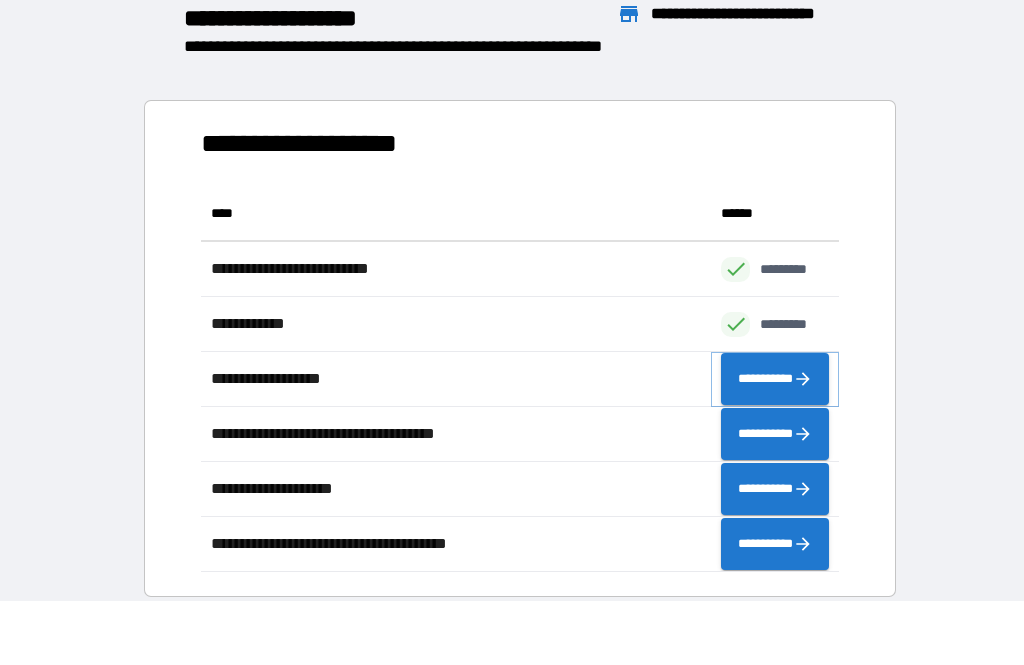 click on "**********" at bounding box center (775, 379) 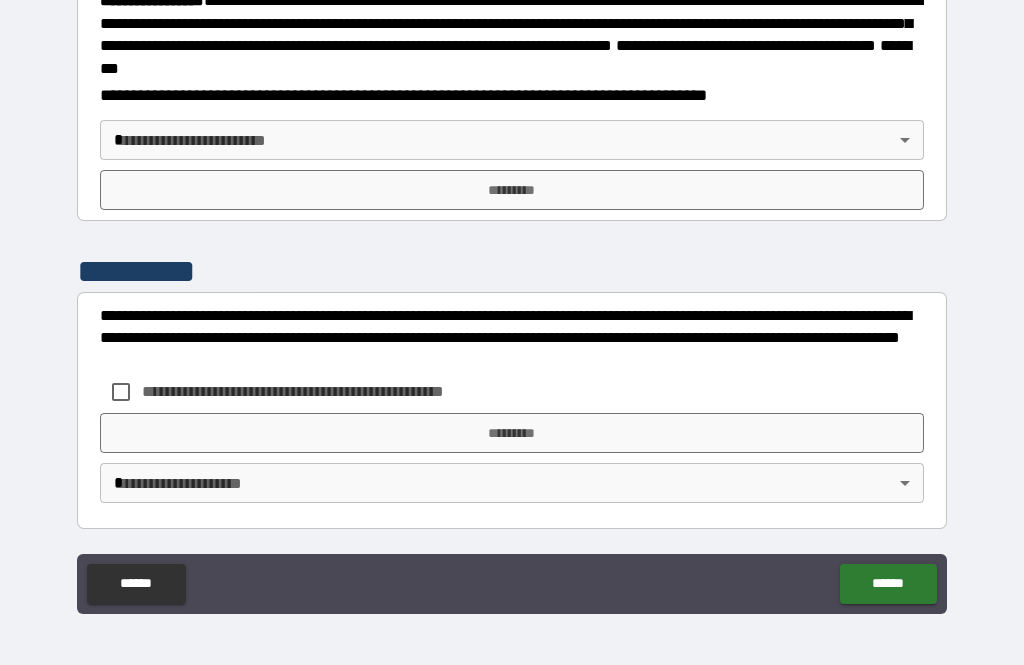 scroll, scrollTop: 2283, scrollLeft: 0, axis: vertical 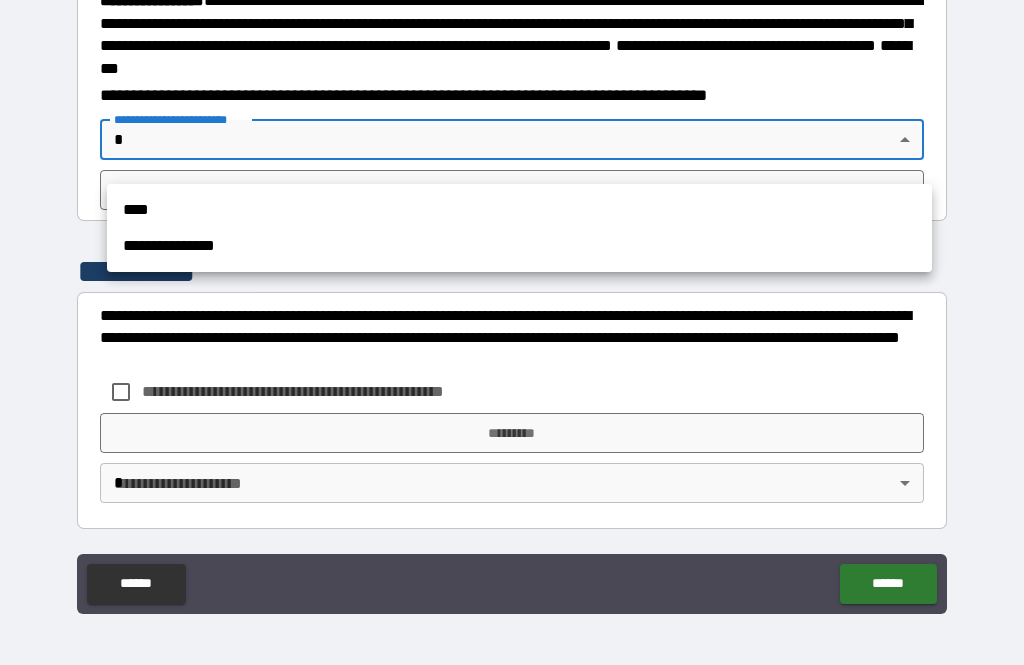 click on "****" at bounding box center [519, 210] 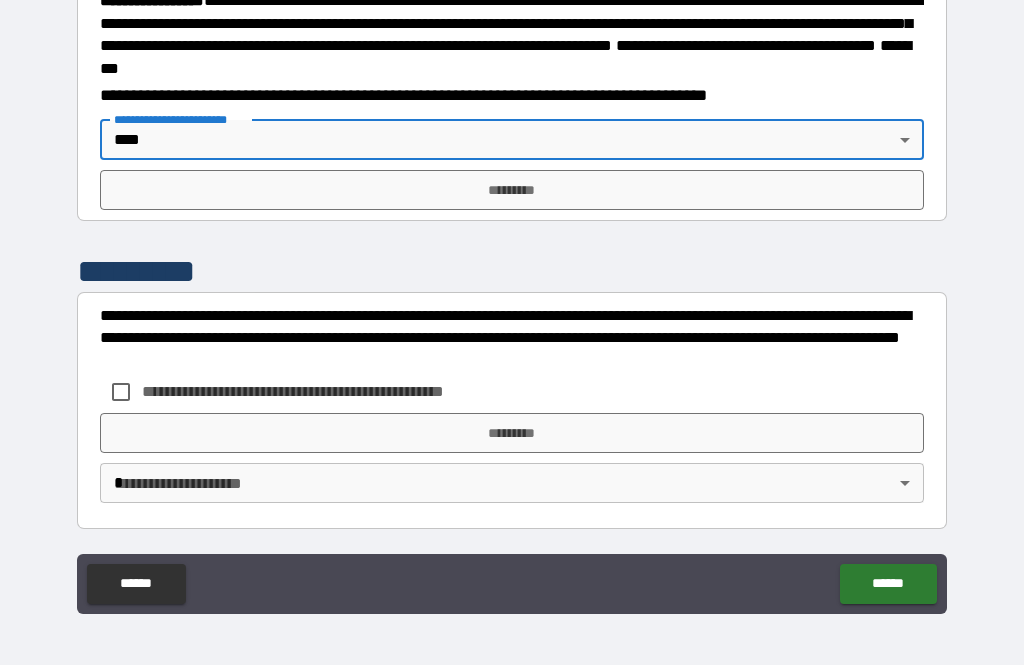 click on "*********" at bounding box center [512, 190] 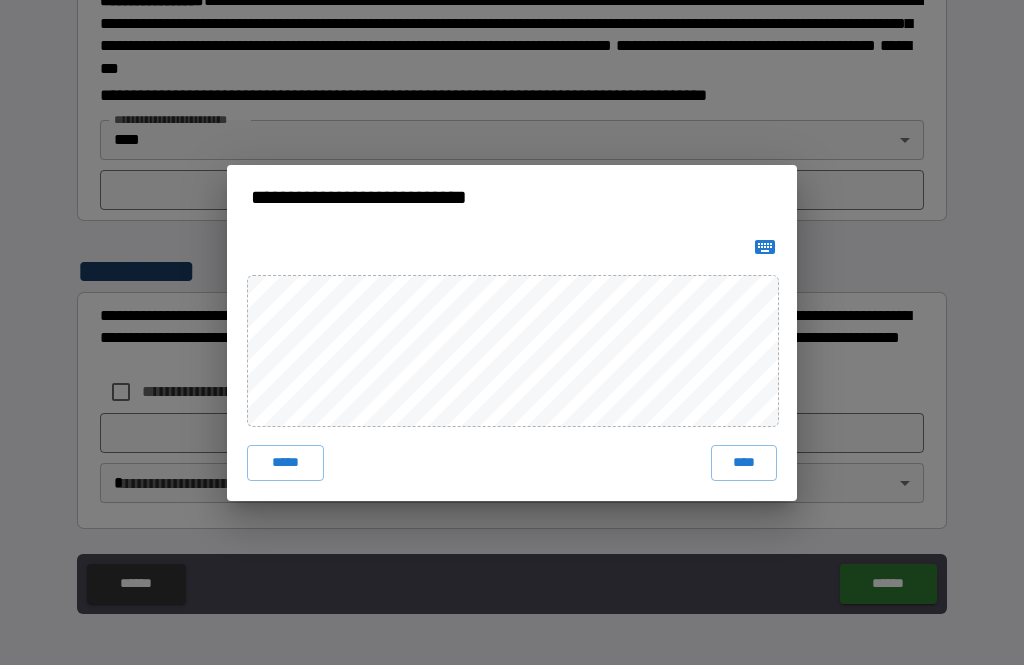 click on "****" at bounding box center (744, 463) 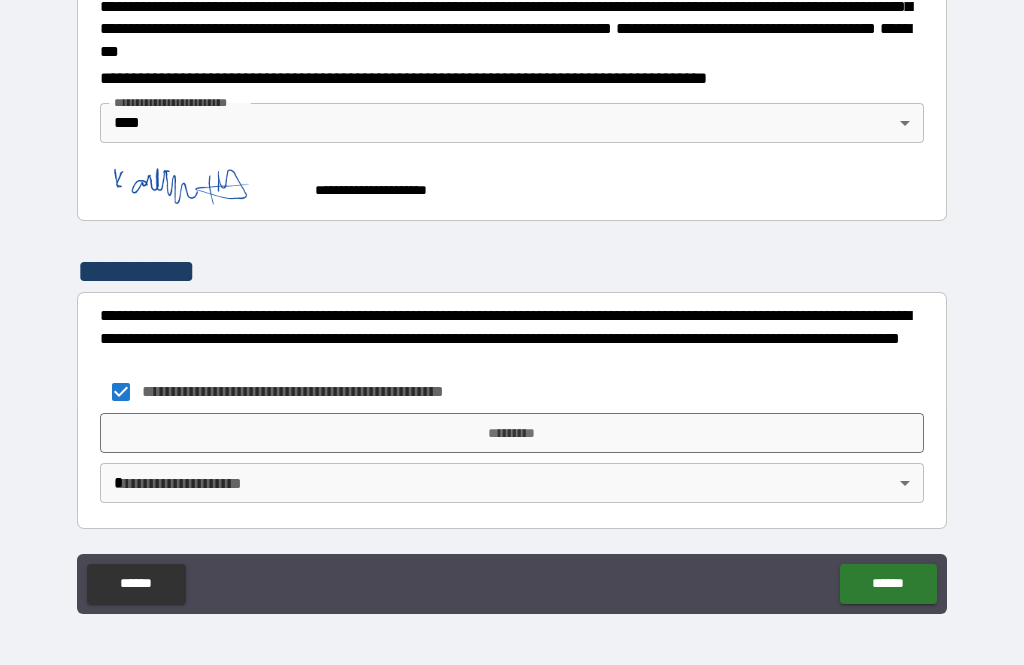 click on "*********" at bounding box center [512, 433] 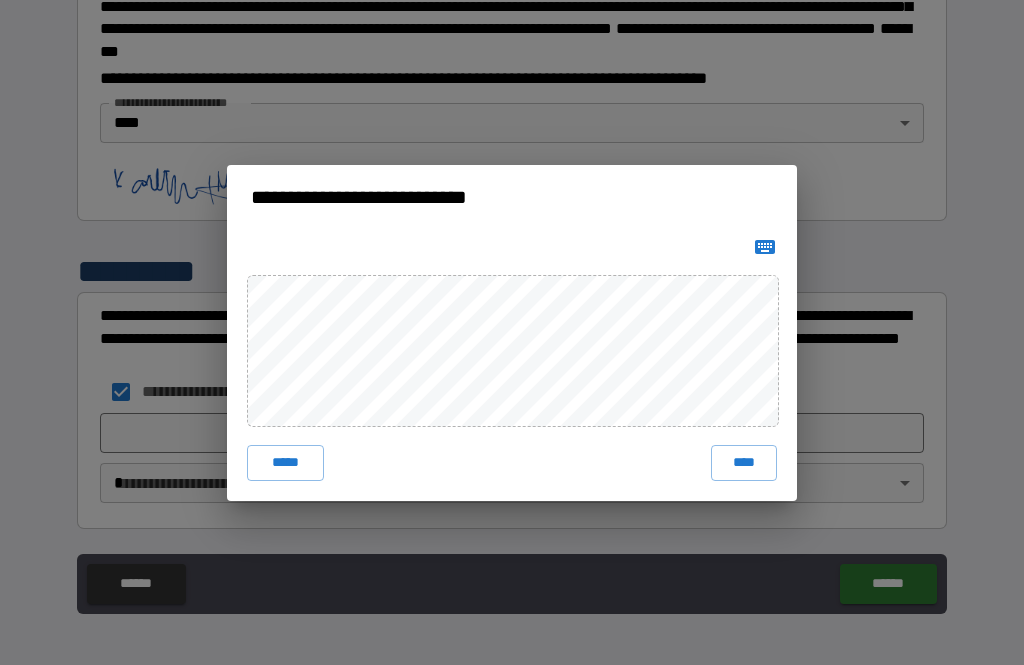 click on "****" at bounding box center [744, 463] 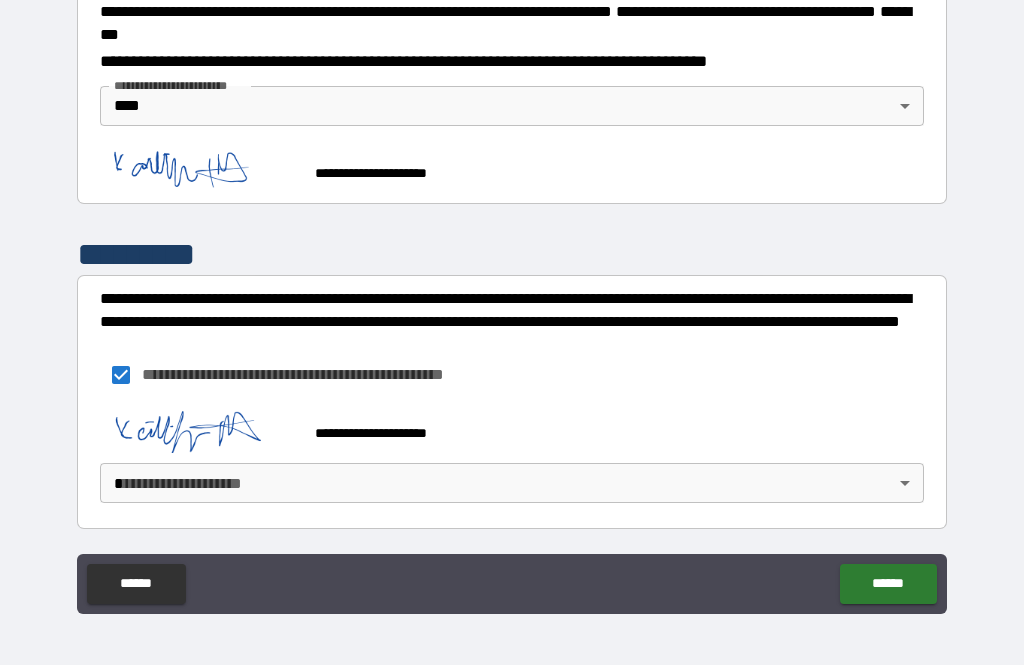 click on "**********" at bounding box center (512, 300) 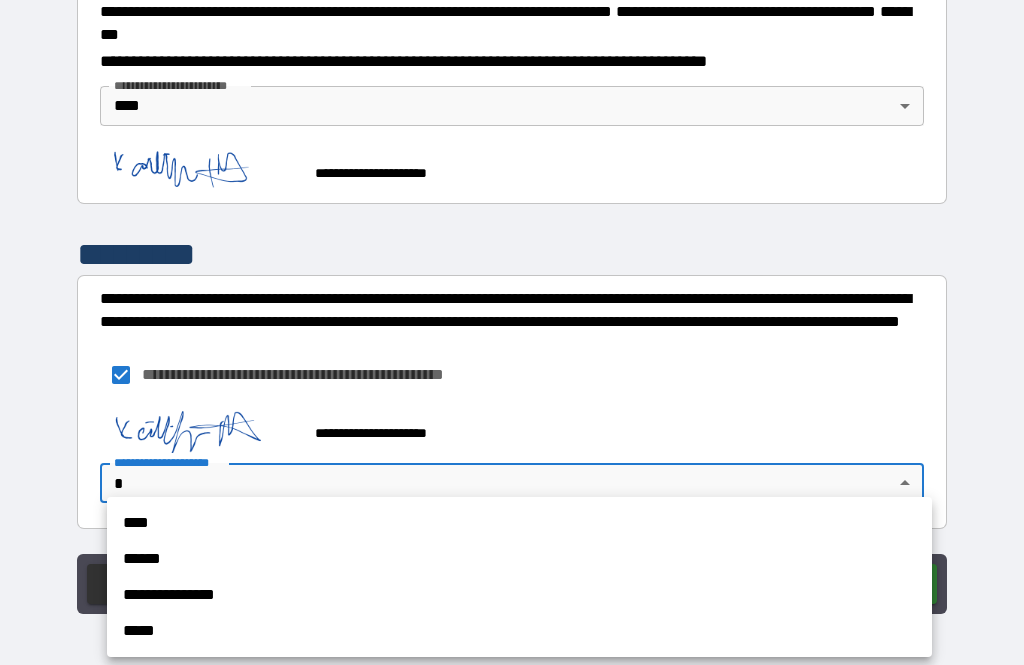 click on "**********" at bounding box center (519, 577) 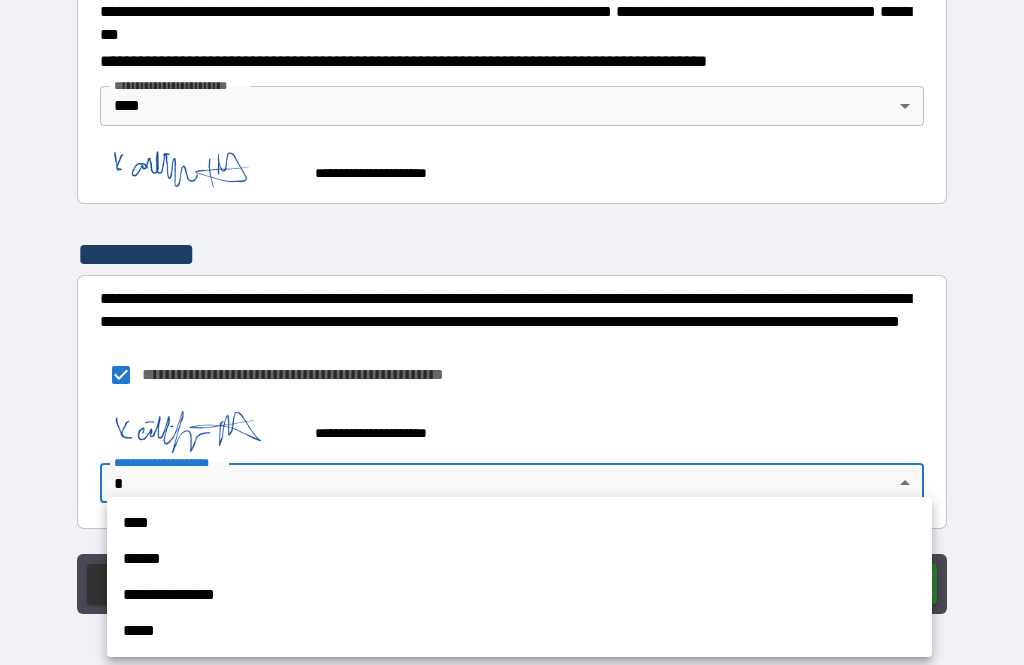 click on "****" at bounding box center [519, 523] 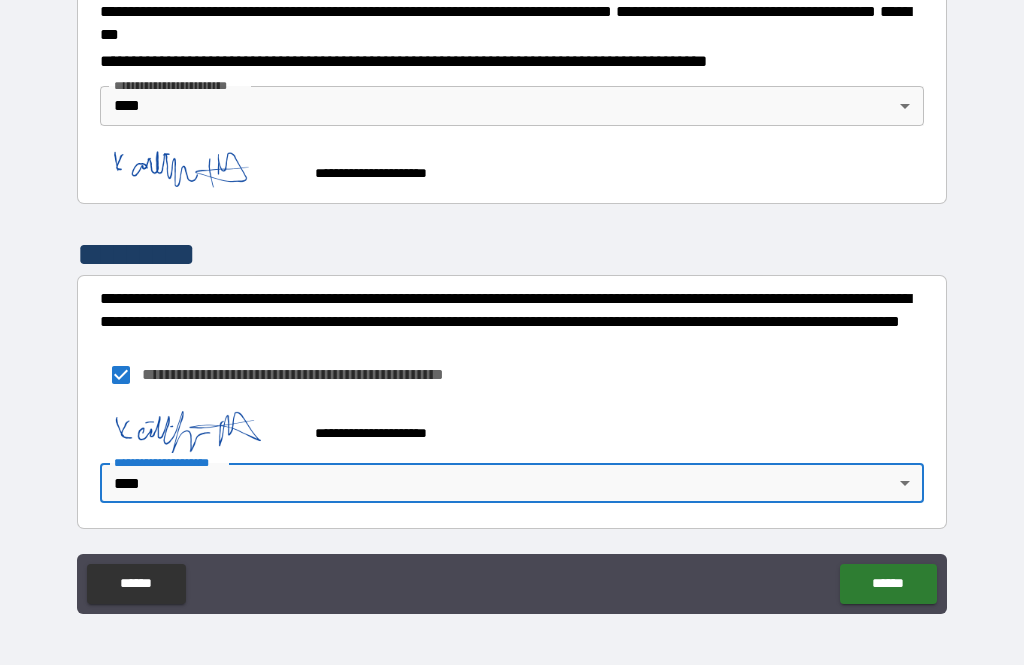 click on "******" at bounding box center [888, 584] 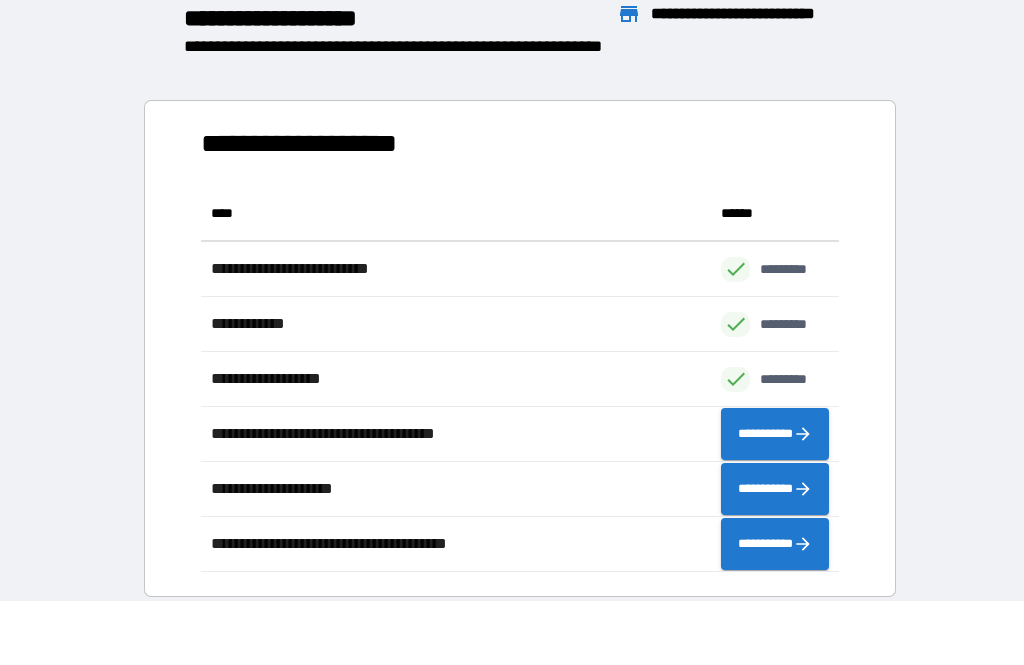 scroll, scrollTop: 1, scrollLeft: 1, axis: both 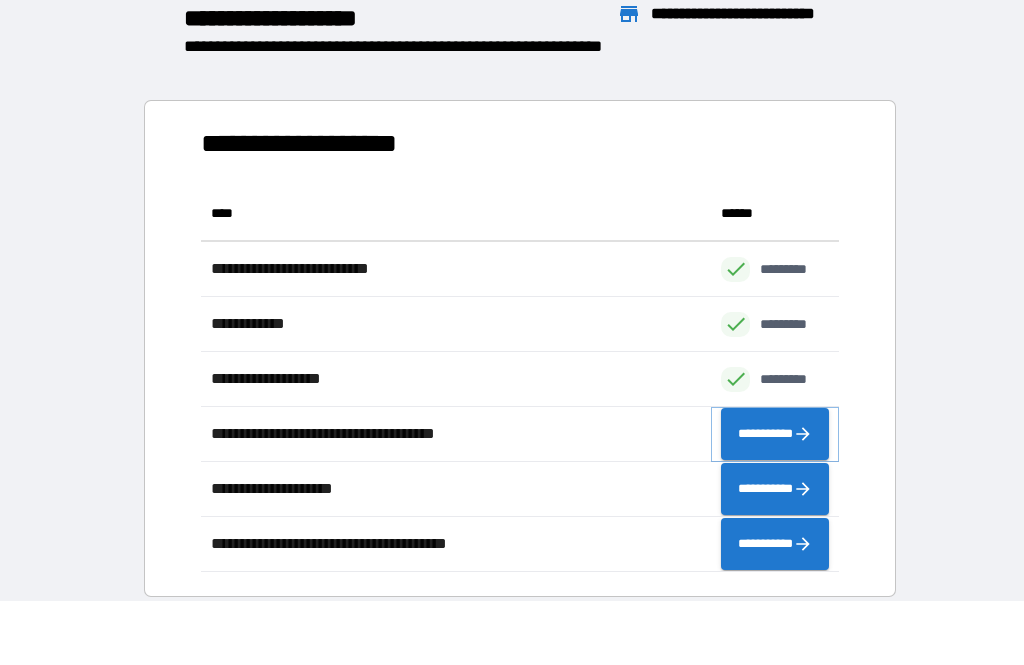 click on "**********" at bounding box center [775, 434] 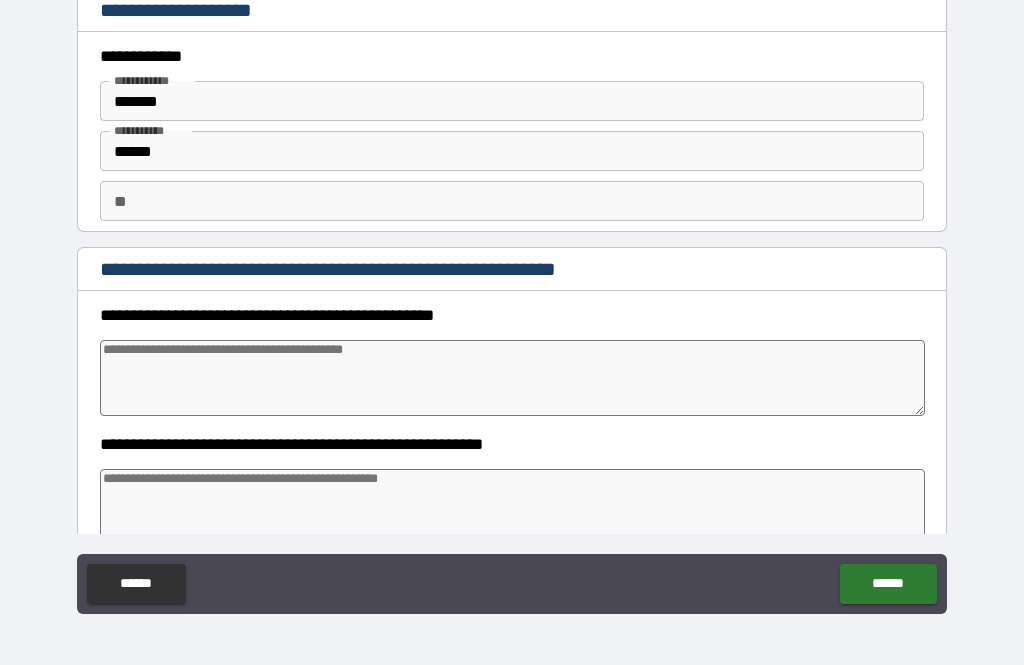 type on "*" 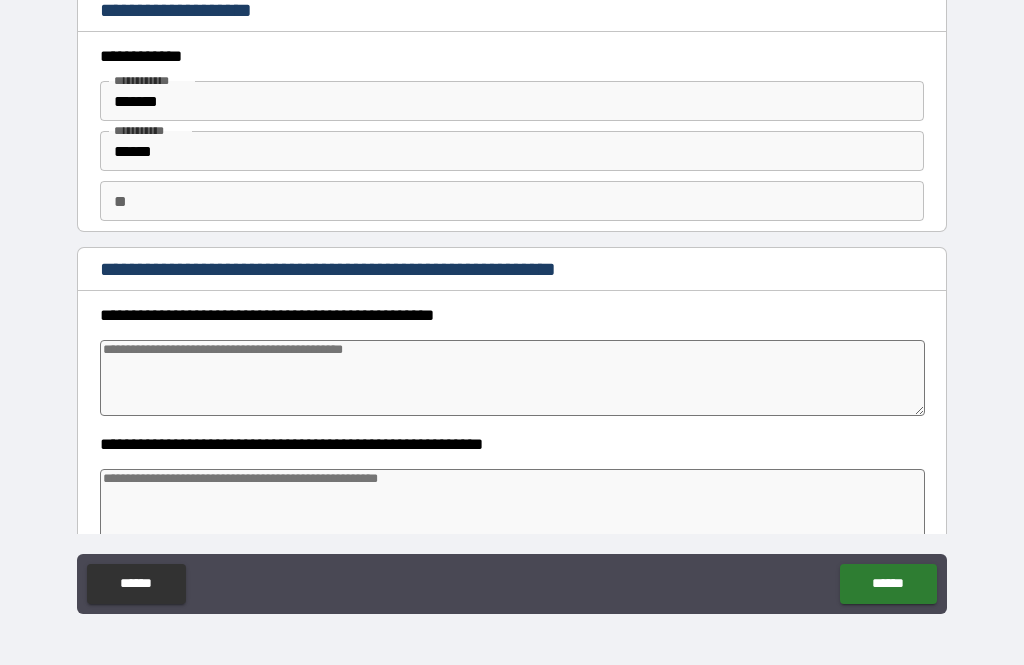 type on "*" 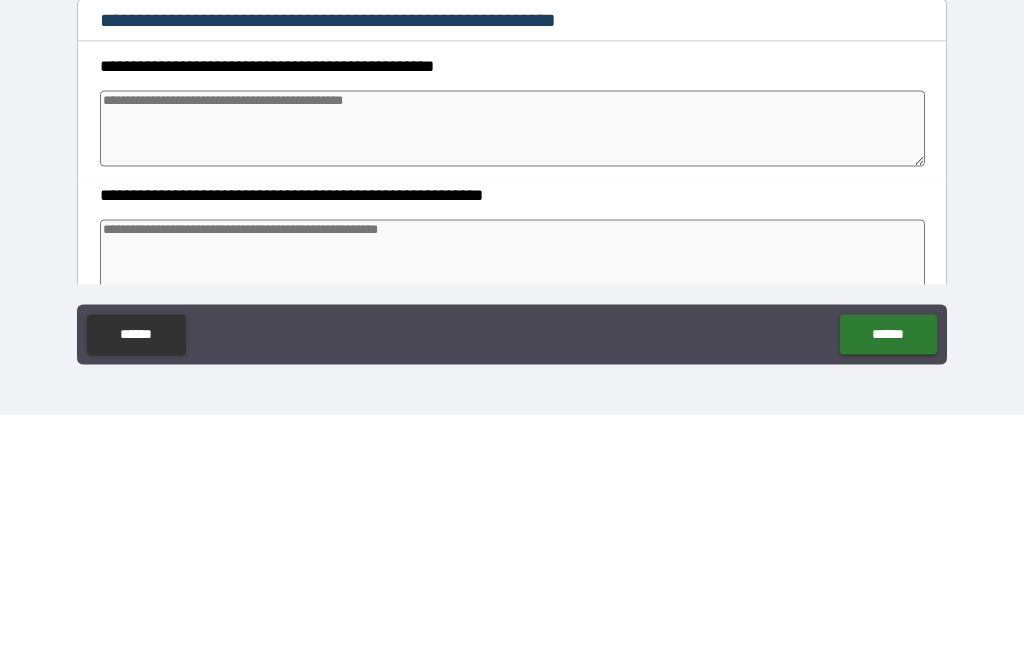 type on "*" 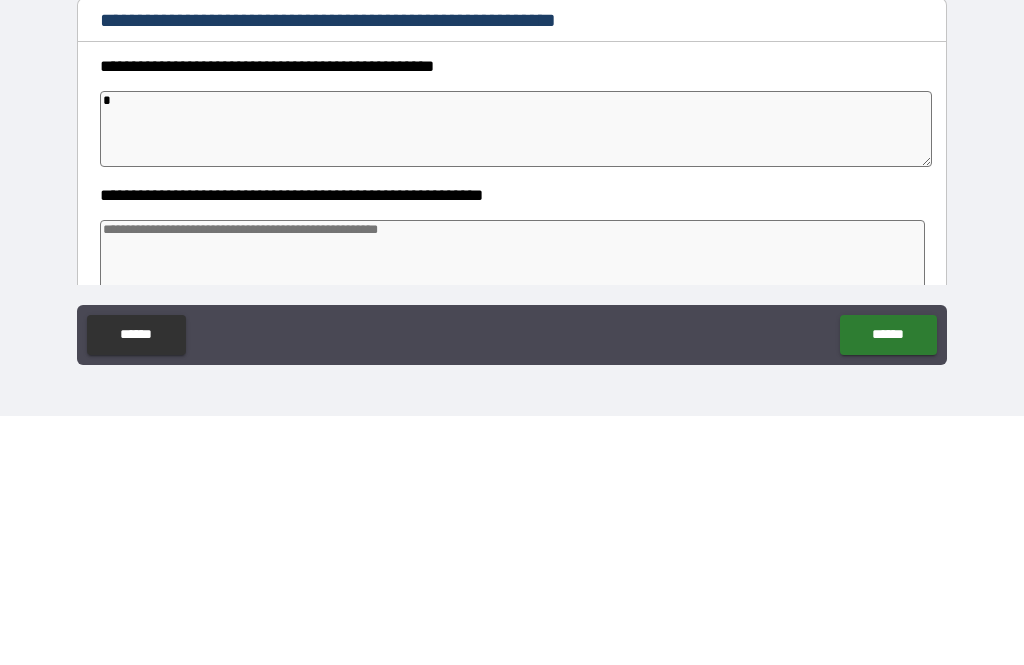 type on "**" 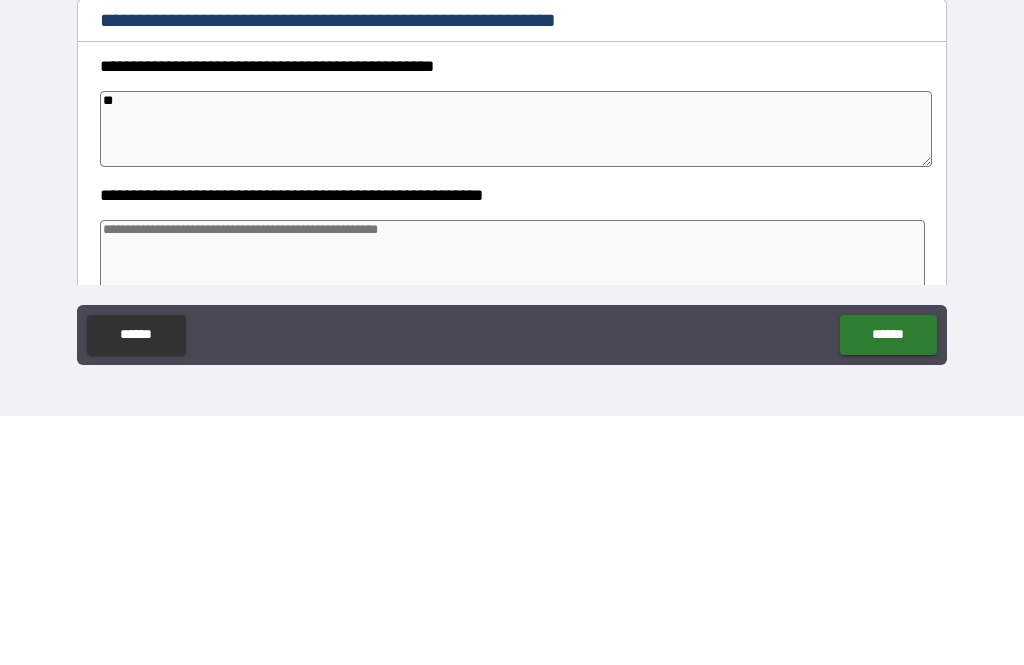 type on "*" 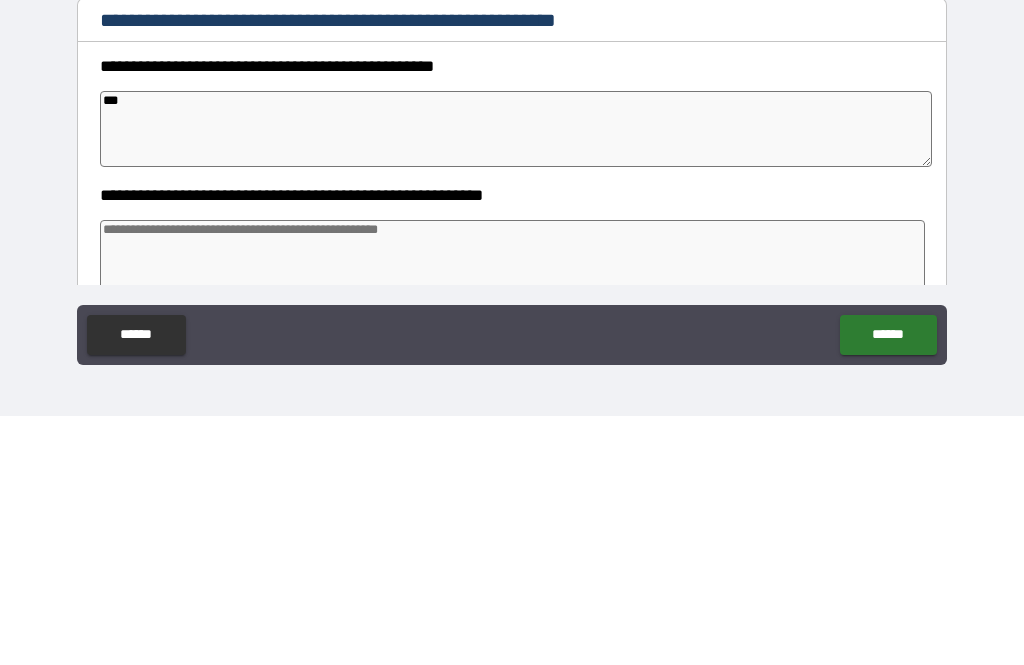 type on "*" 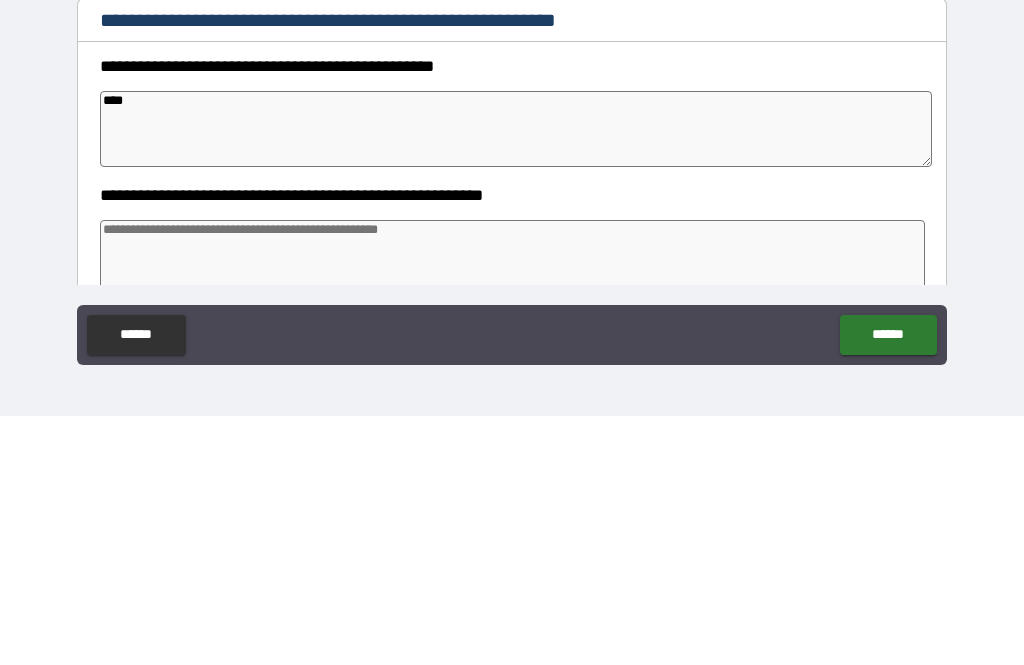 type on "*" 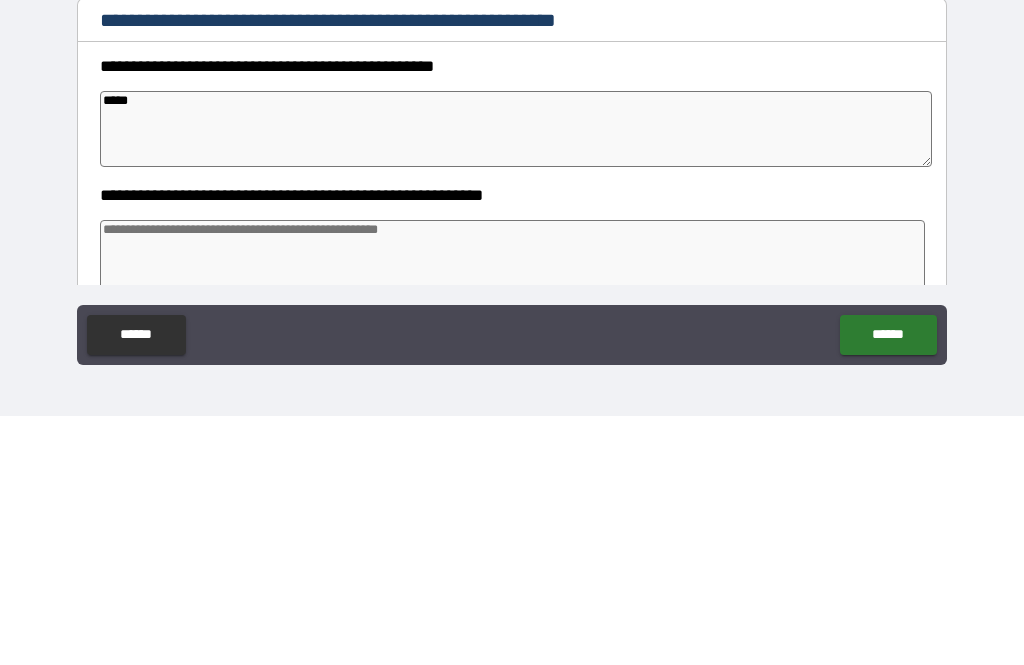 type on "*" 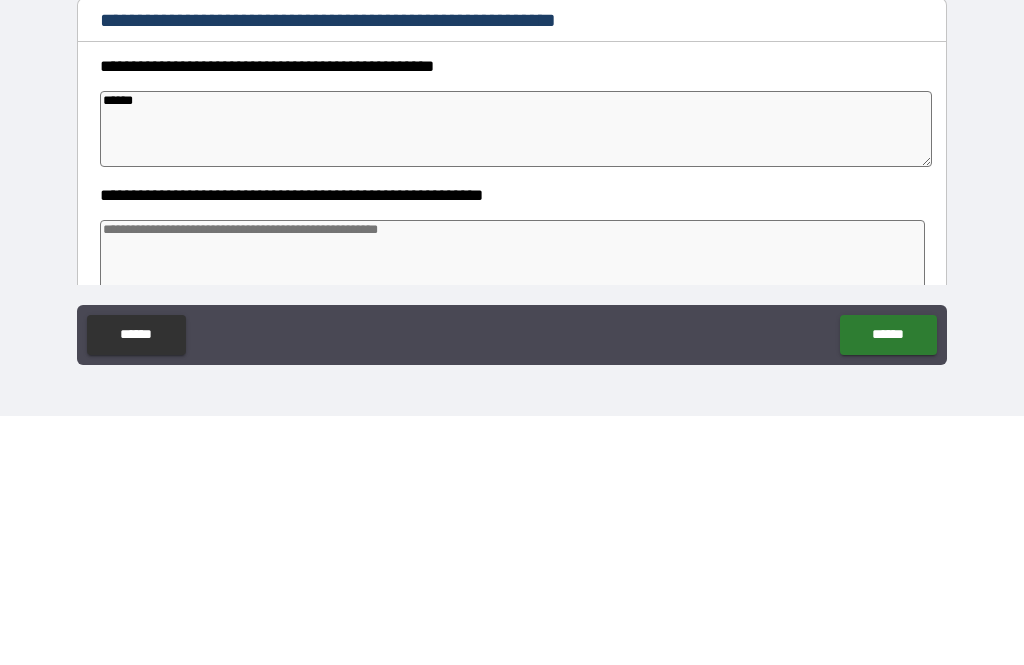 type on "*" 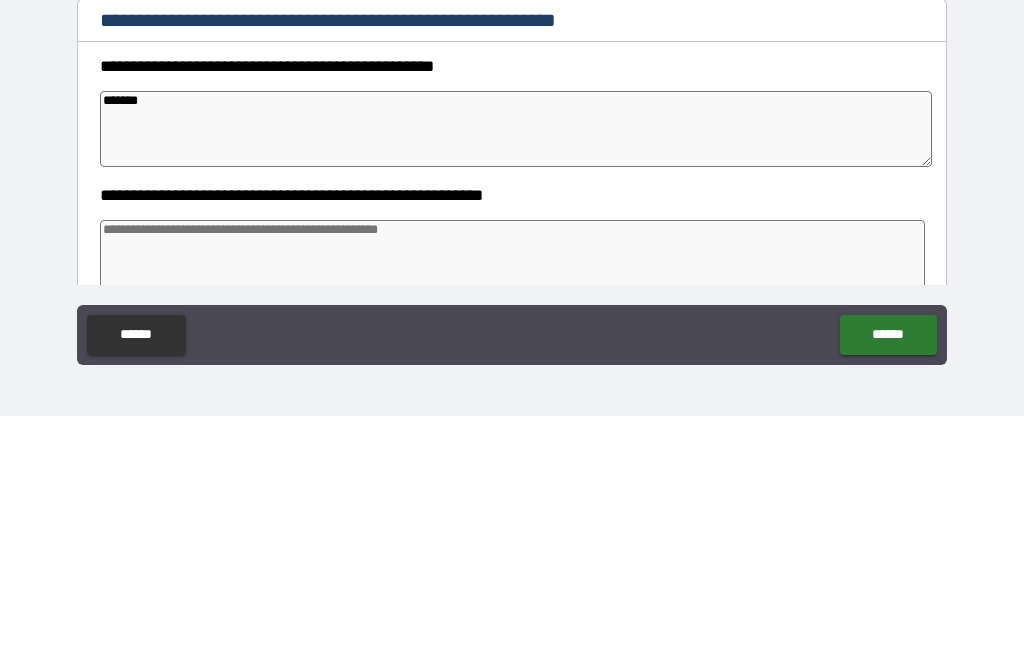 type on "*" 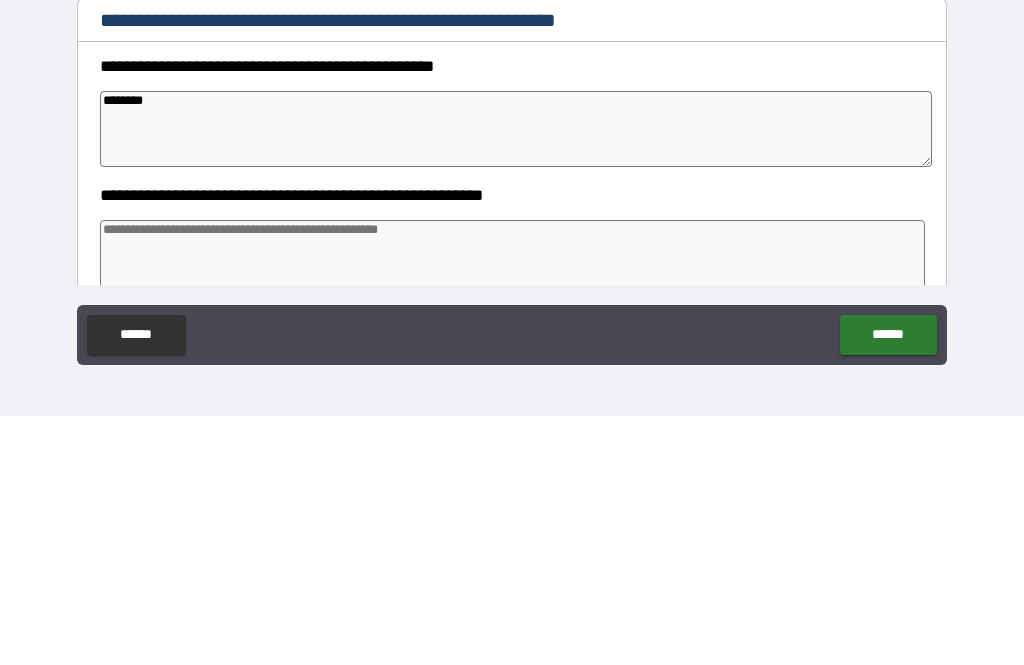 type on "*" 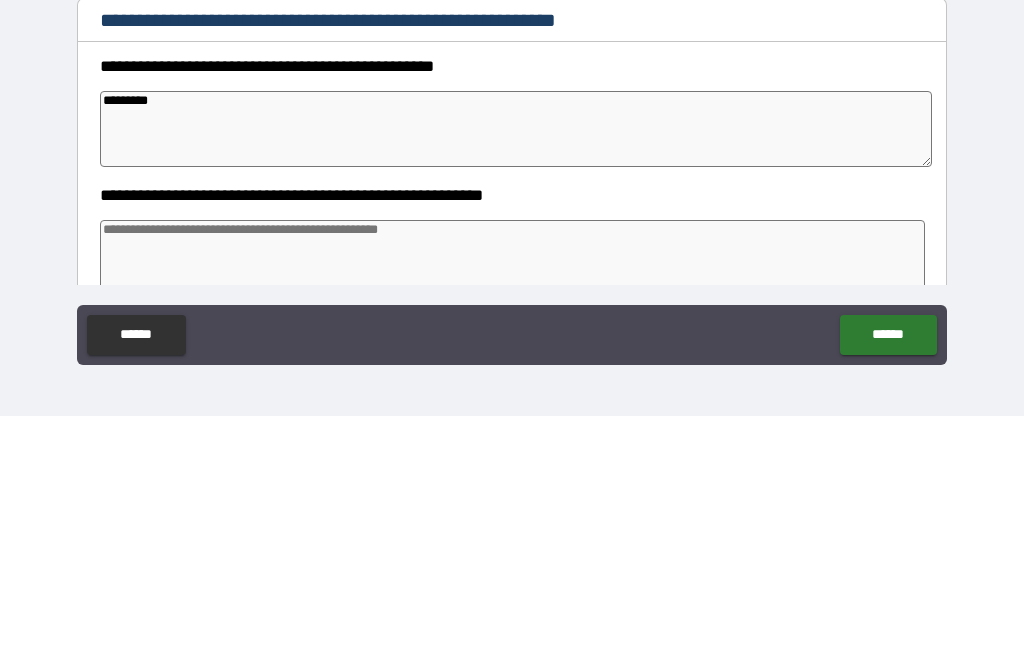 type on "*" 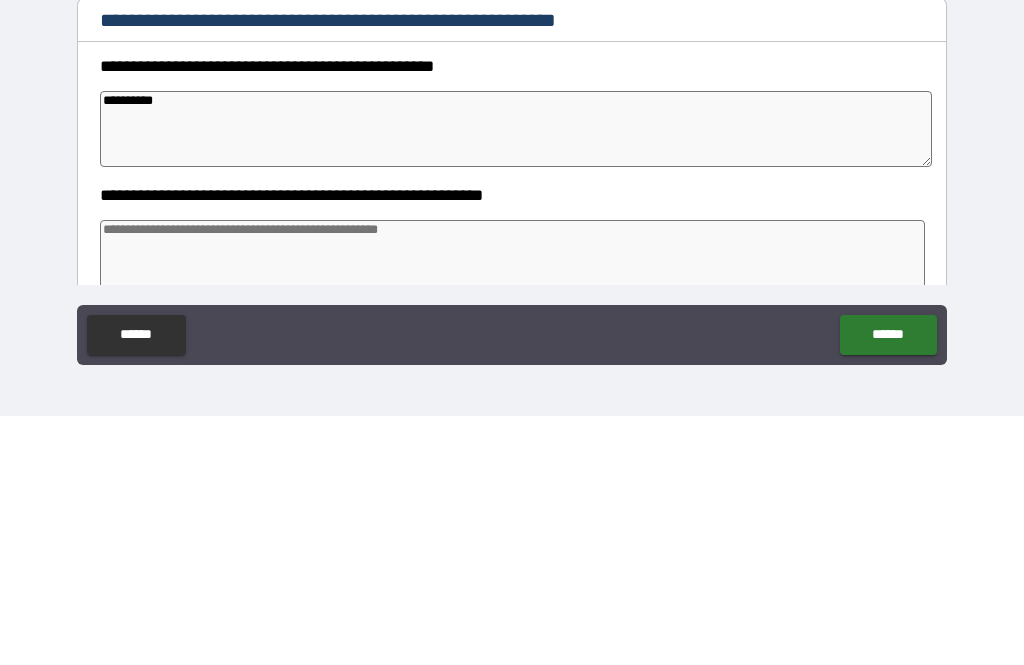 type on "*" 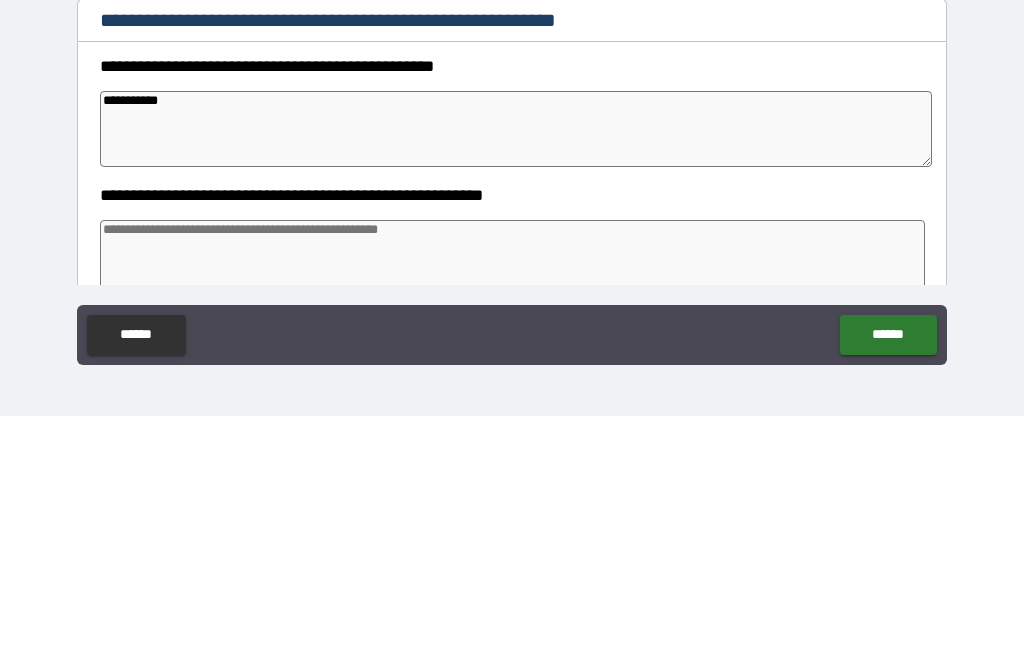 type on "*" 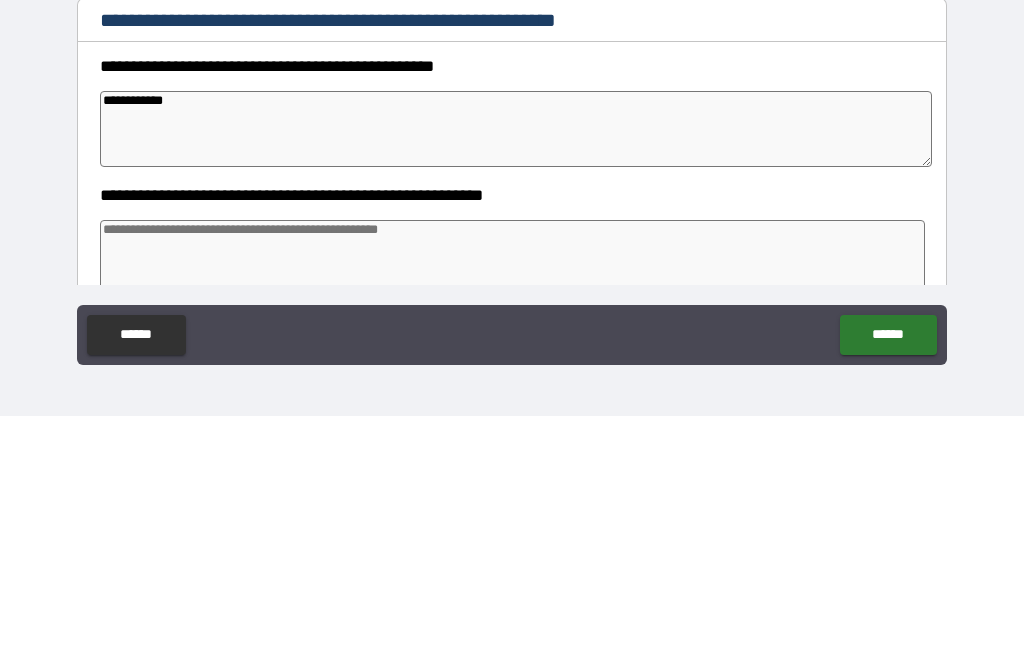 type on "*" 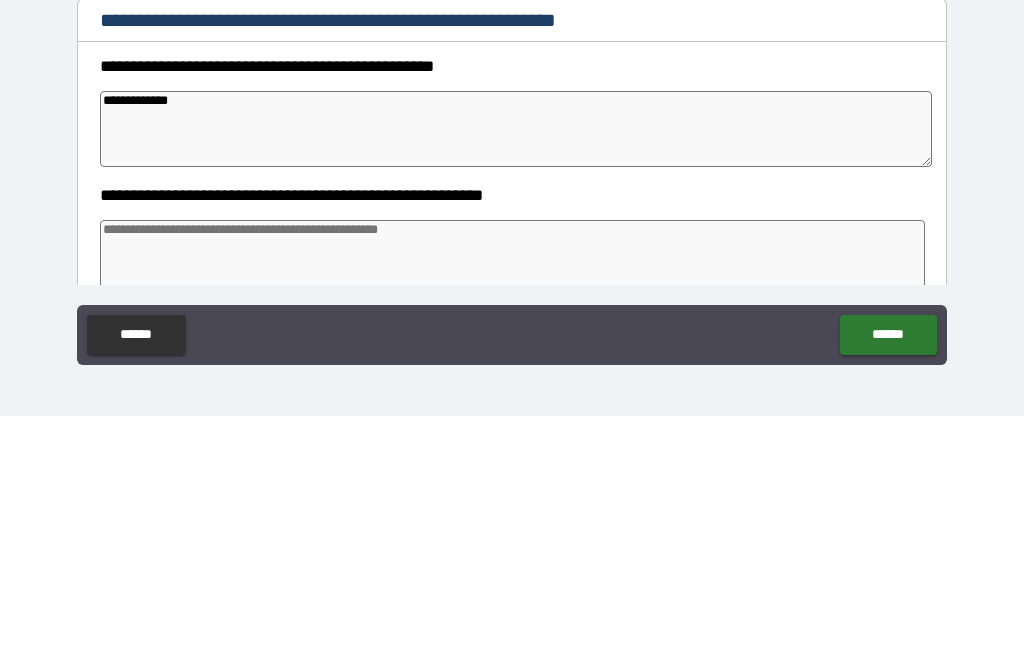 type on "*" 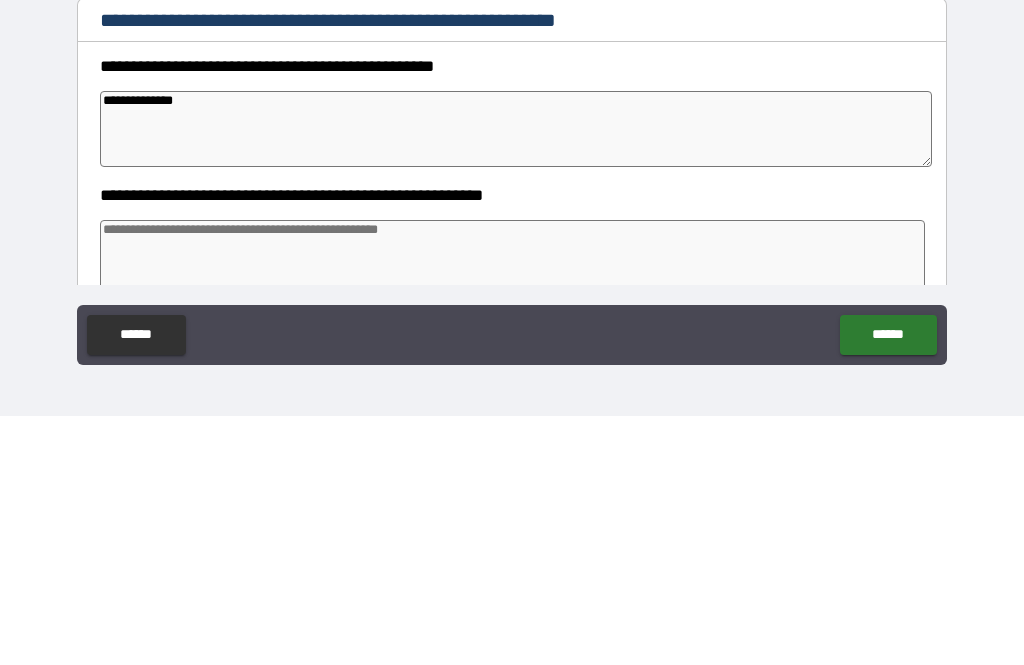 type on "*" 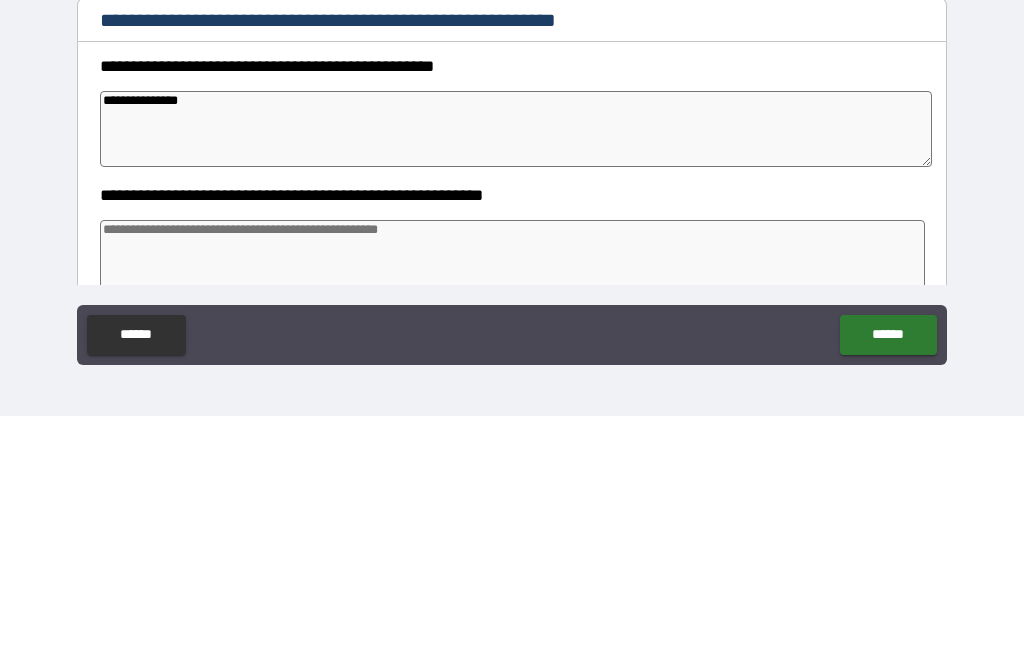 type on "*" 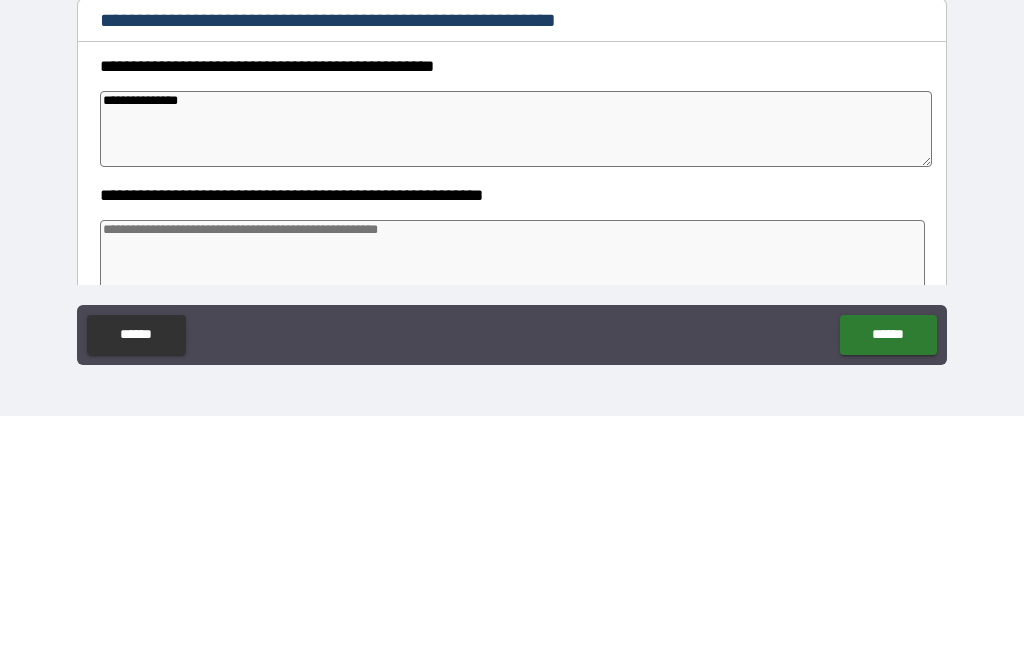 type on "**********" 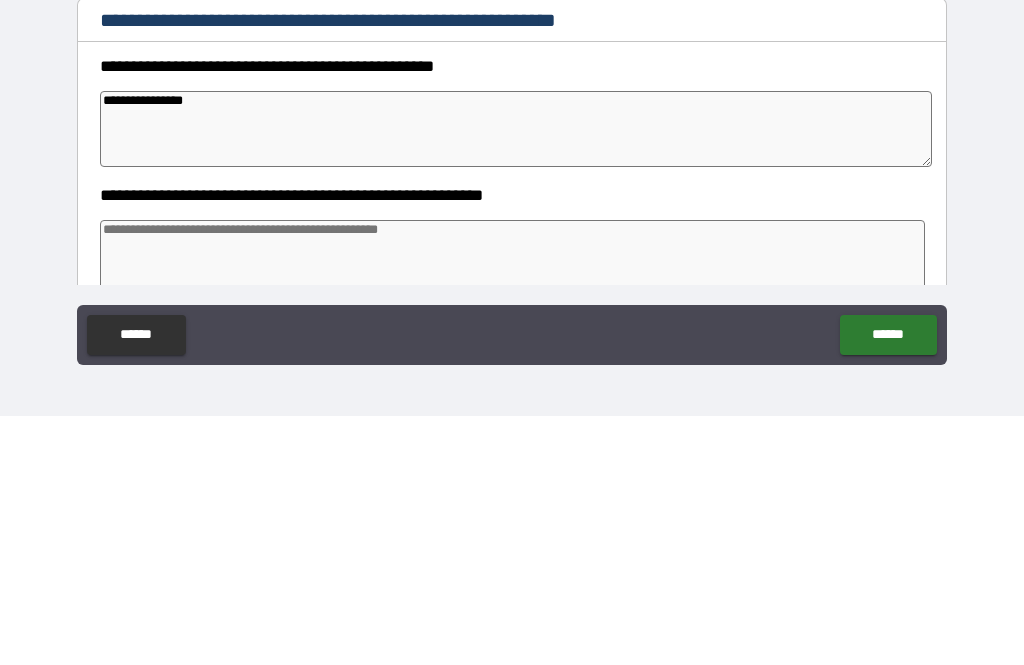 type on "*" 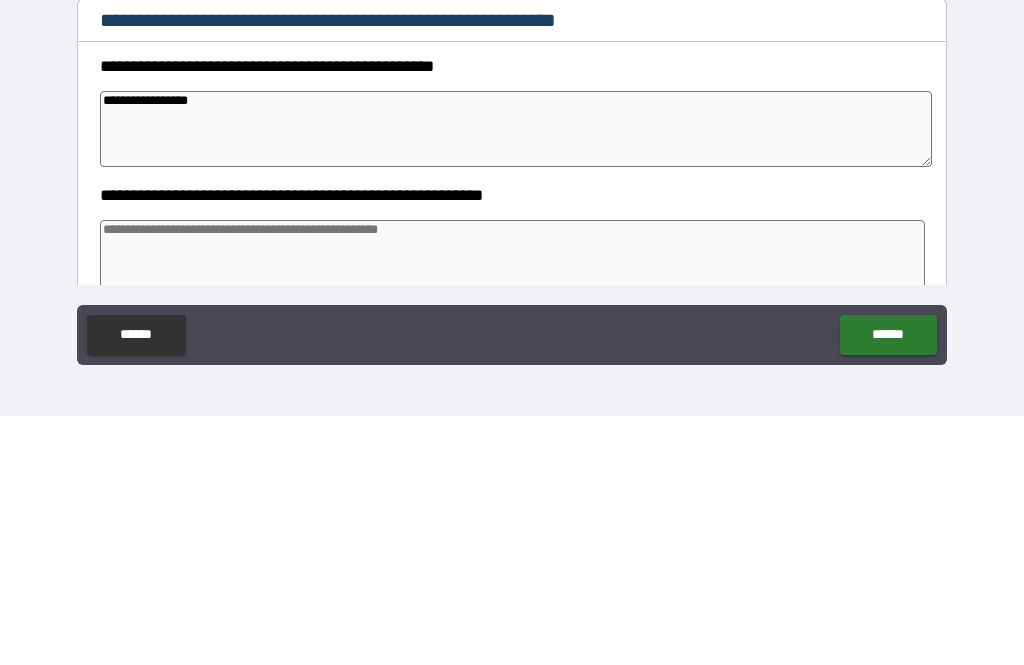 type on "*" 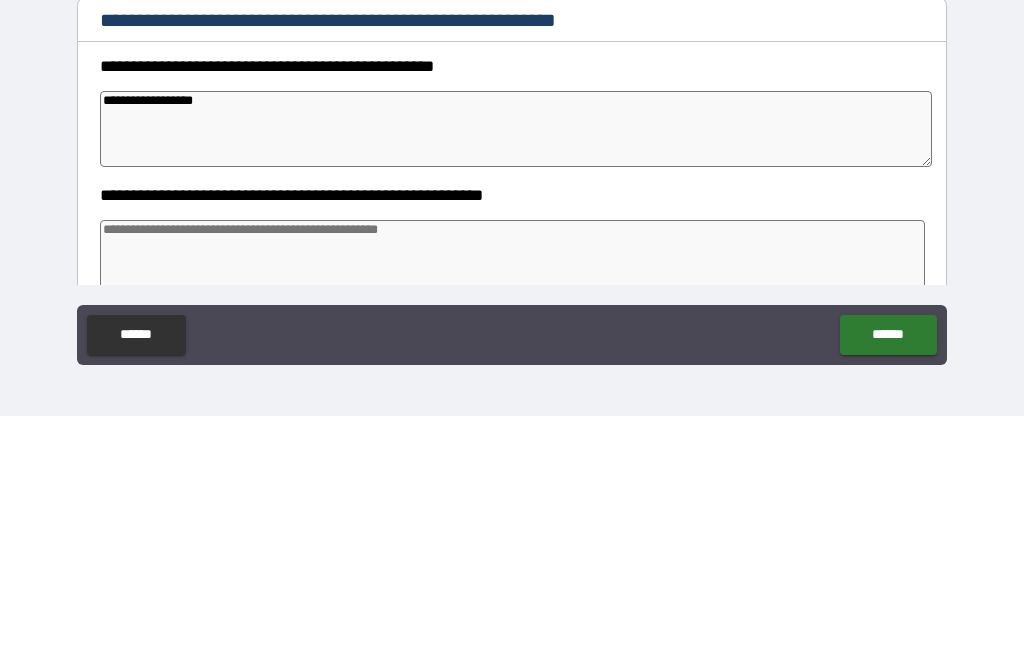 type on "*" 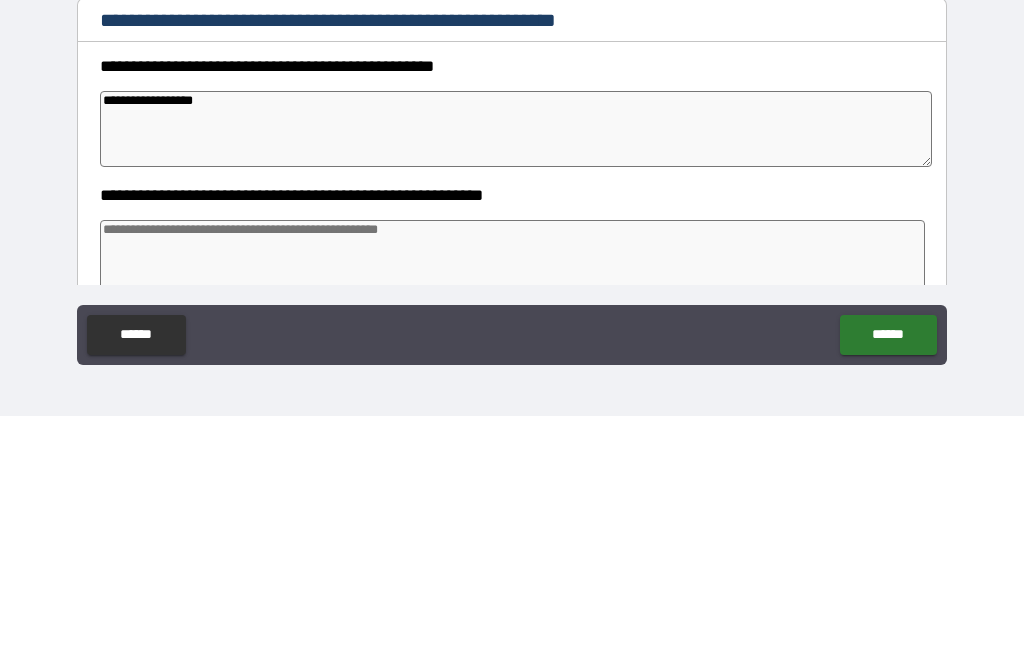 type on "**********" 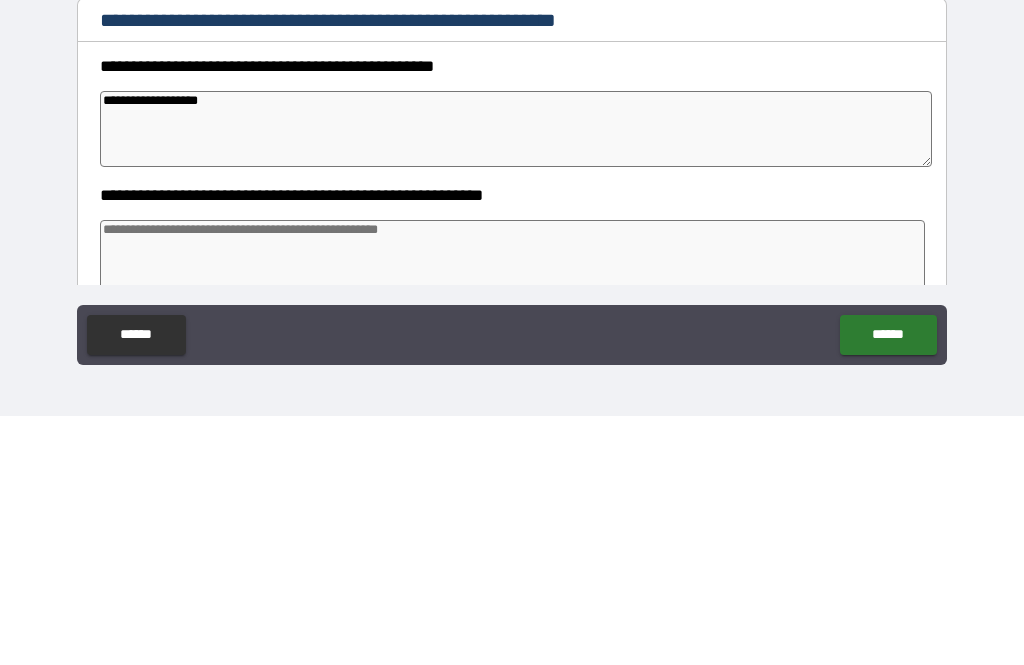 type on "*" 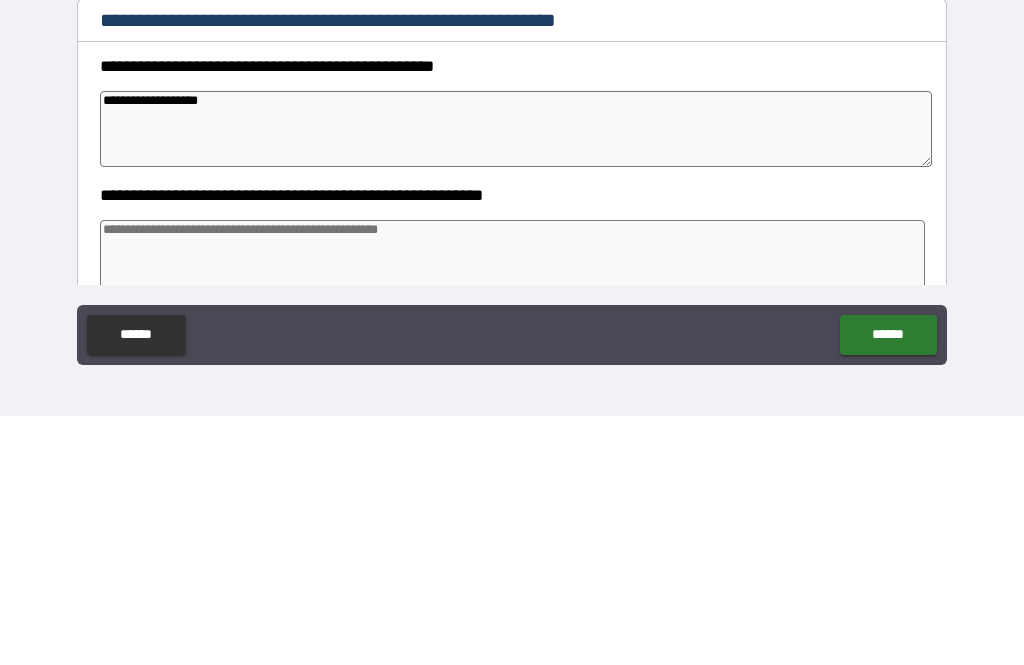 type on "**********" 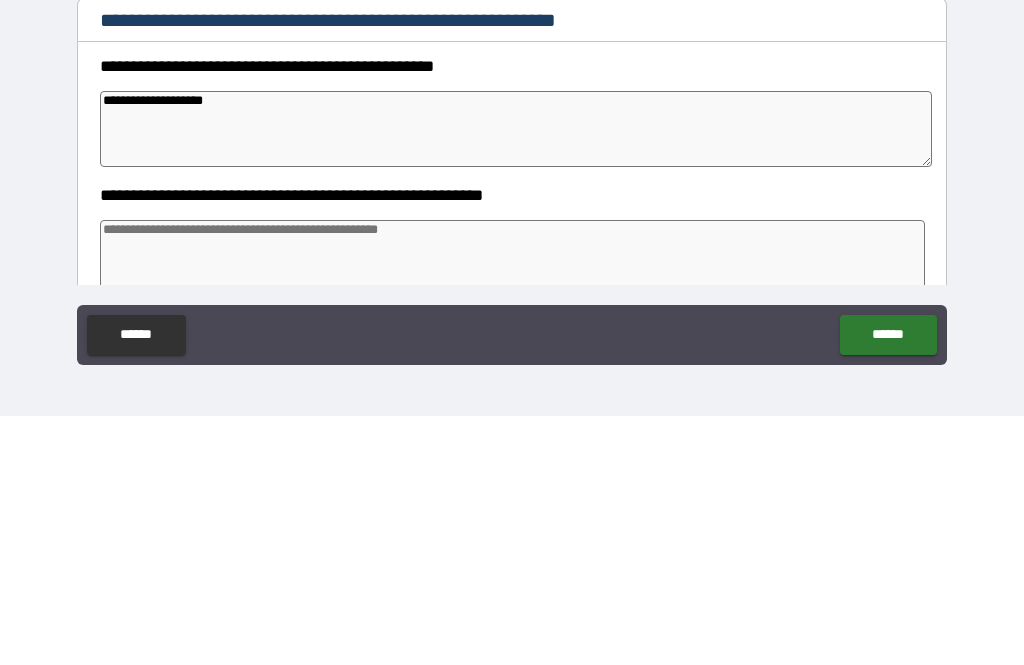 type on "*" 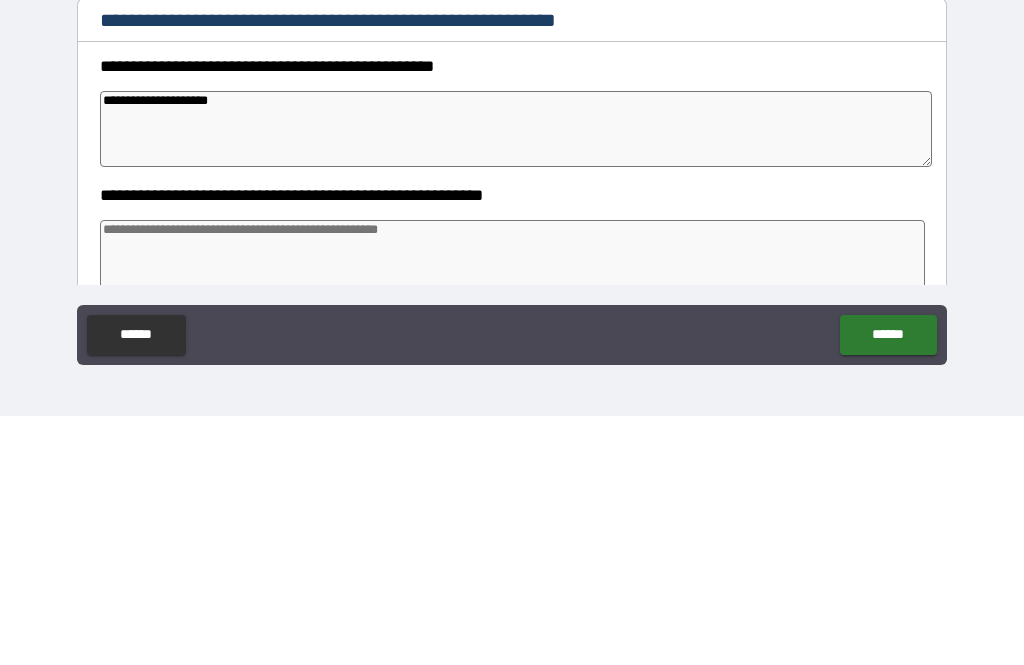 type on "*" 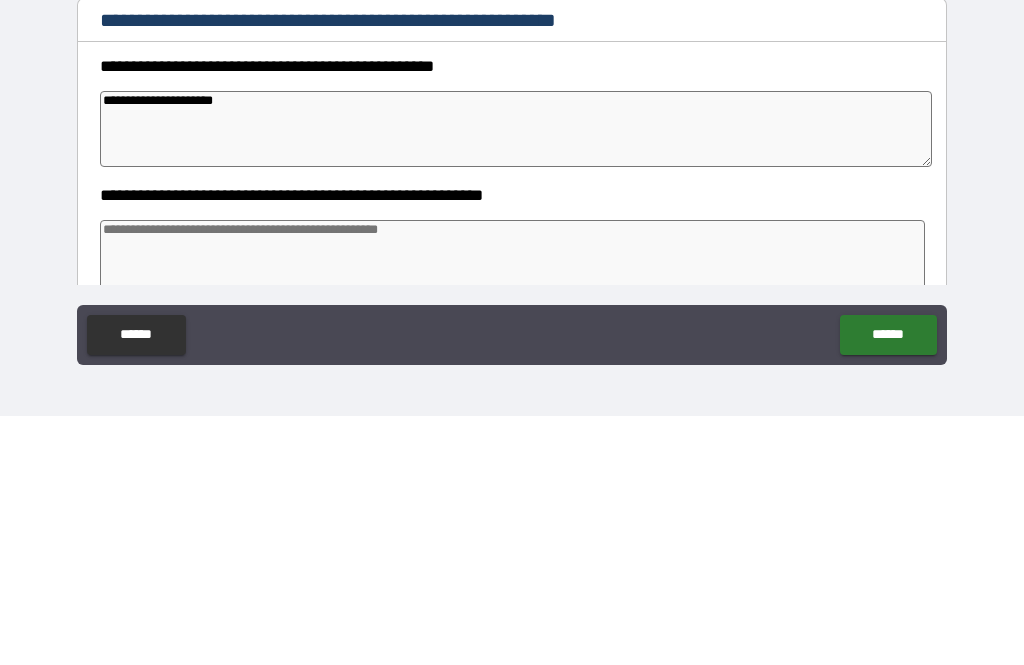 type on "*" 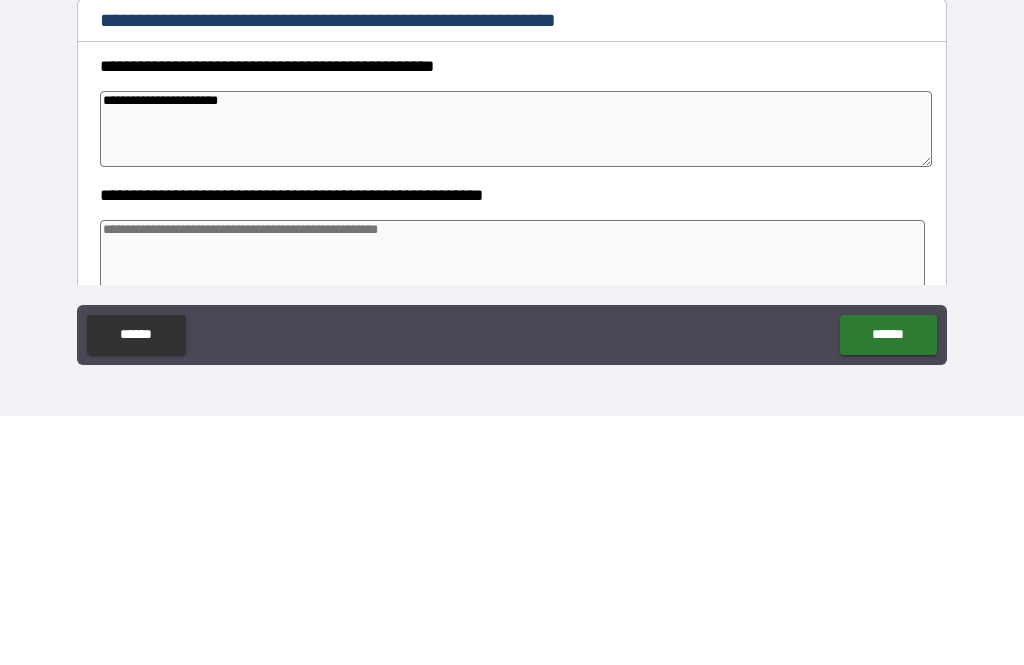 type on "*" 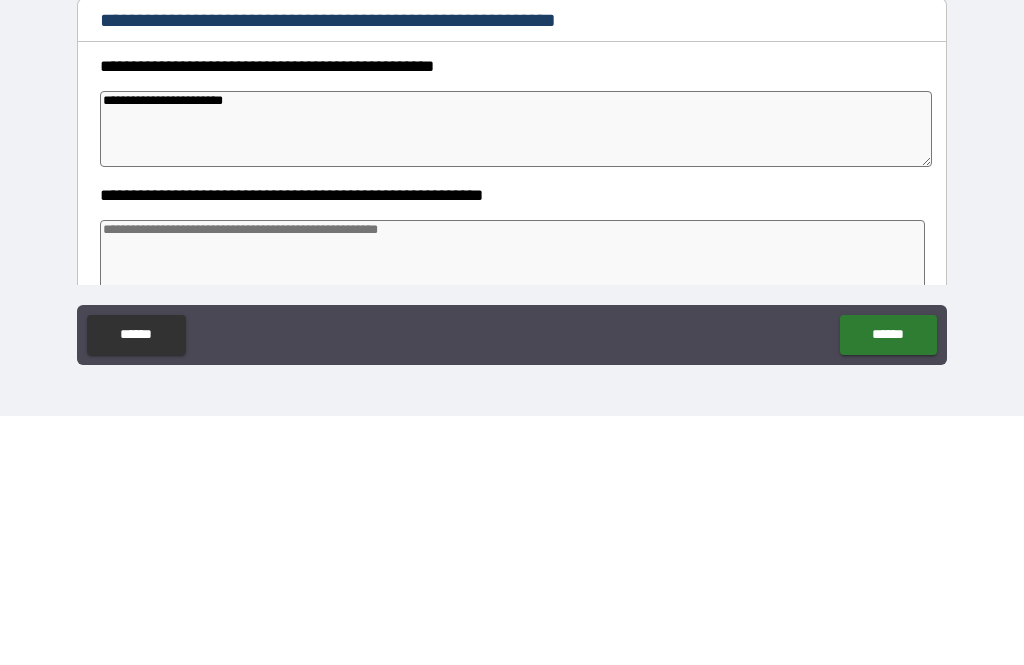 type on "*" 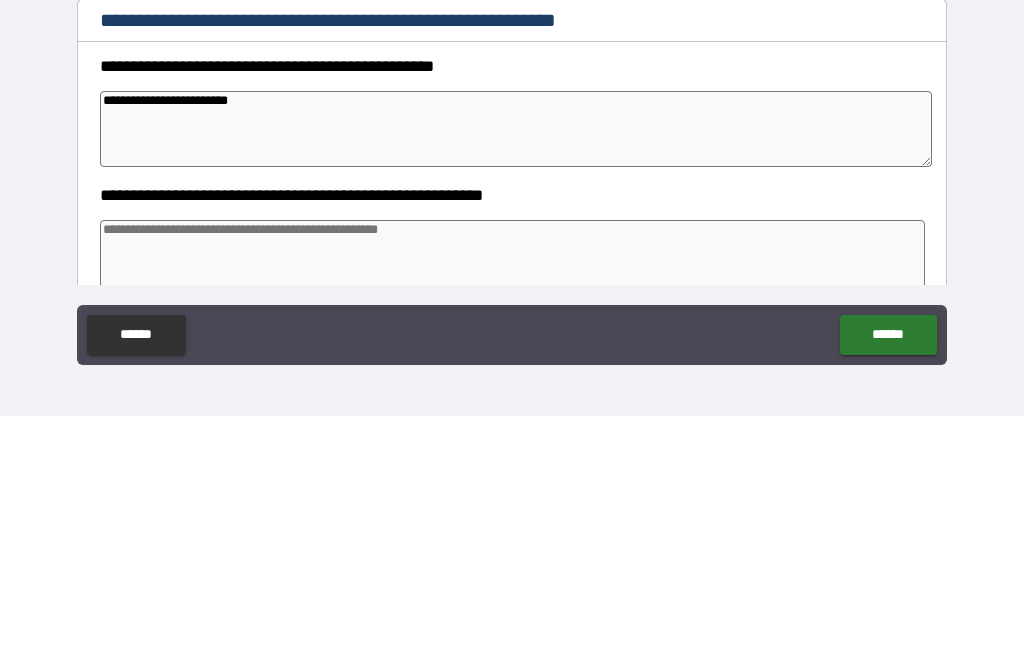 type on "*" 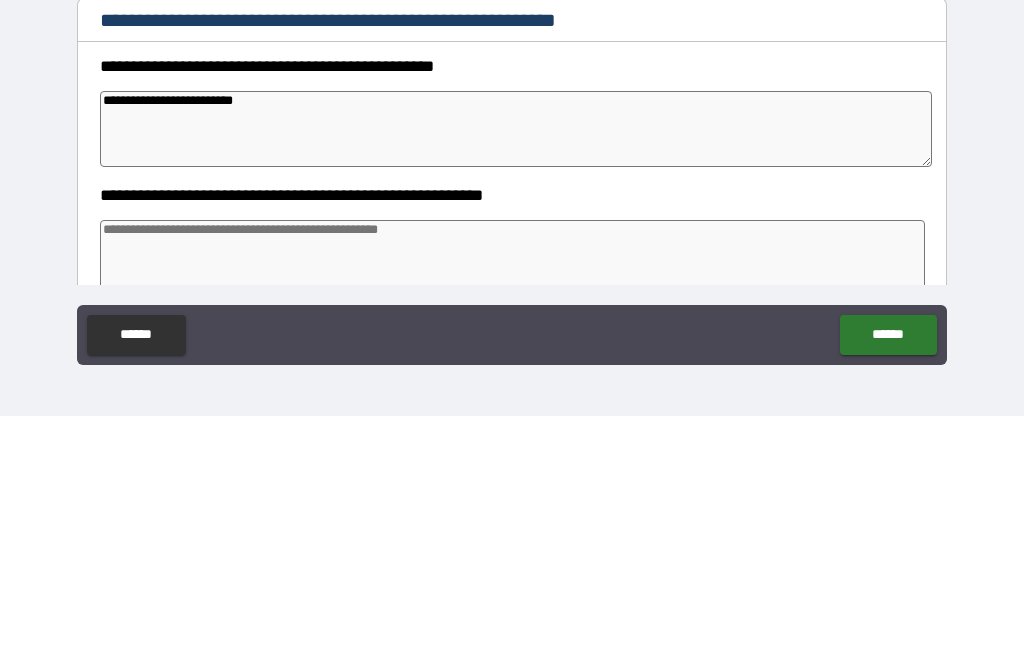 type on "*" 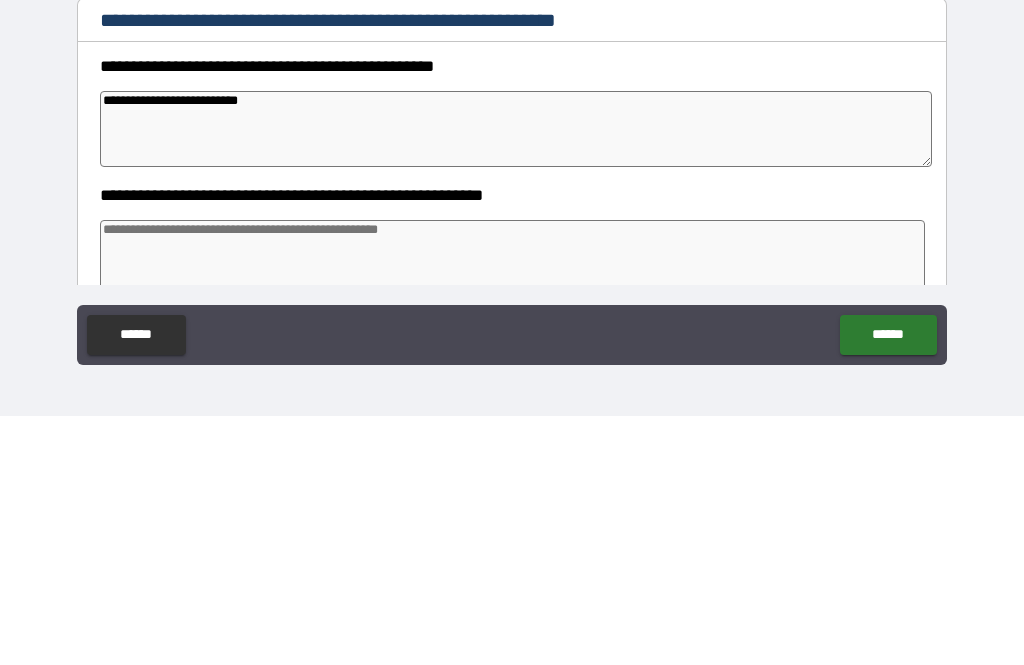 type on "*" 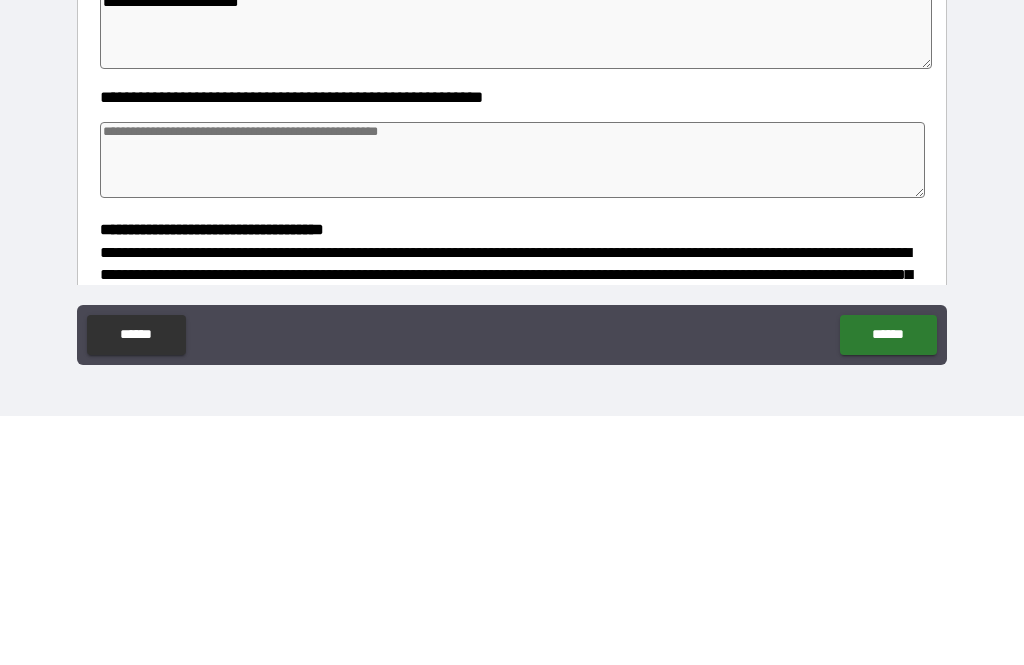 scroll, scrollTop: 103, scrollLeft: 0, axis: vertical 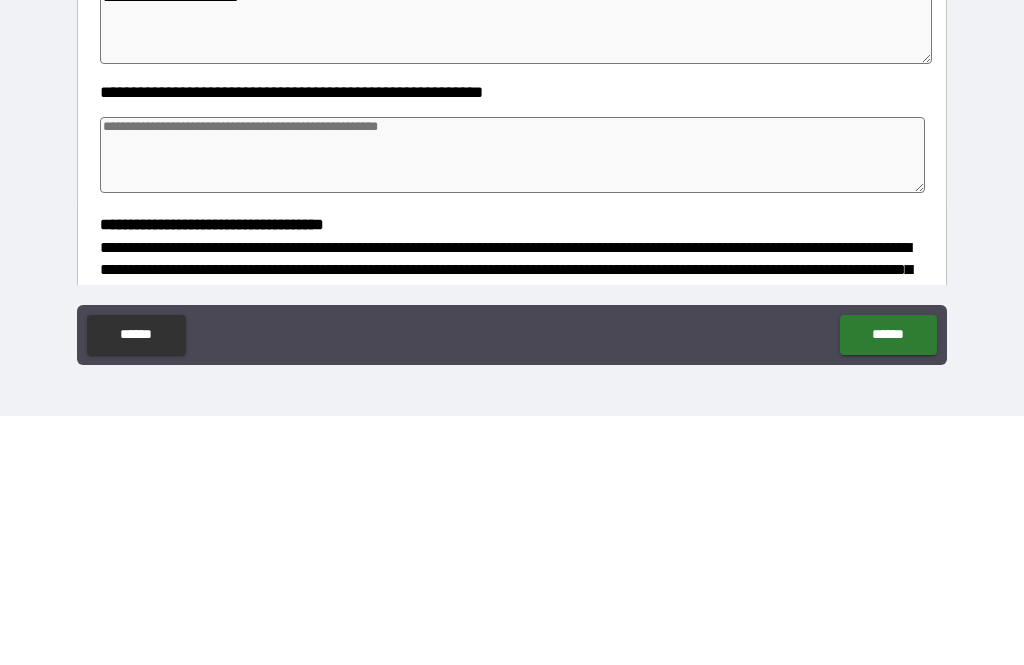 type on "**********" 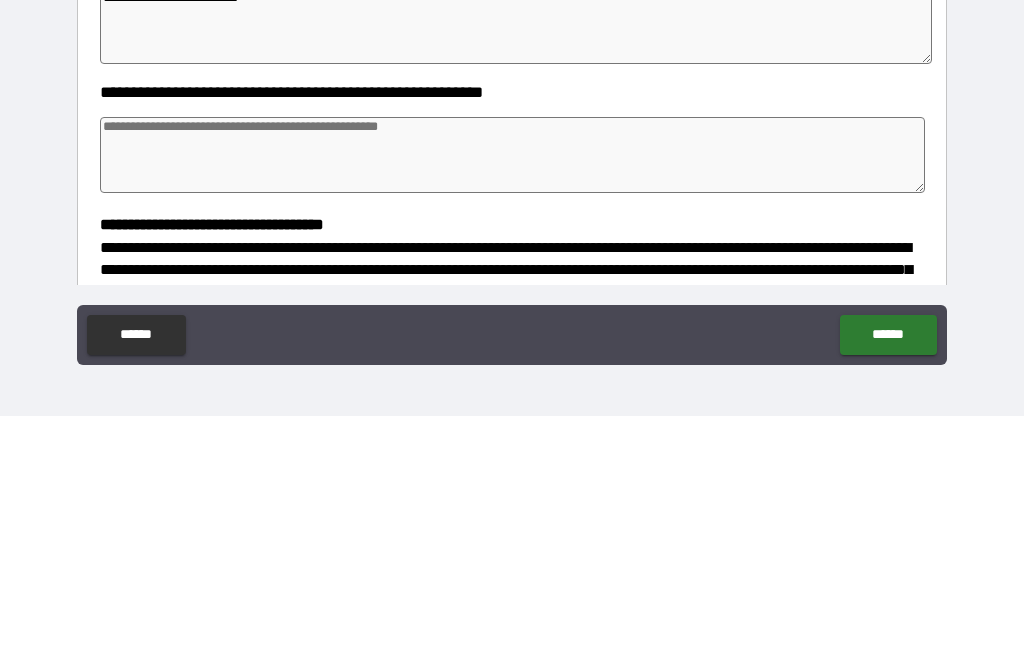 click at bounding box center (513, 404) 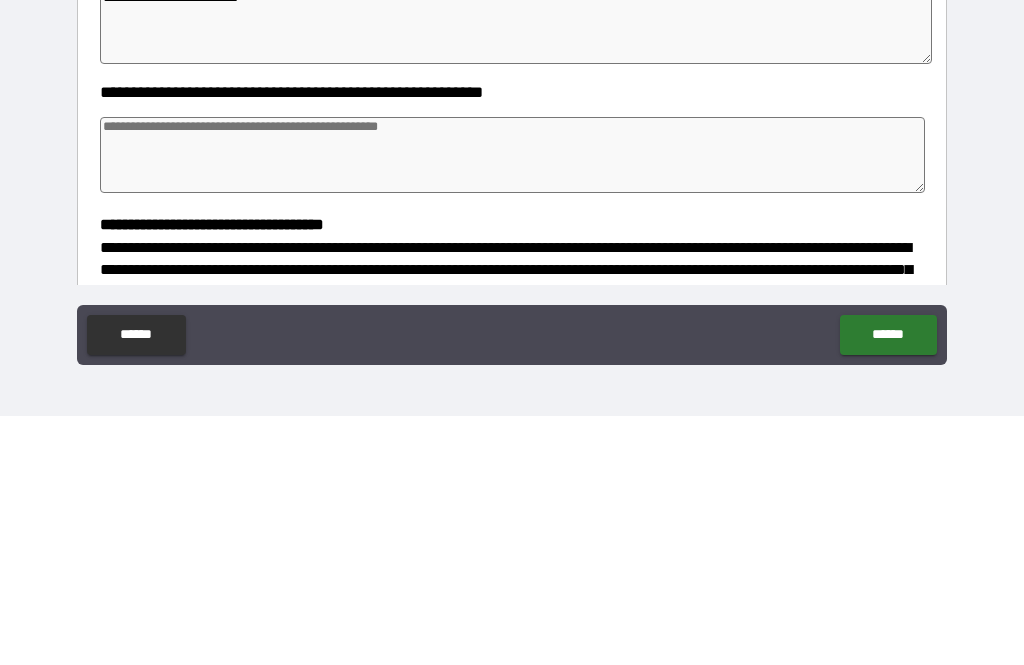 type on "*" 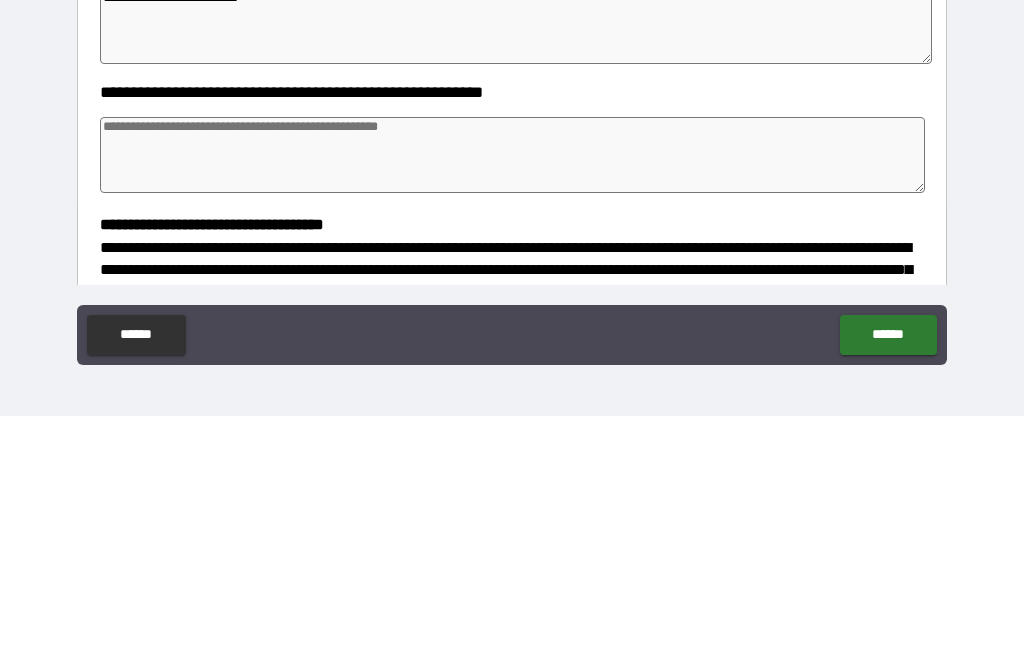 type on "*" 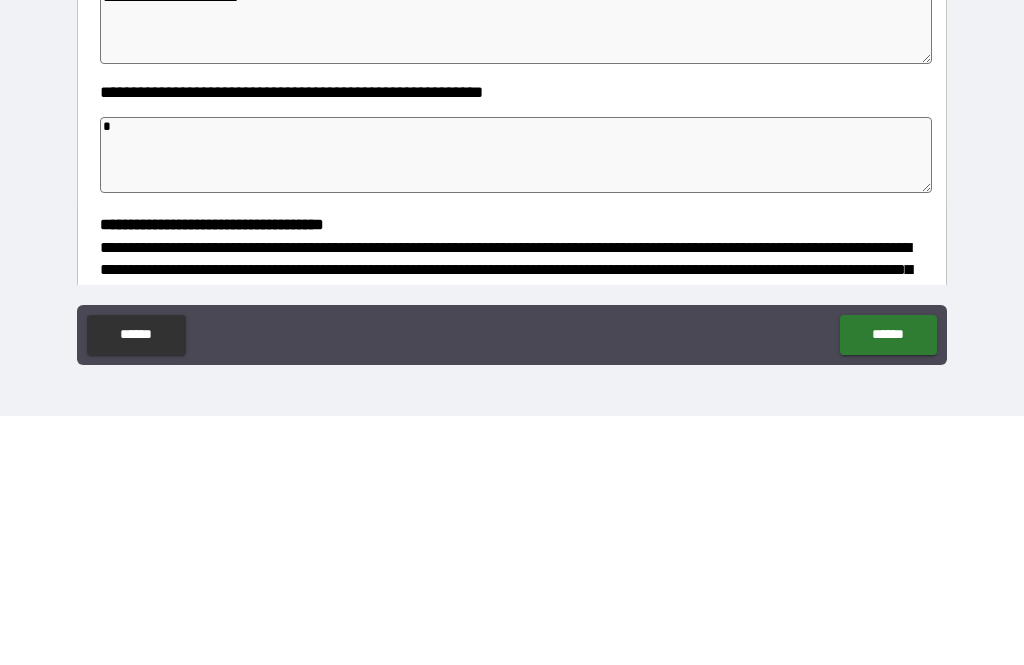 type on "**" 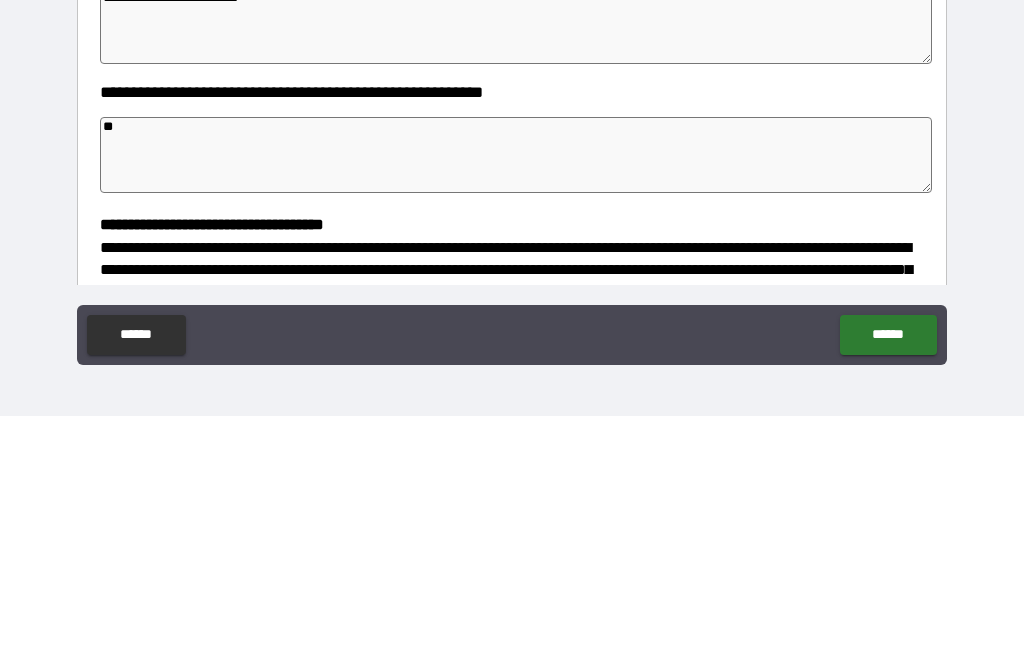 type on "*" 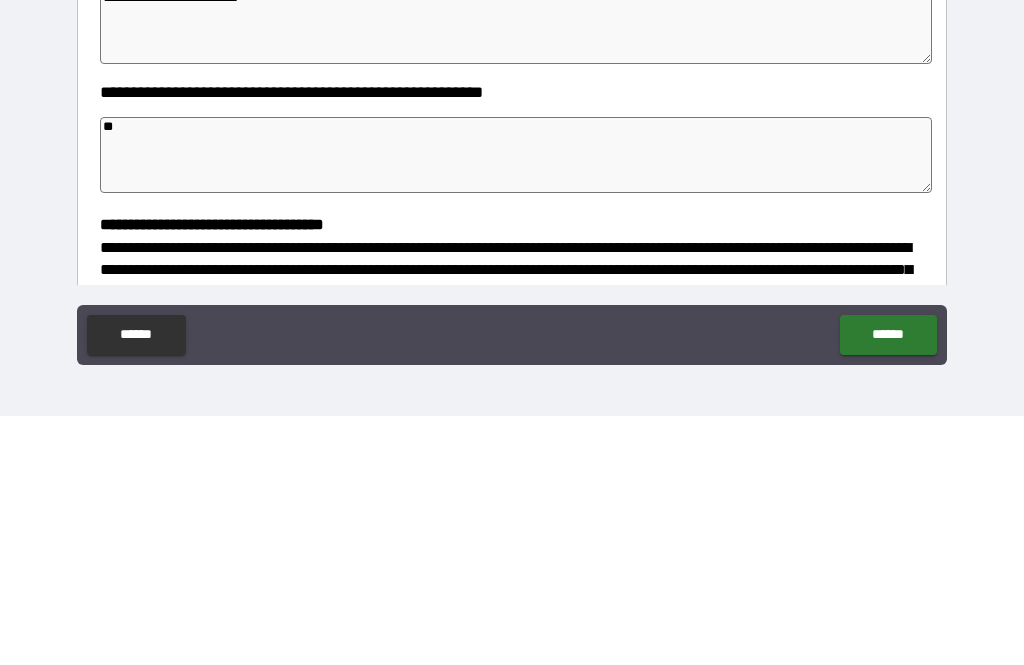 type on "*" 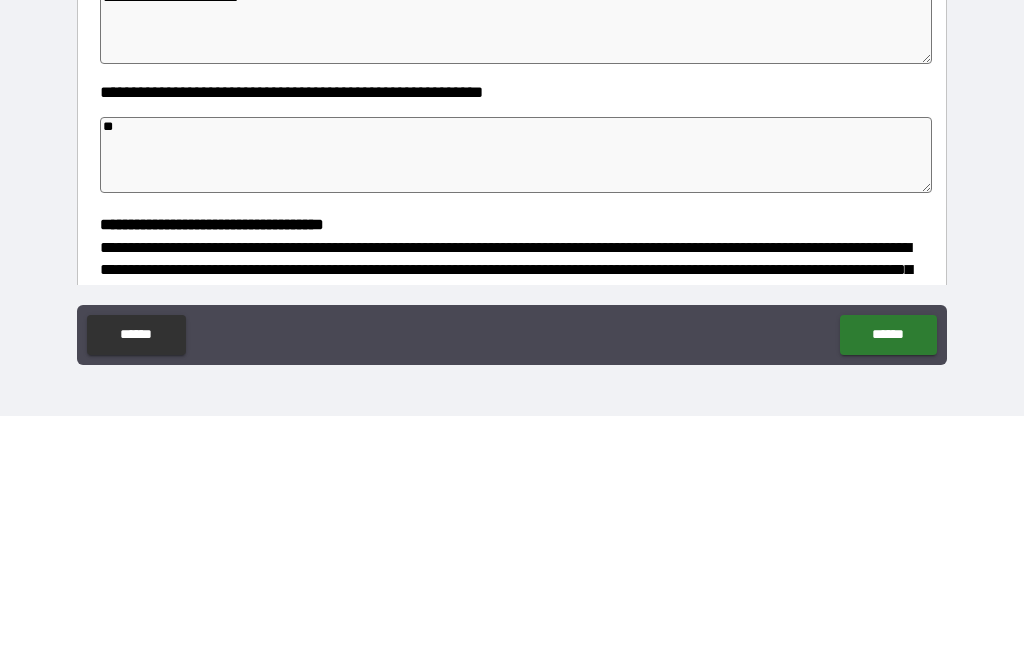 type on "*" 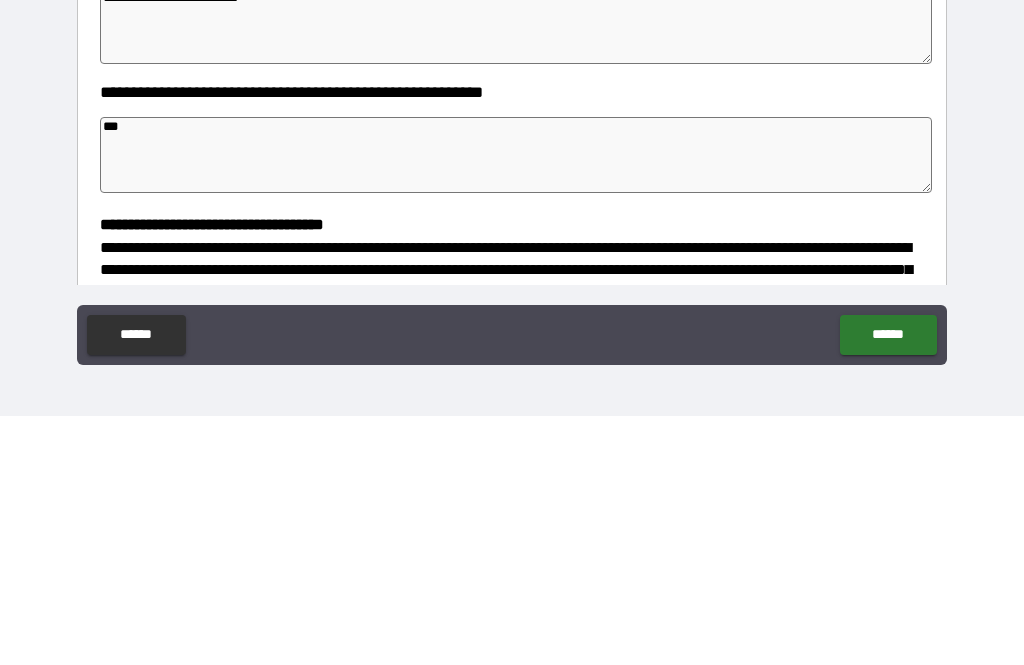 type on "*" 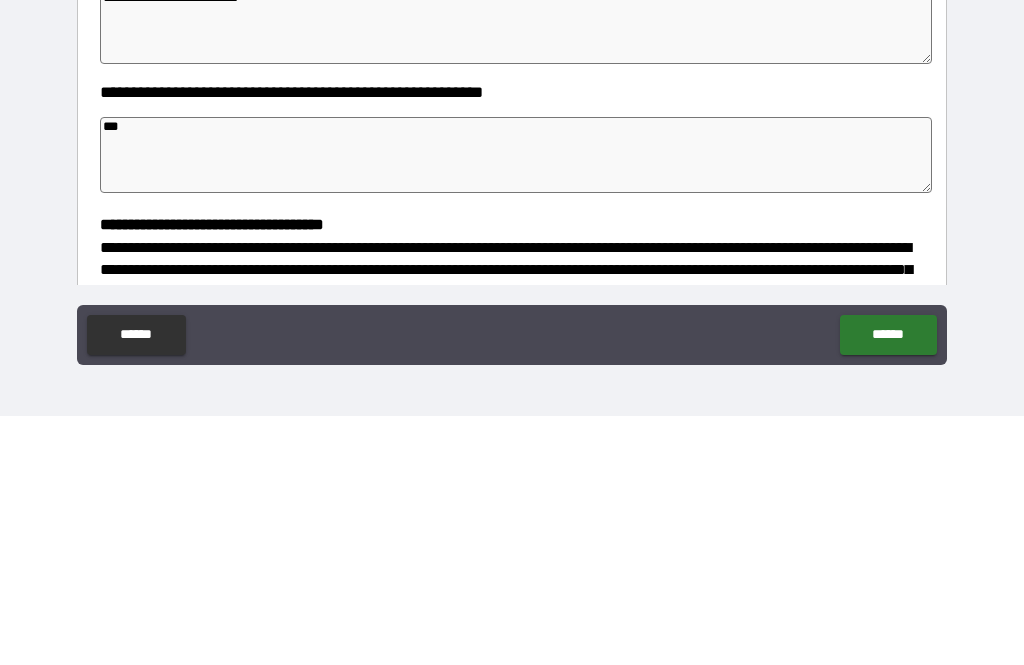 type on "*" 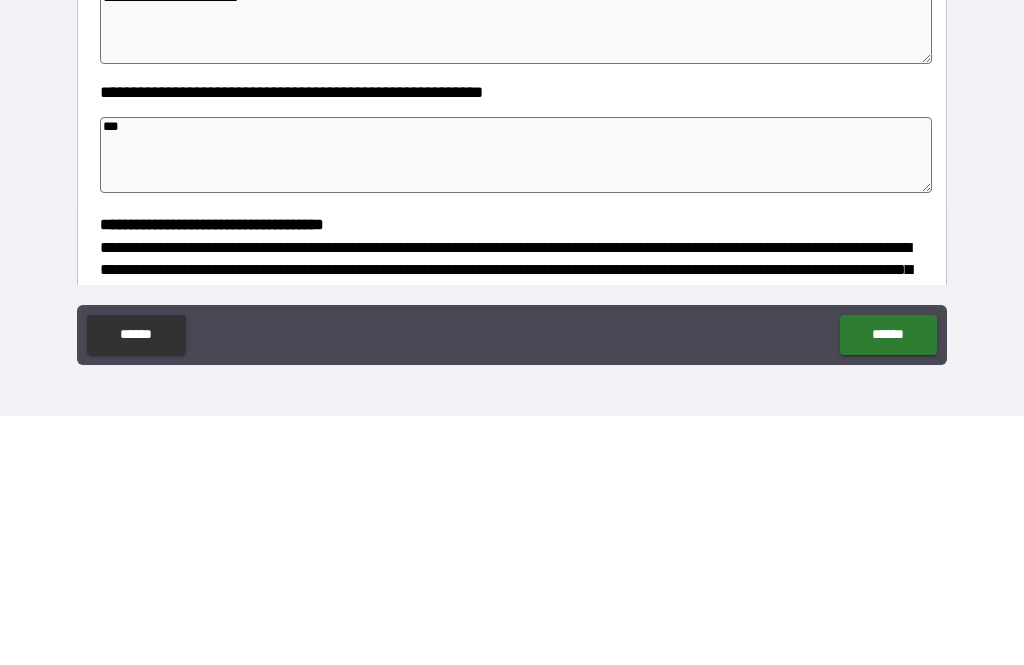 type on "*" 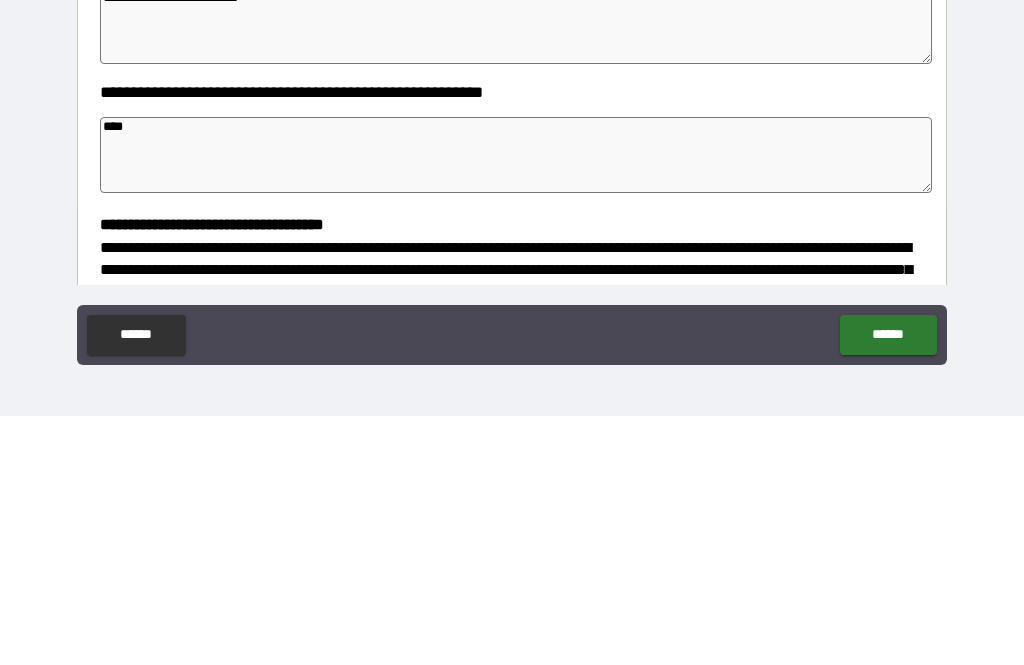 type on "*" 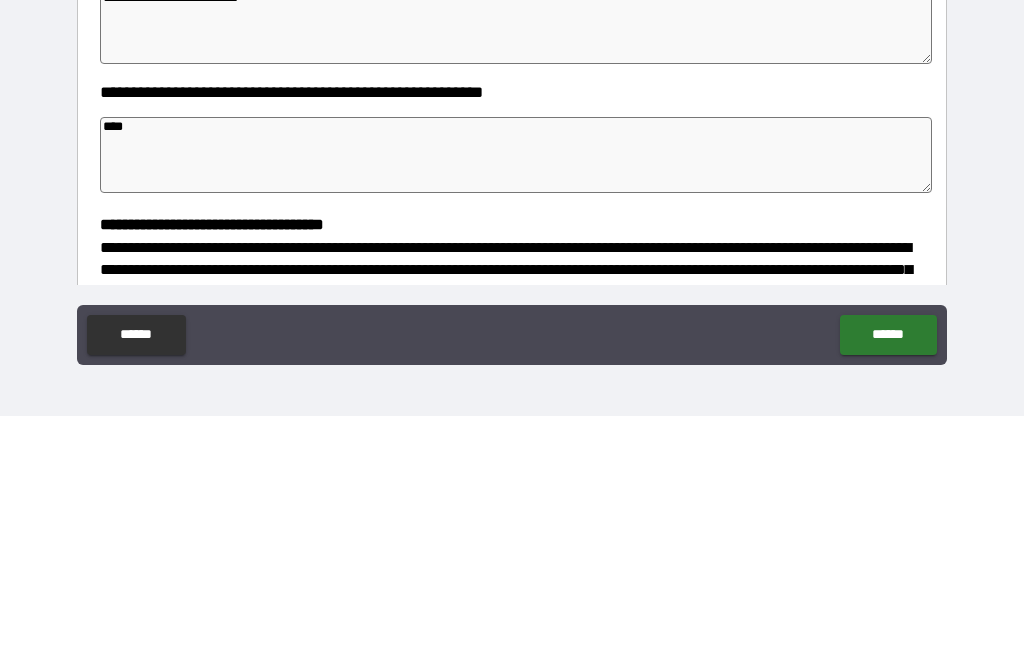 type on "*" 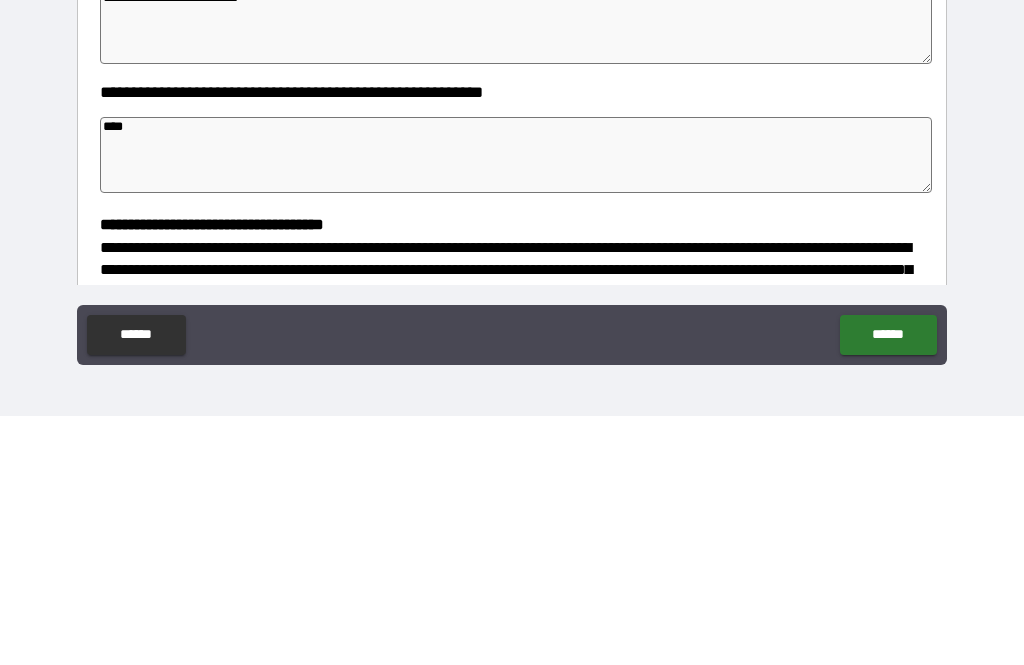type on "*" 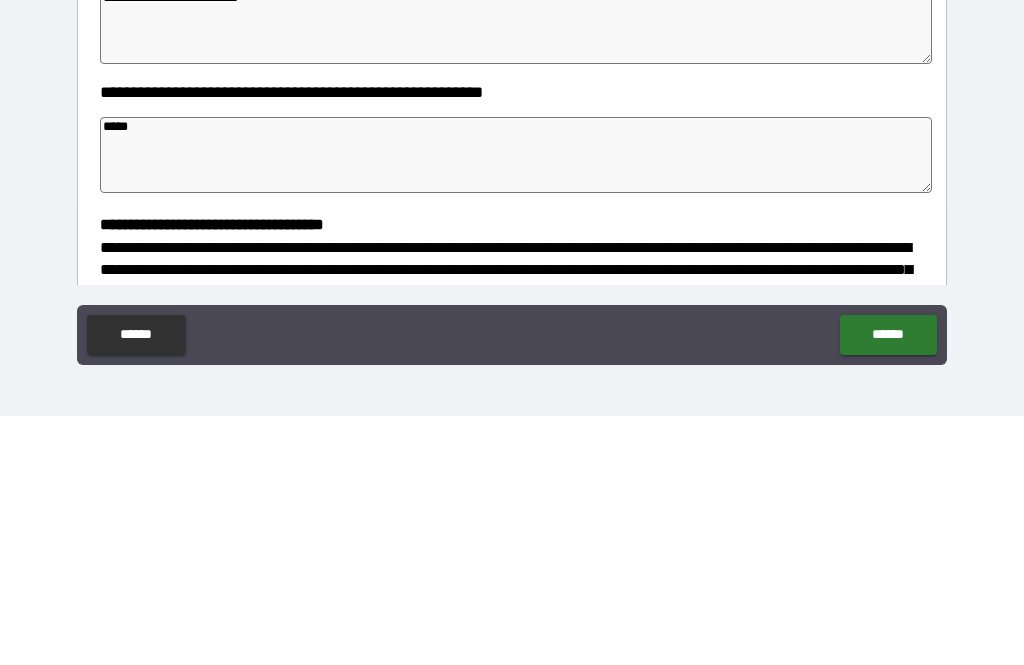 type on "*" 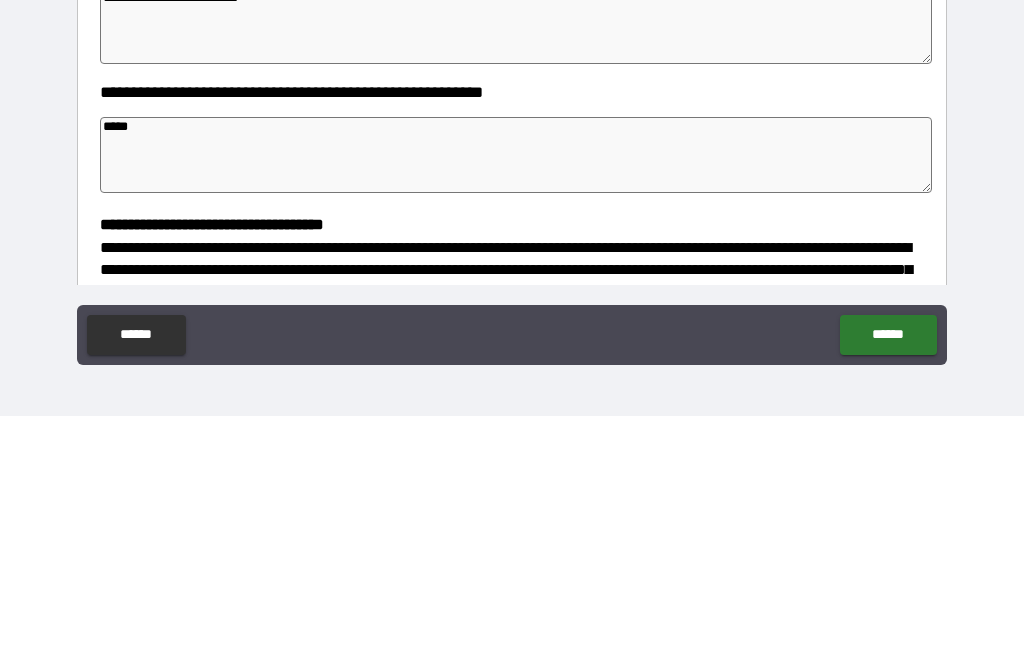 type on "*" 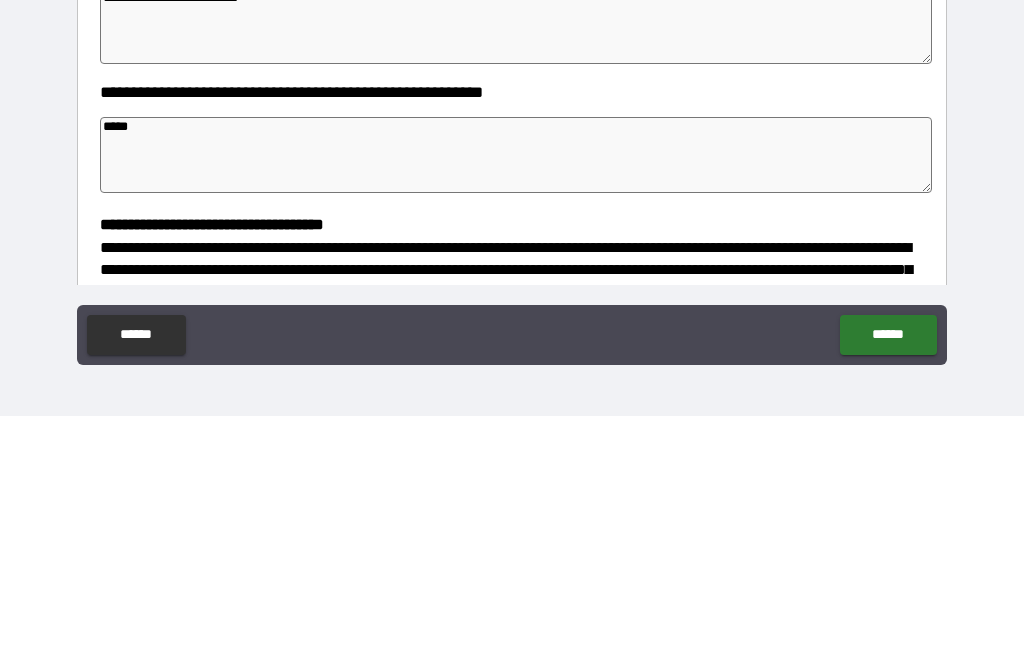 type on "******" 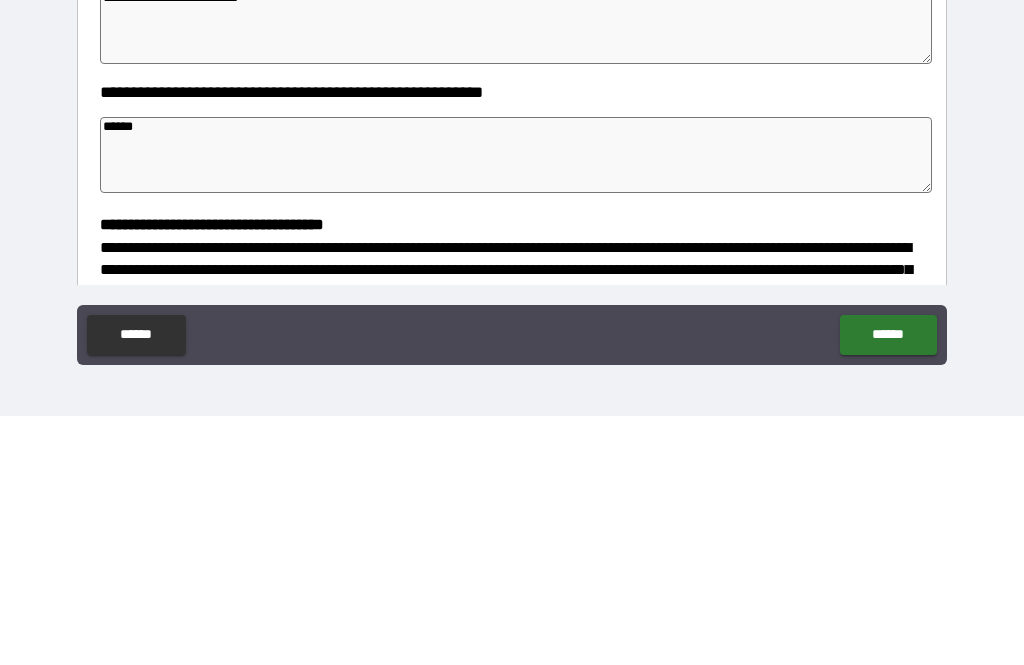 type on "*" 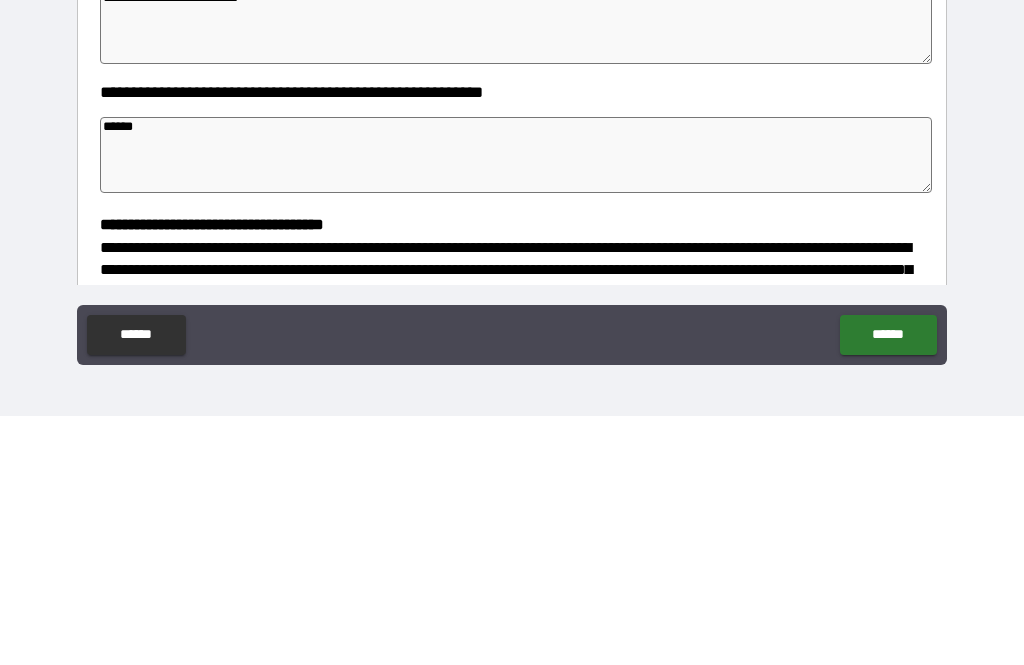 type on "*" 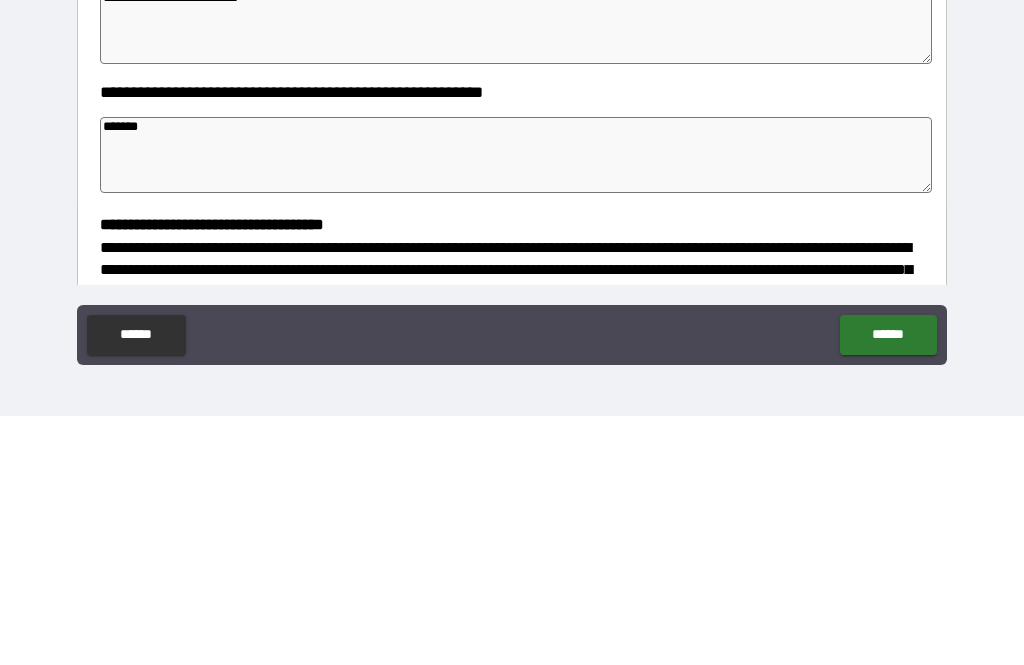 type on "*" 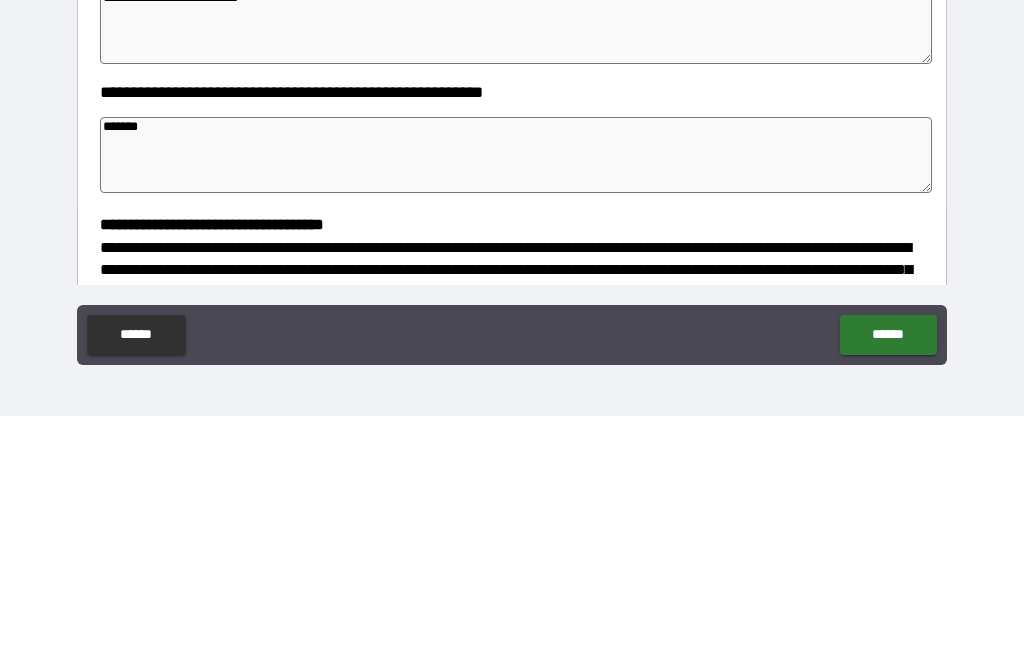 type on "*" 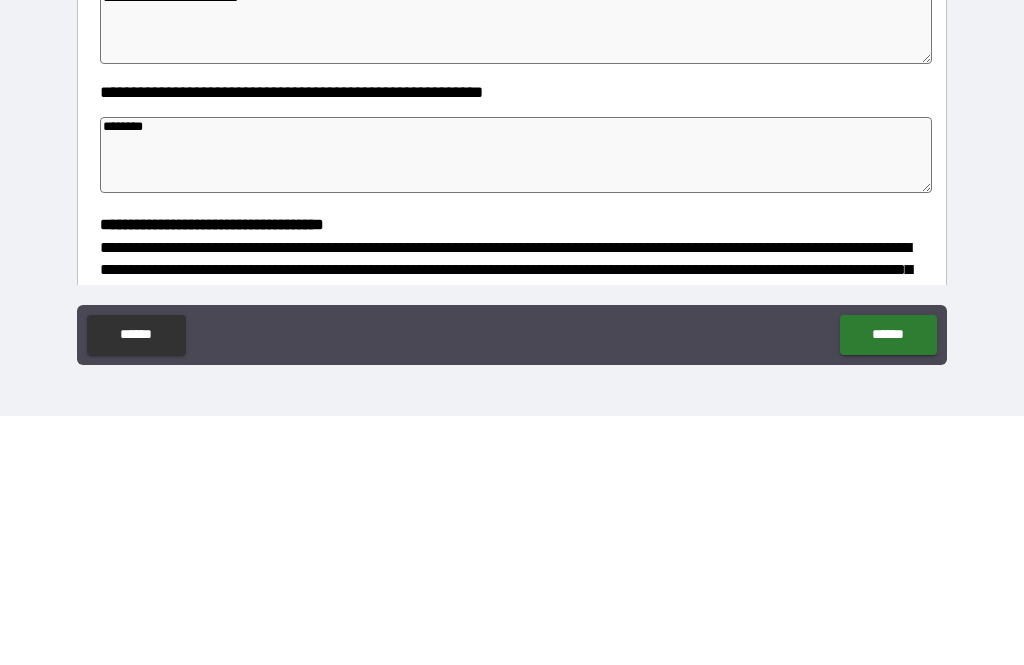 type on "*" 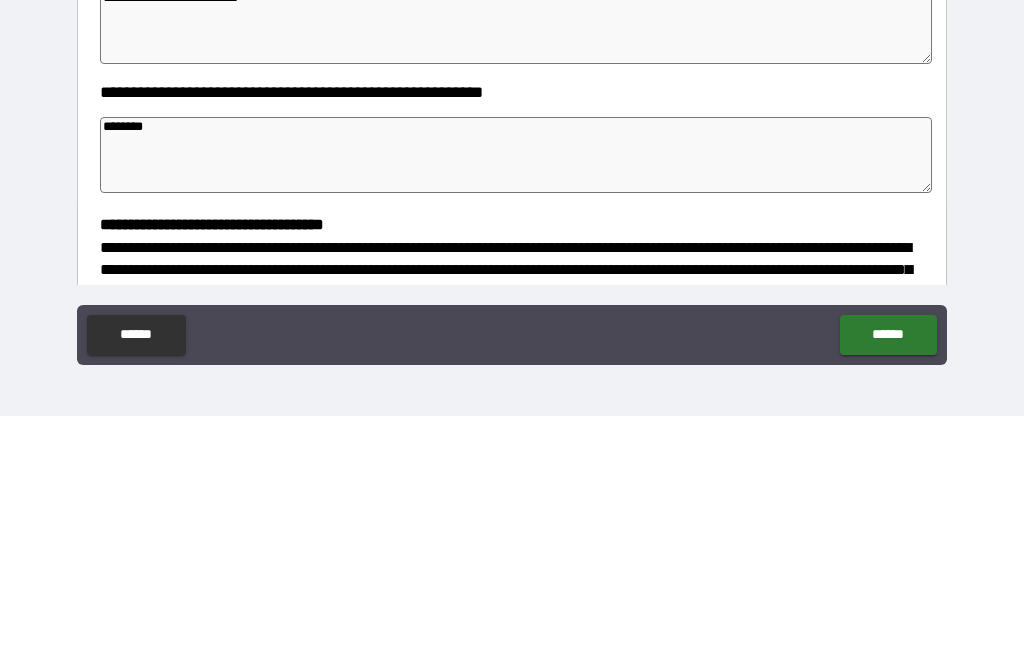 type on "*" 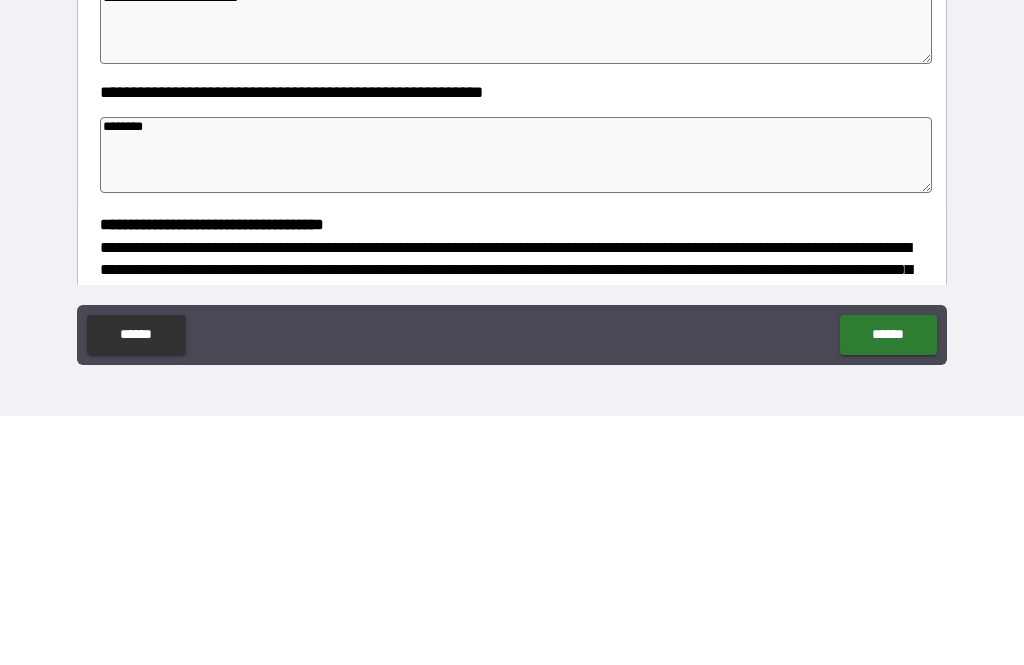 type on "*" 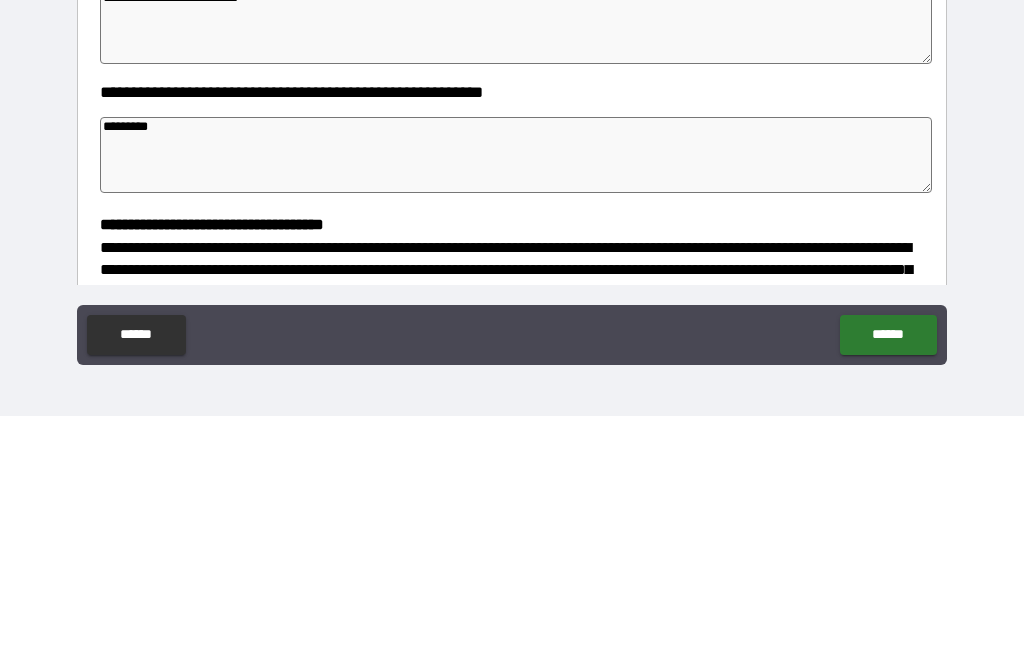 type on "*" 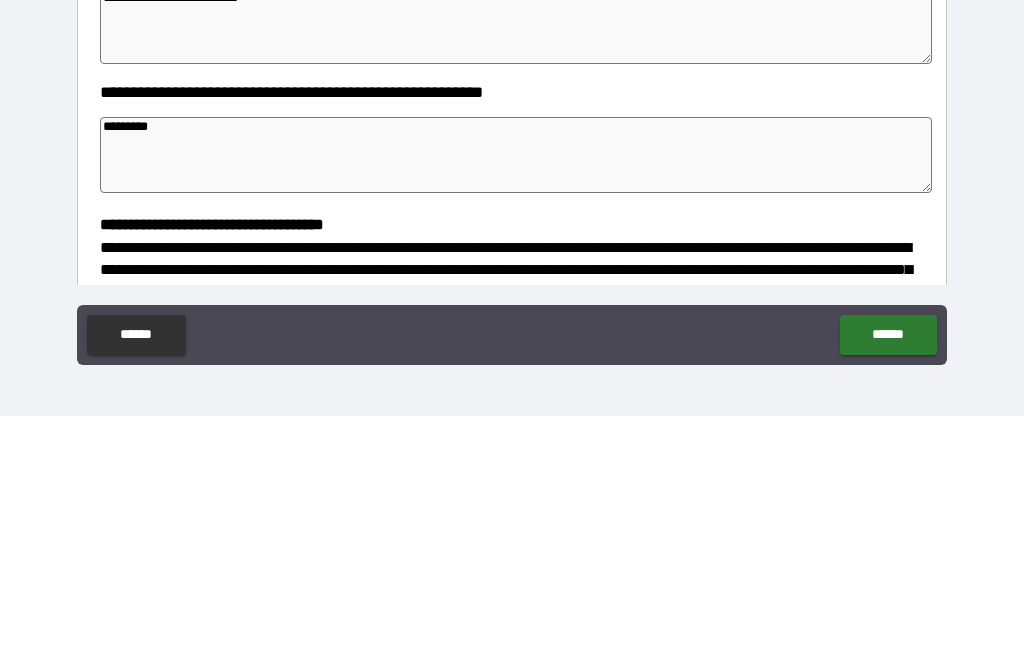 type on "*" 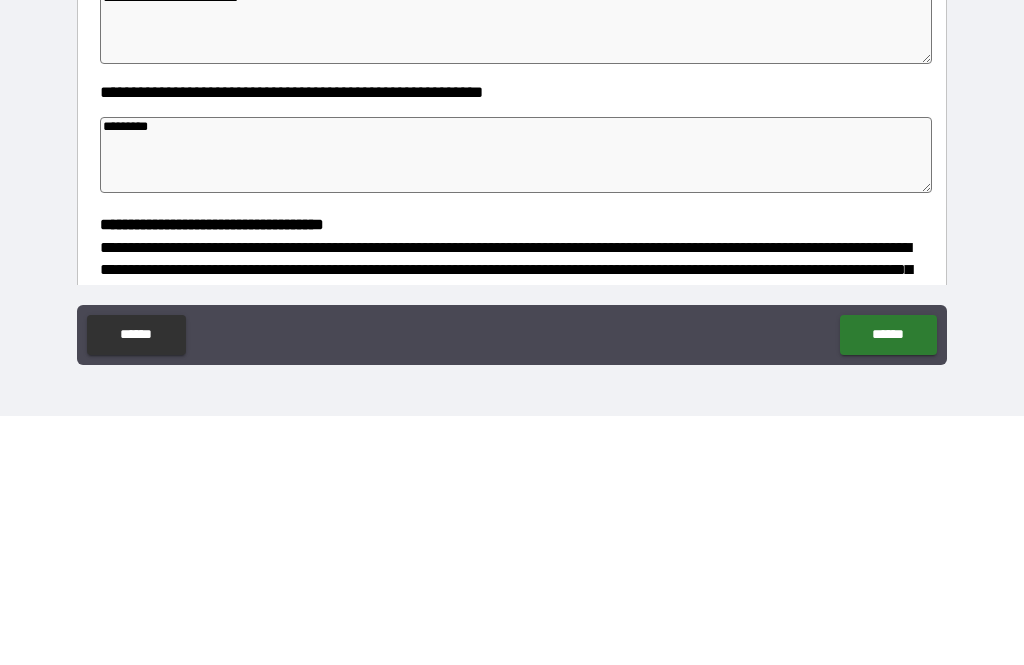type on "*" 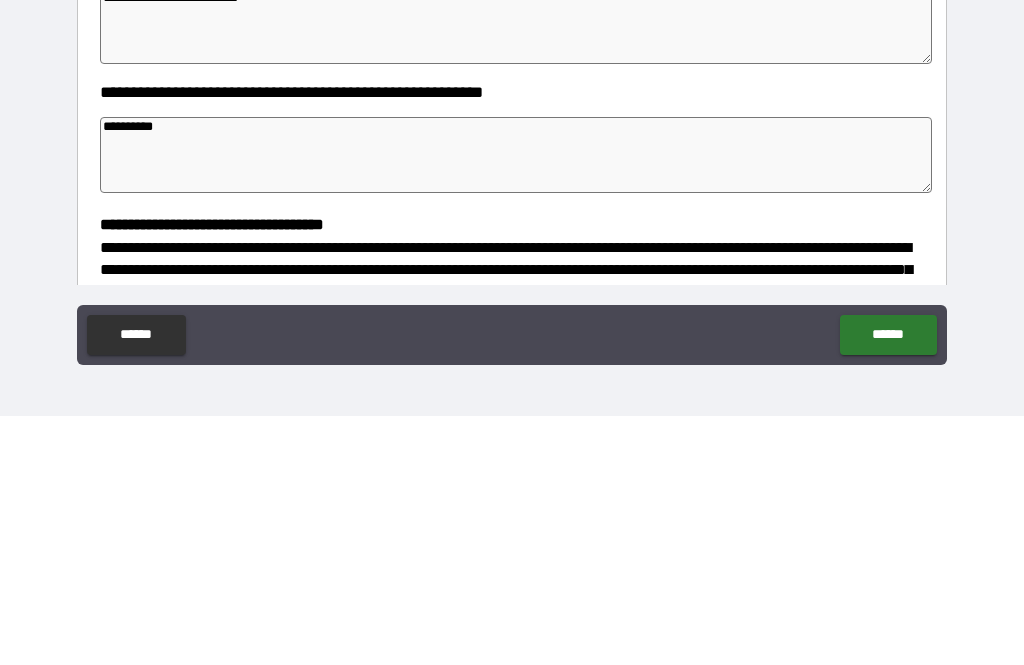 type on "*" 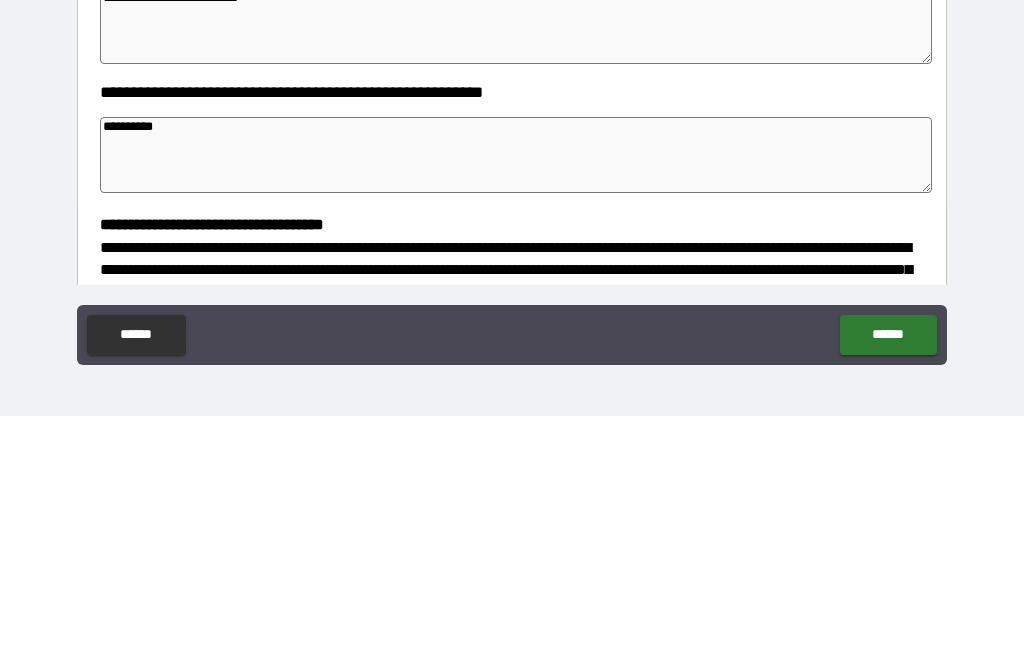 type on "*" 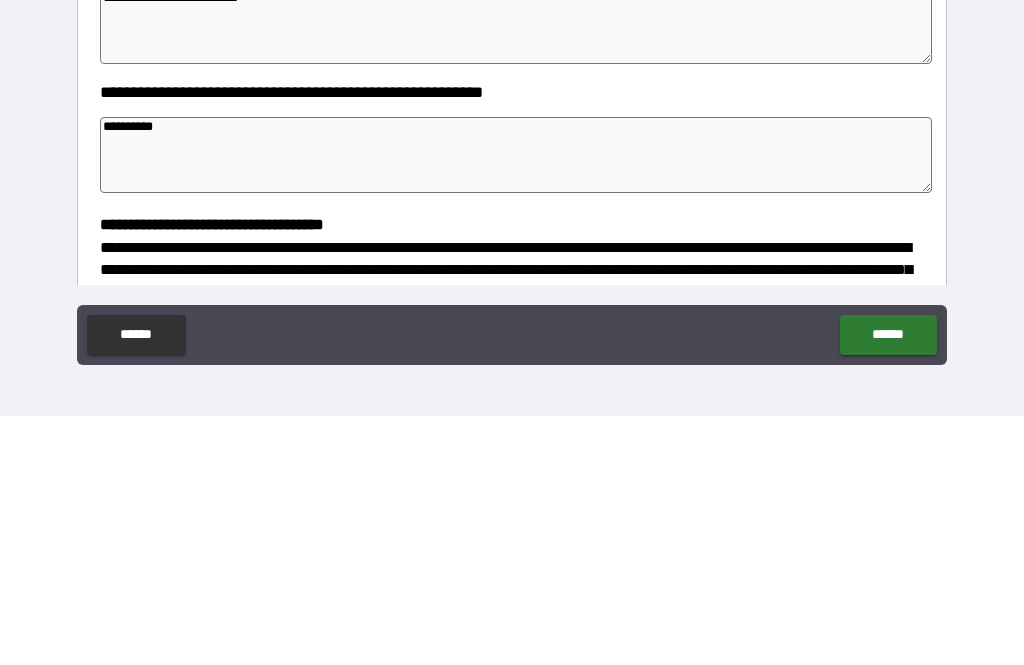 type on "**********" 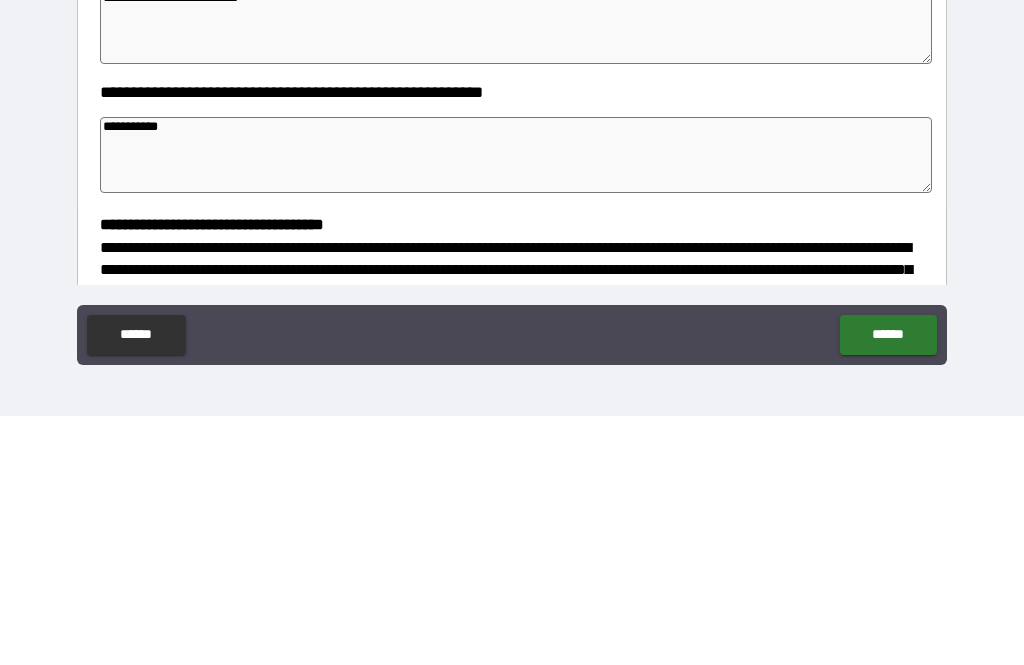 type on "*" 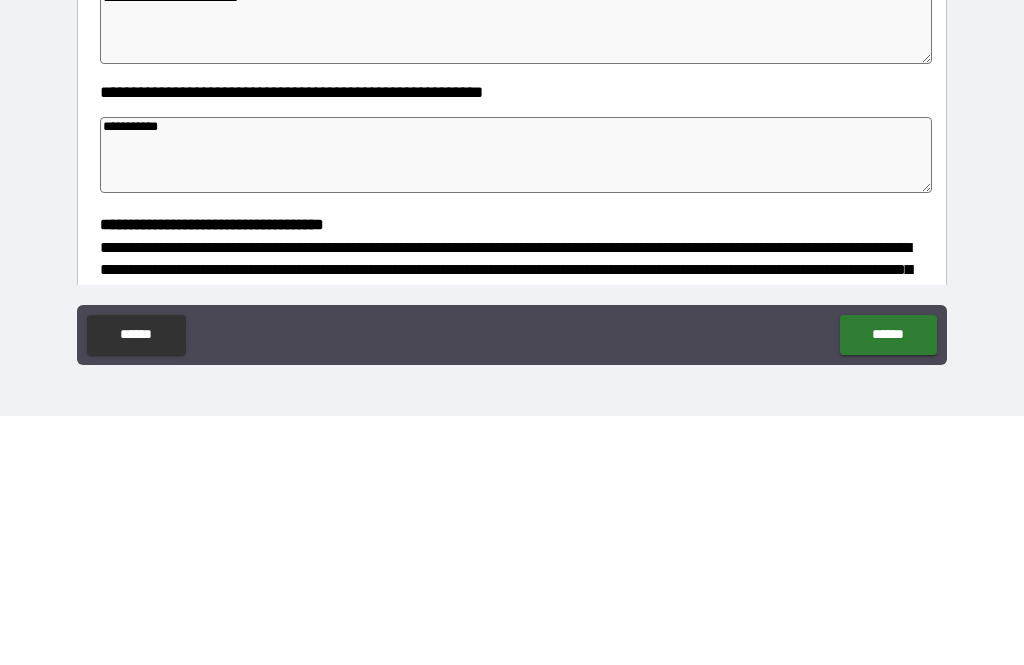 type on "*" 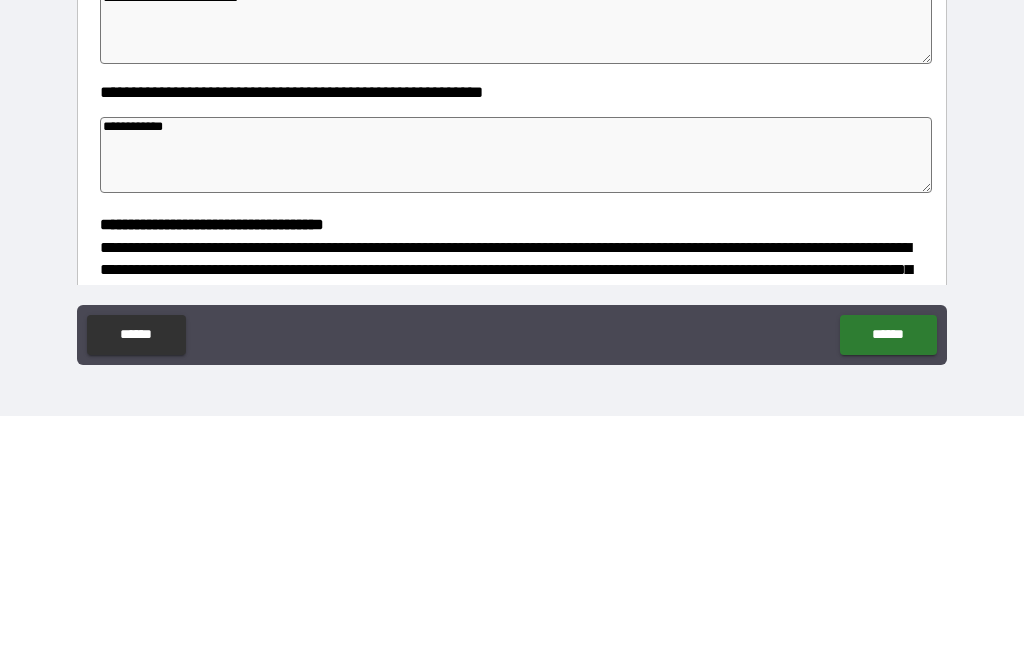 type on "*" 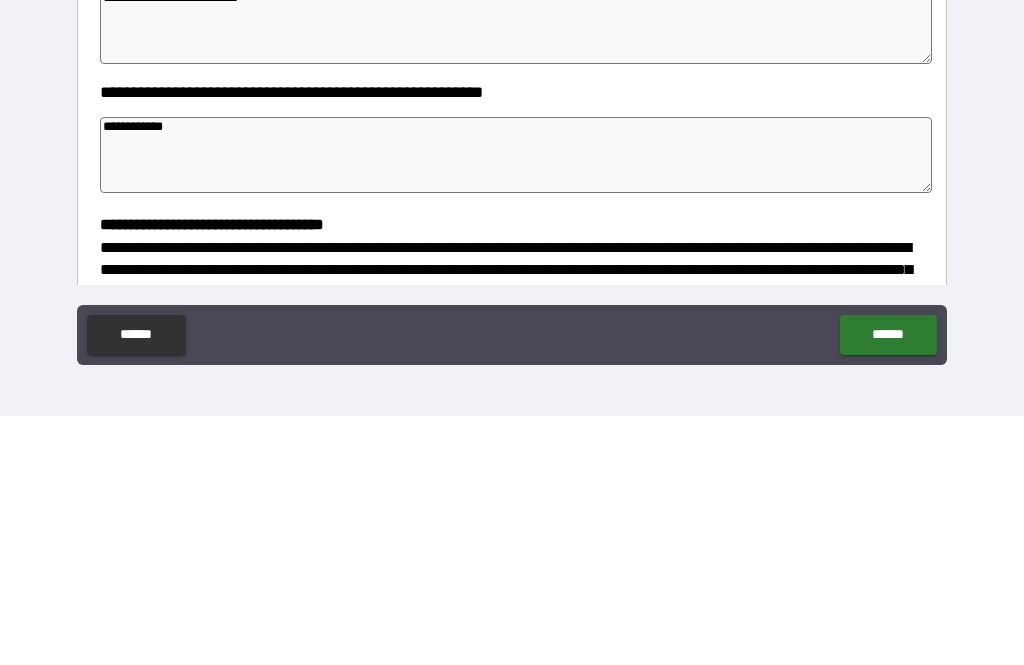 type on "*" 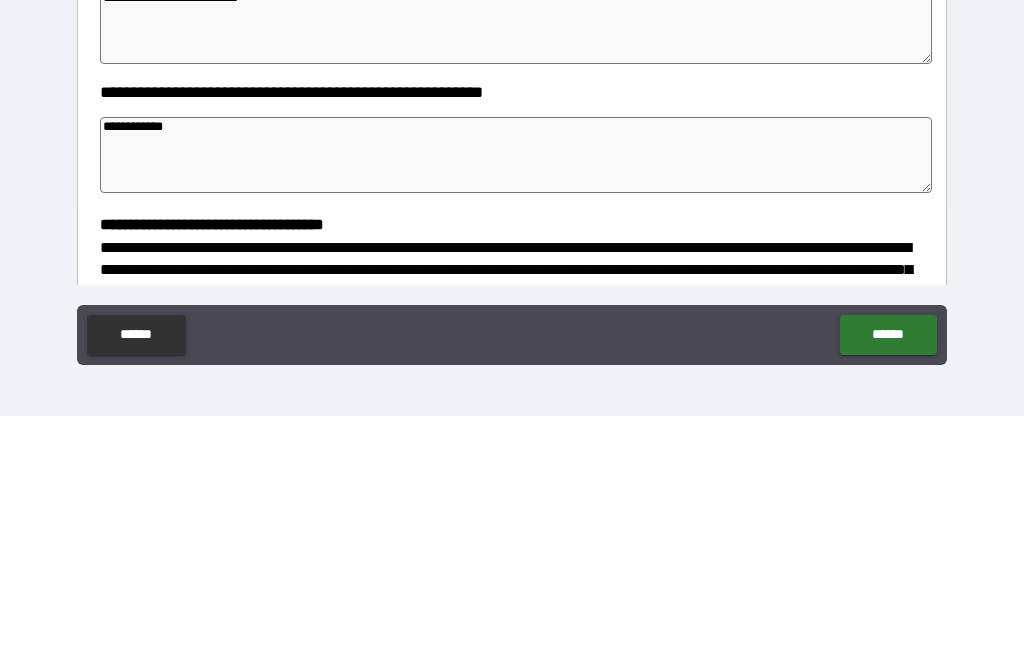 type 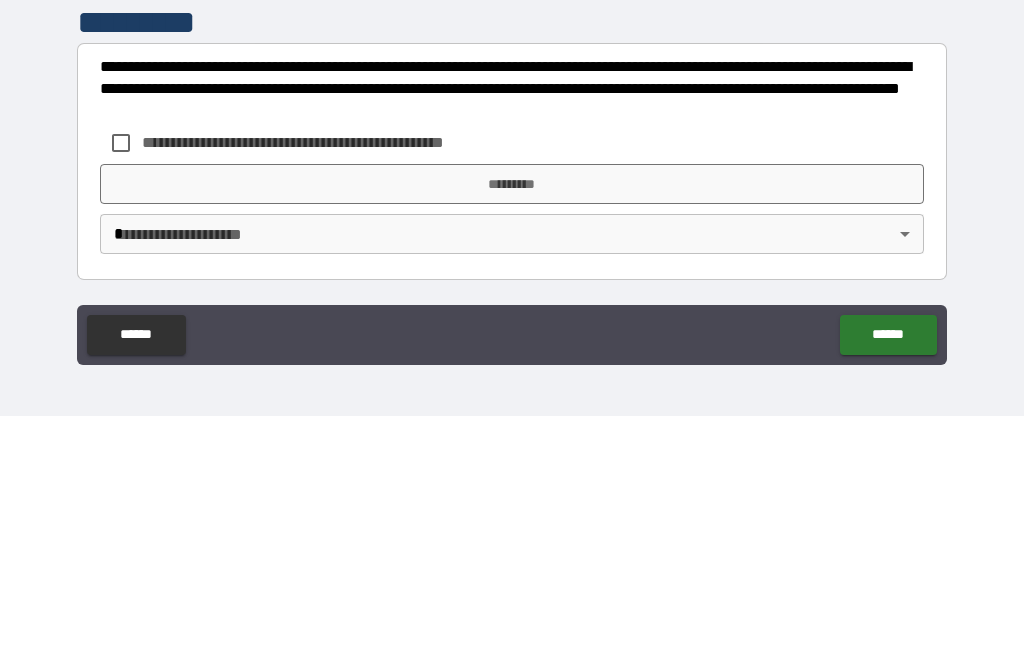 scroll, scrollTop: 544, scrollLeft: 0, axis: vertical 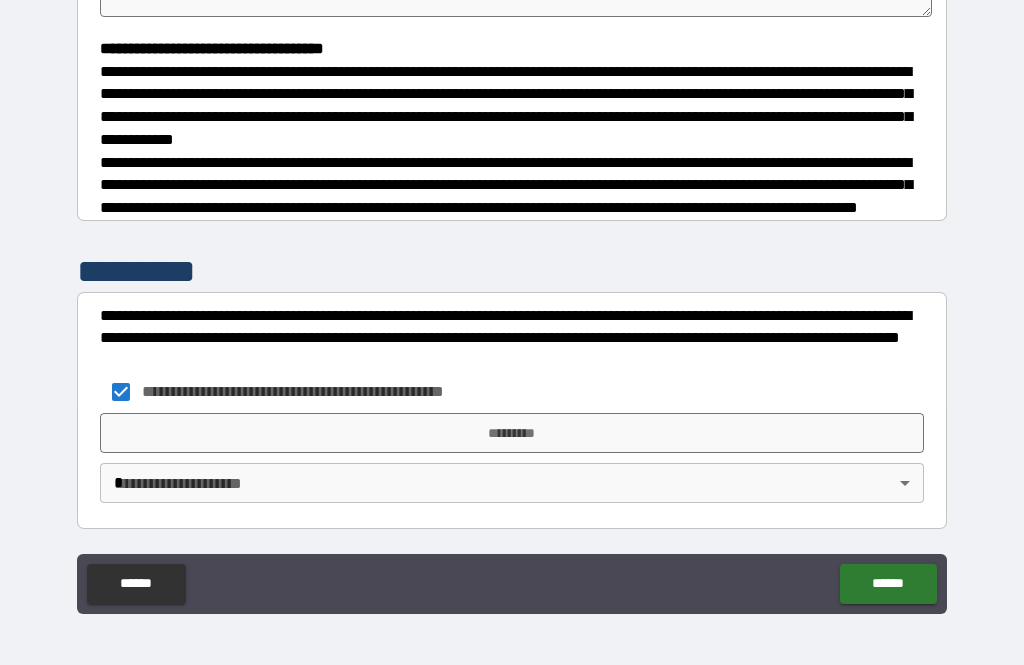 click on "*********" at bounding box center [512, 433] 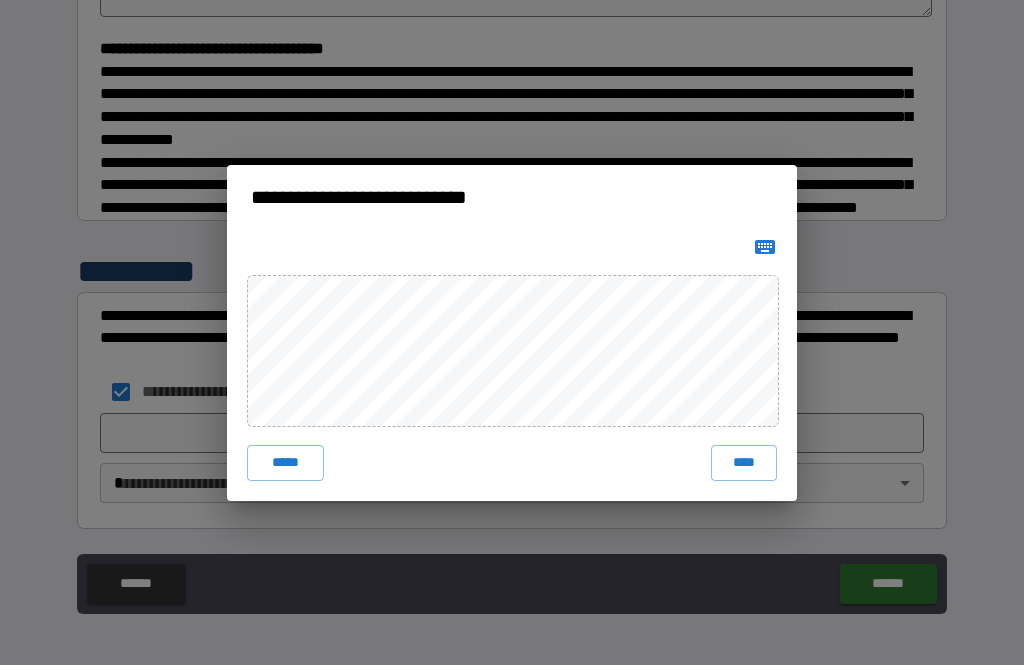 click on "****" at bounding box center [744, 463] 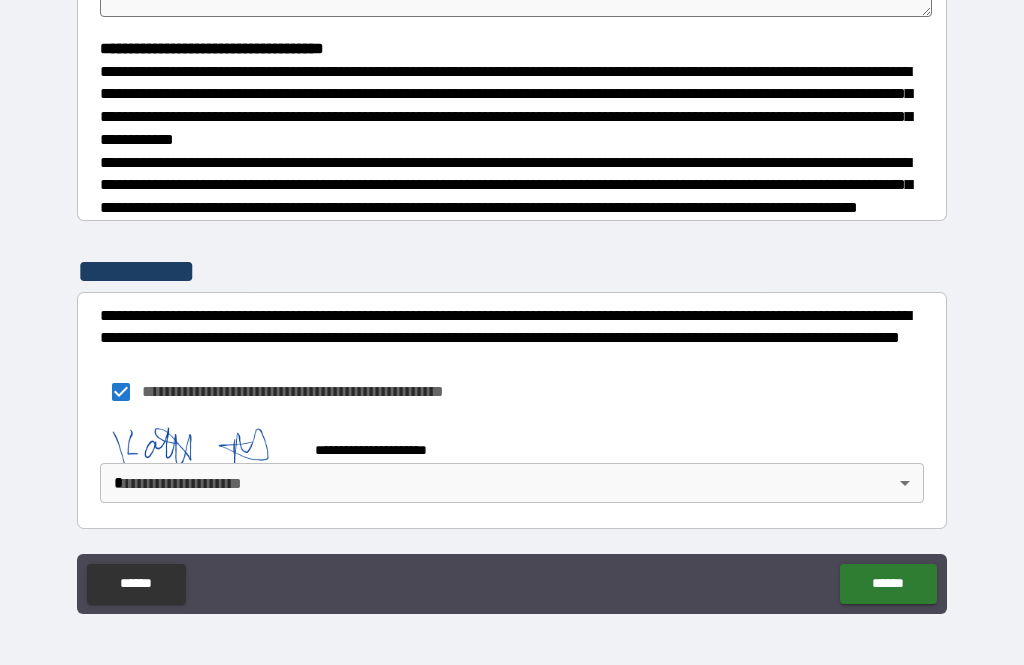 scroll, scrollTop: 534, scrollLeft: 0, axis: vertical 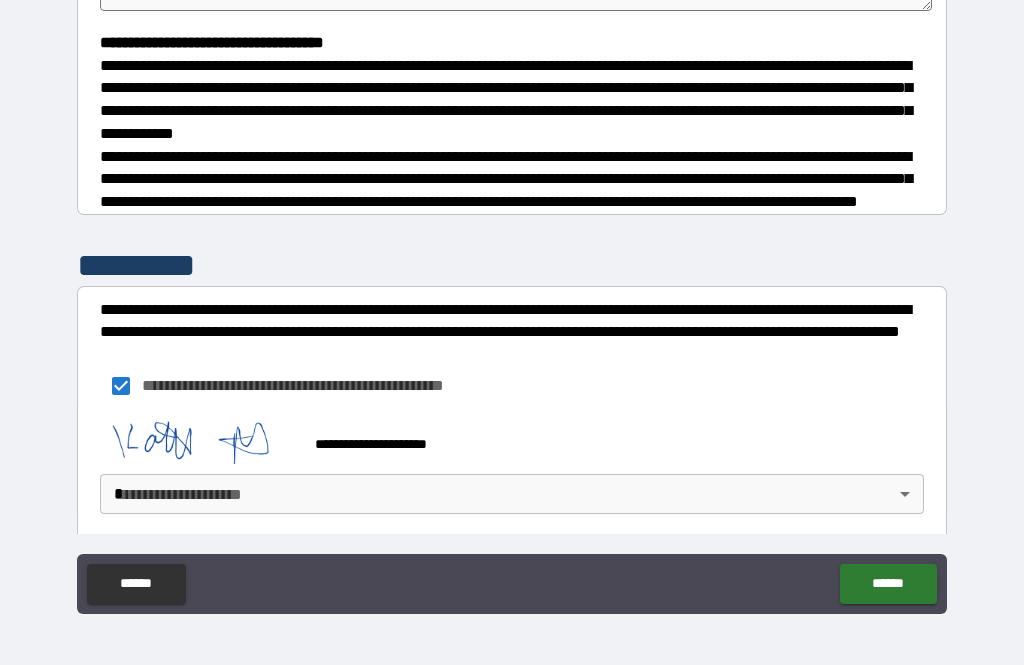 click on "**********" at bounding box center (512, 300) 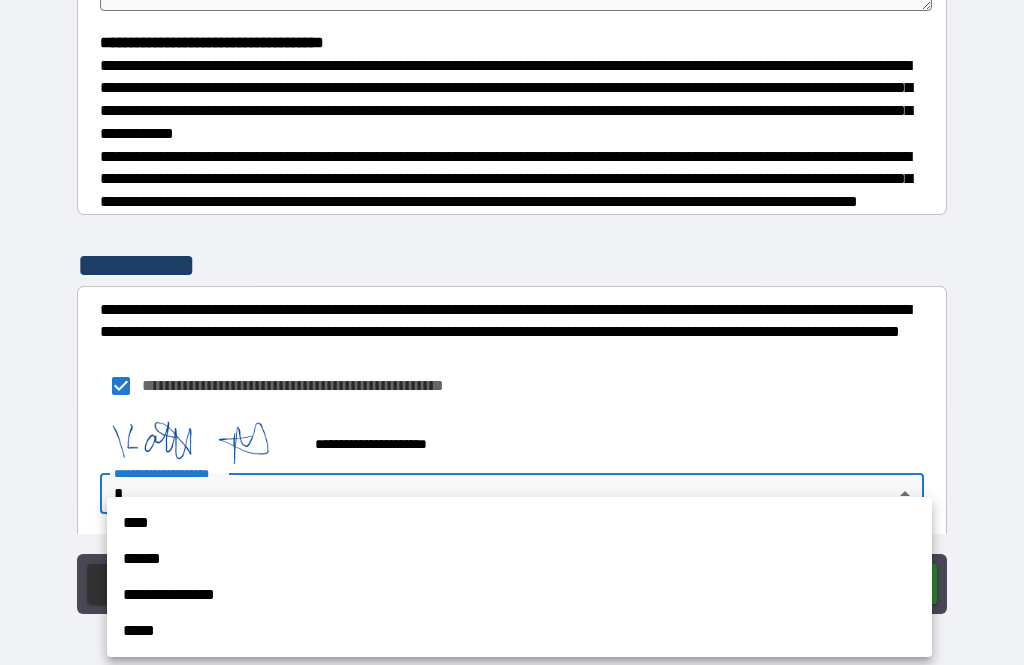 click on "****" at bounding box center (519, 523) 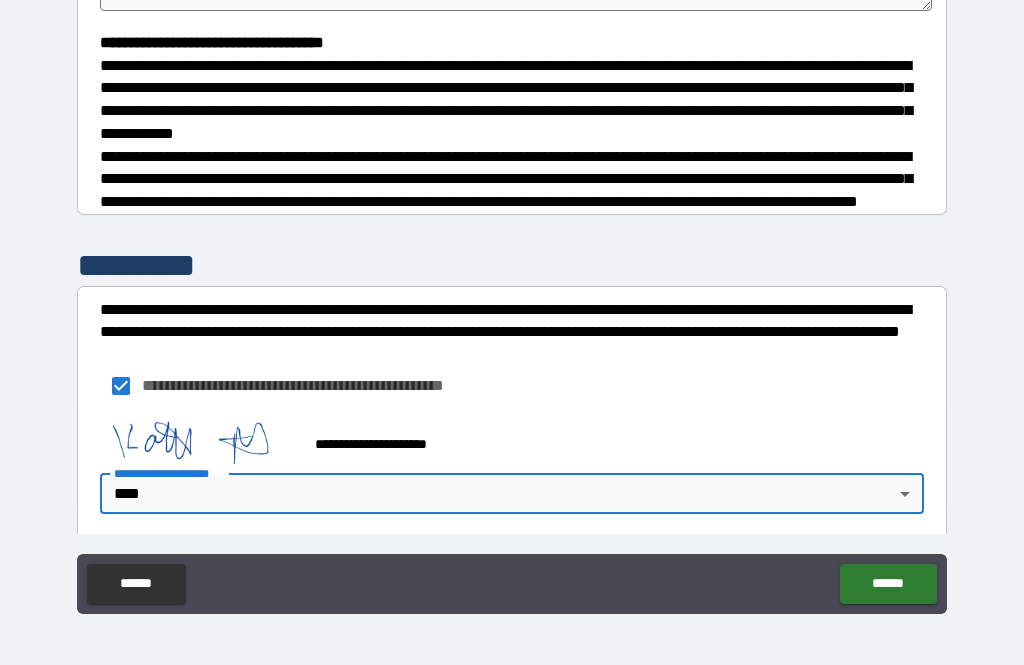 click on "******" at bounding box center [888, 584] 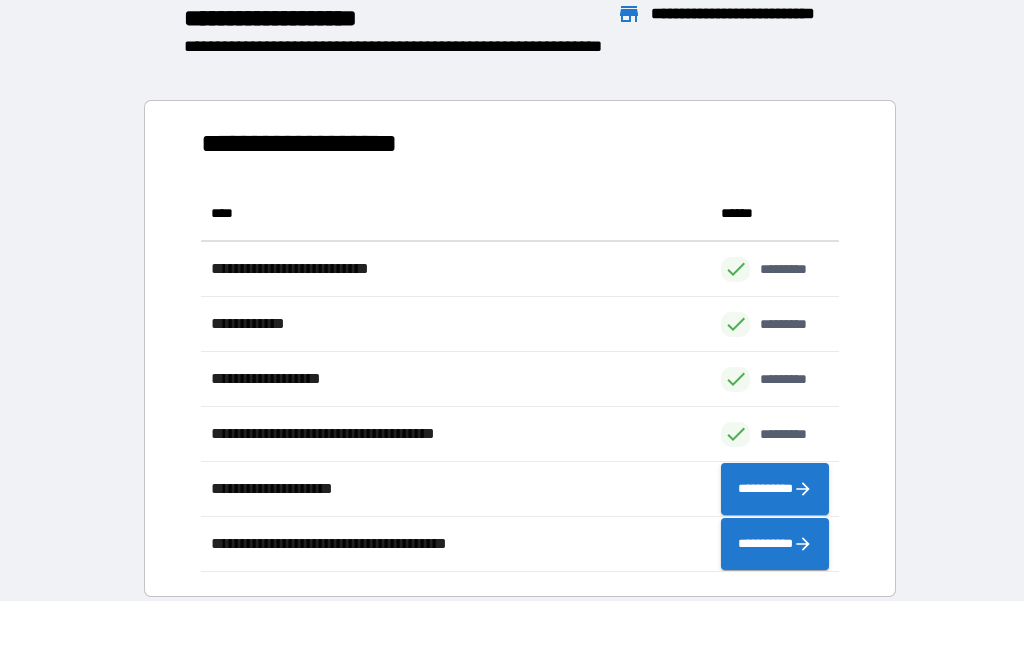 scroll, scrollTop: 386, scrollLeft: 638, axis: both 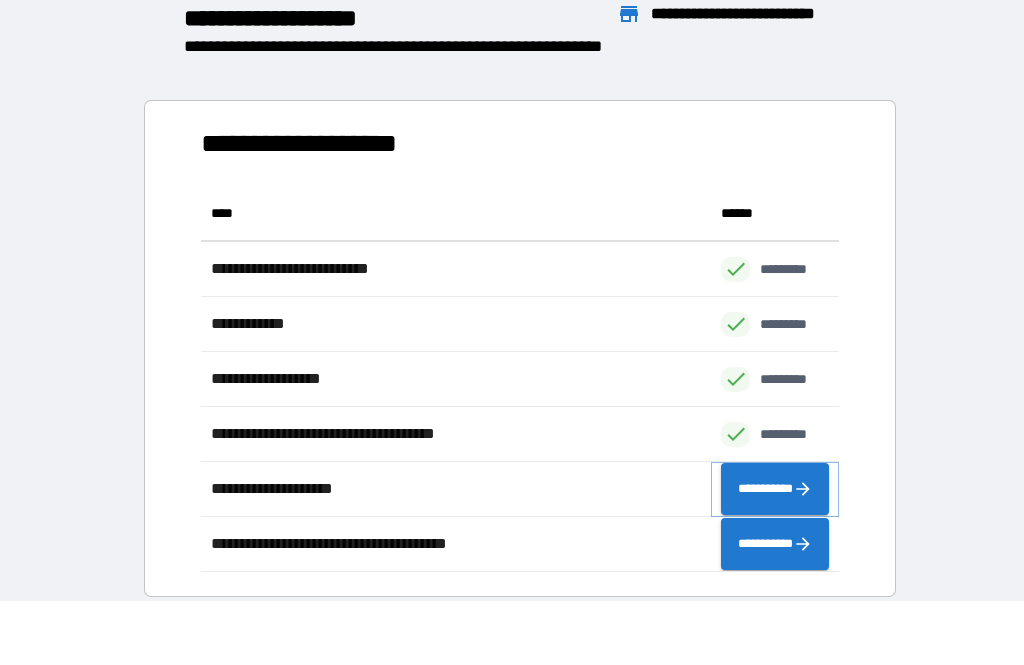 click on "**********" at bounding box center [775, 489] 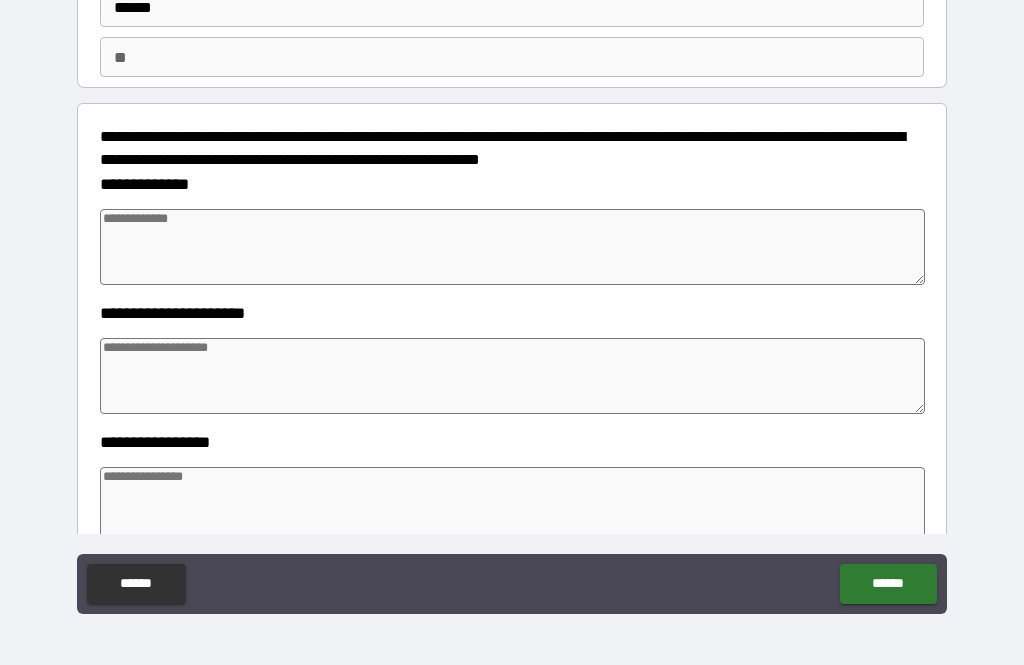 scroll, scrollTop: 148, scrollLeft: 0, axis: vertical 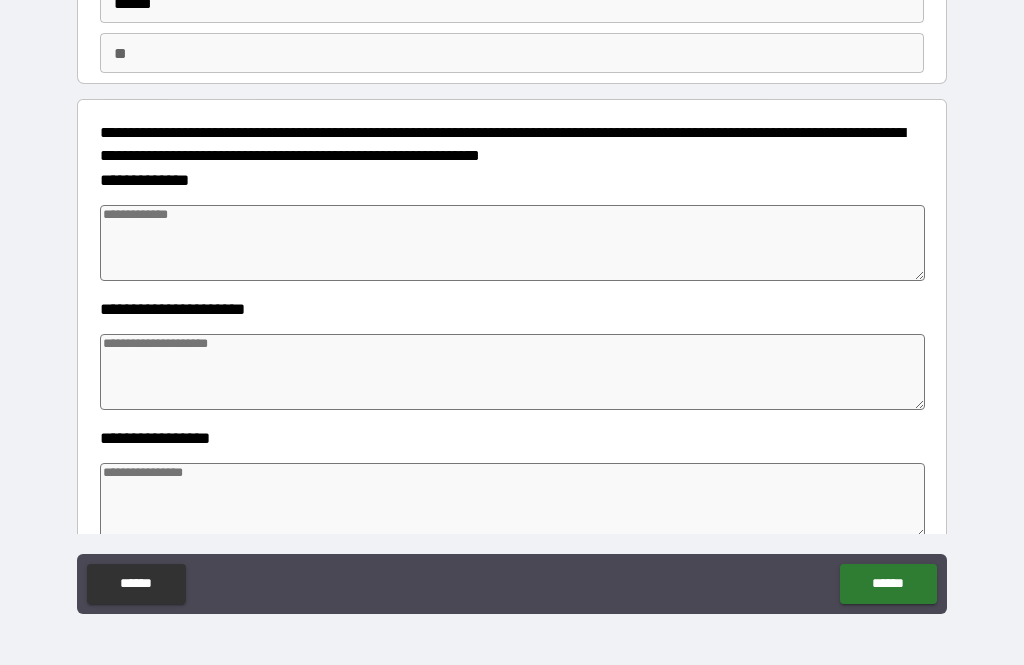 click at bounding box center (513, 243) 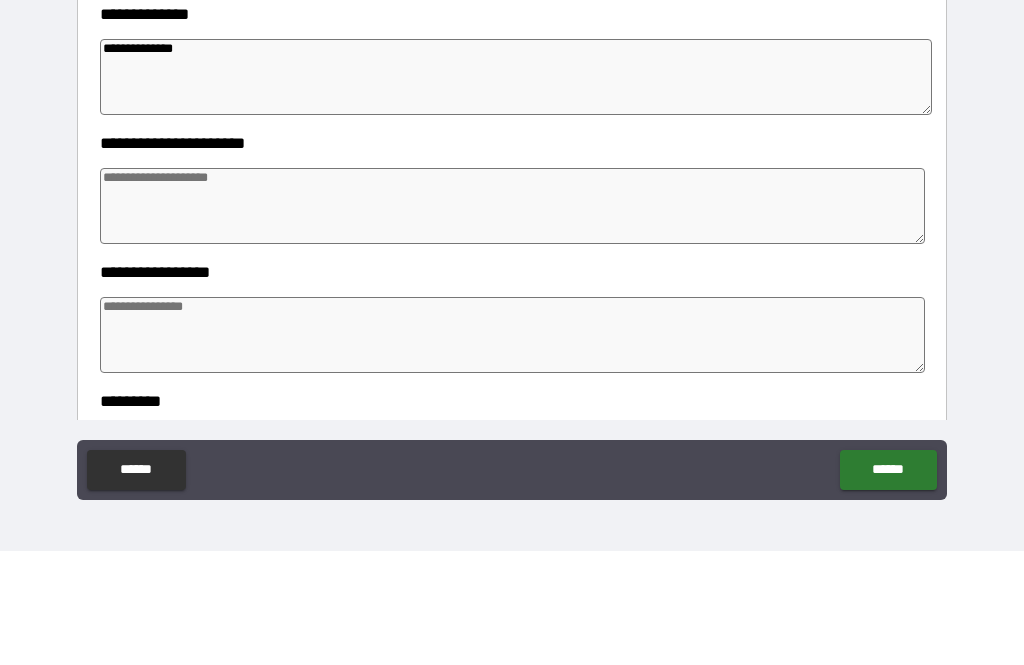 scroll, scrollTop: 201, scrollLeft: 0, axis: vertical 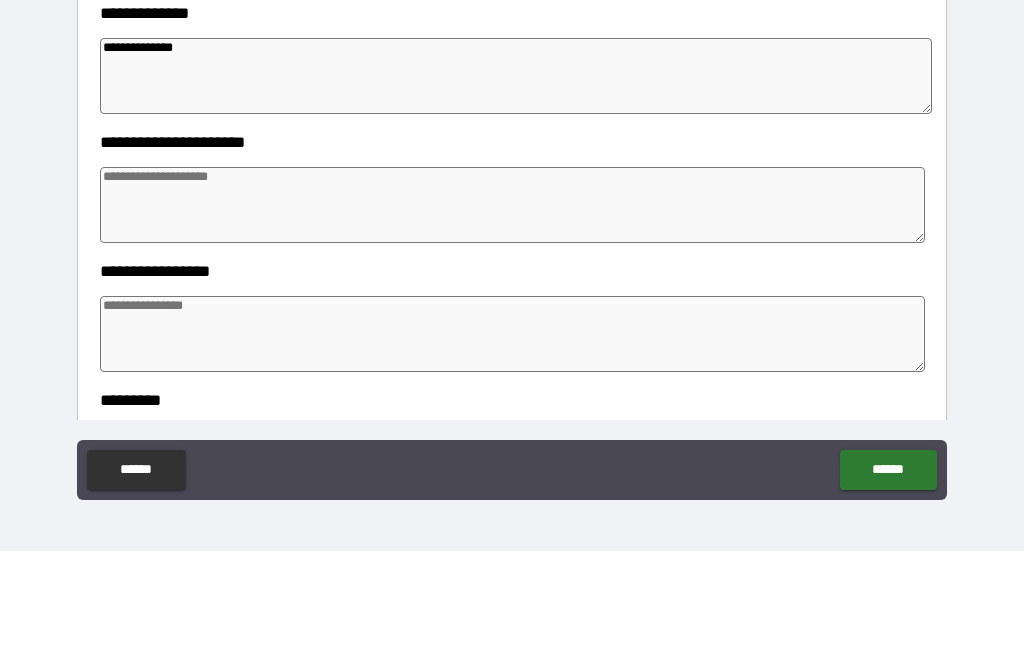 click on "**********" at bounding box center (512, 256) 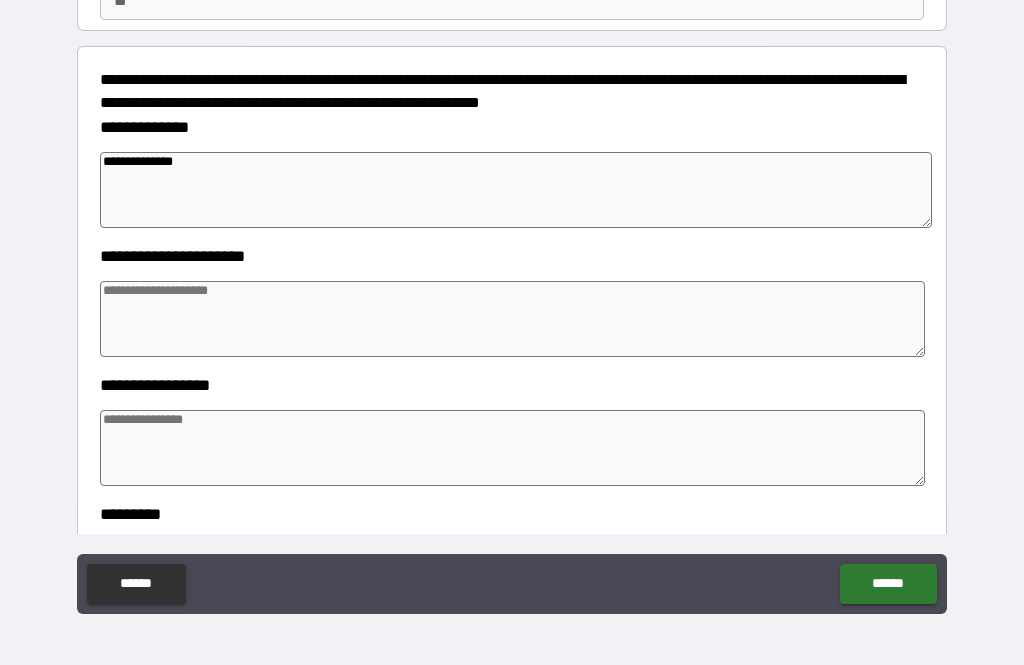 click at bounding box center [513, 319] 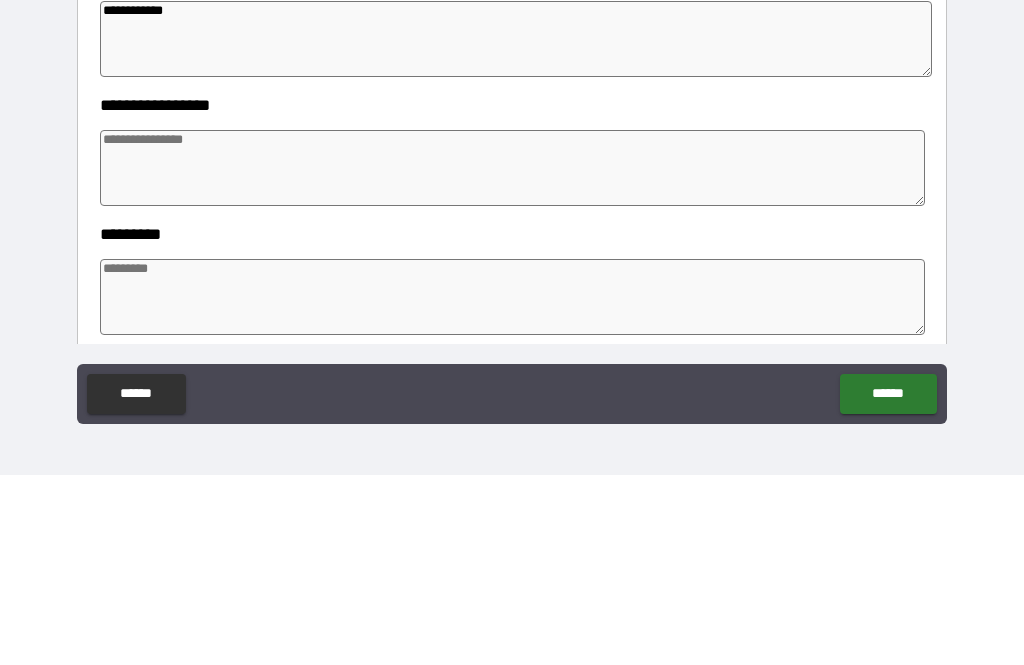scroll, scrollTop: 302, scrollLeft: 0, axis: vertical 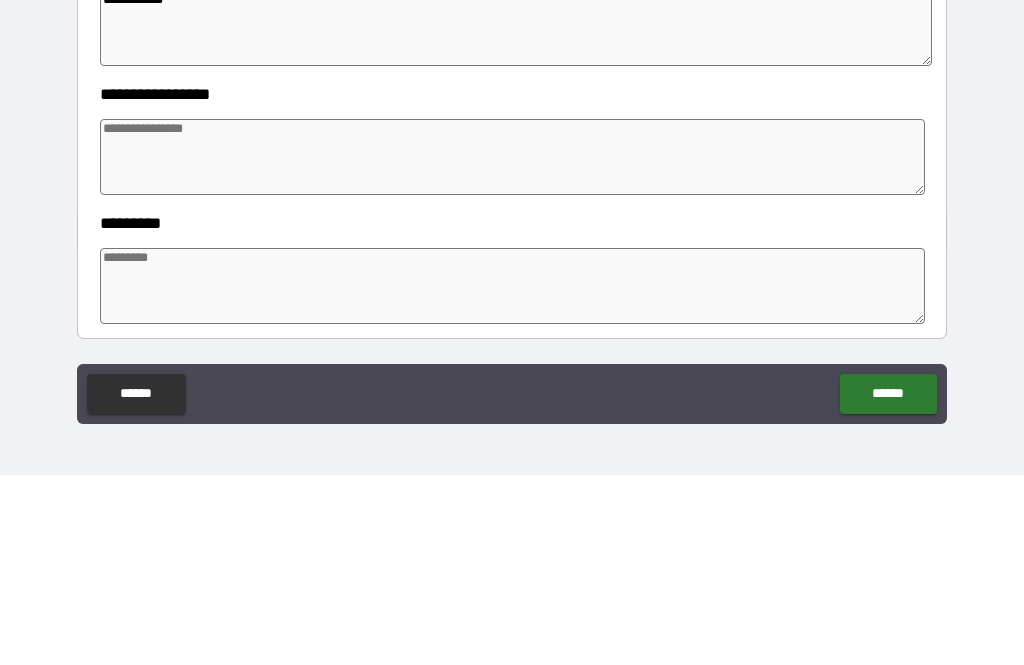 click at bounding box center [513, 347] 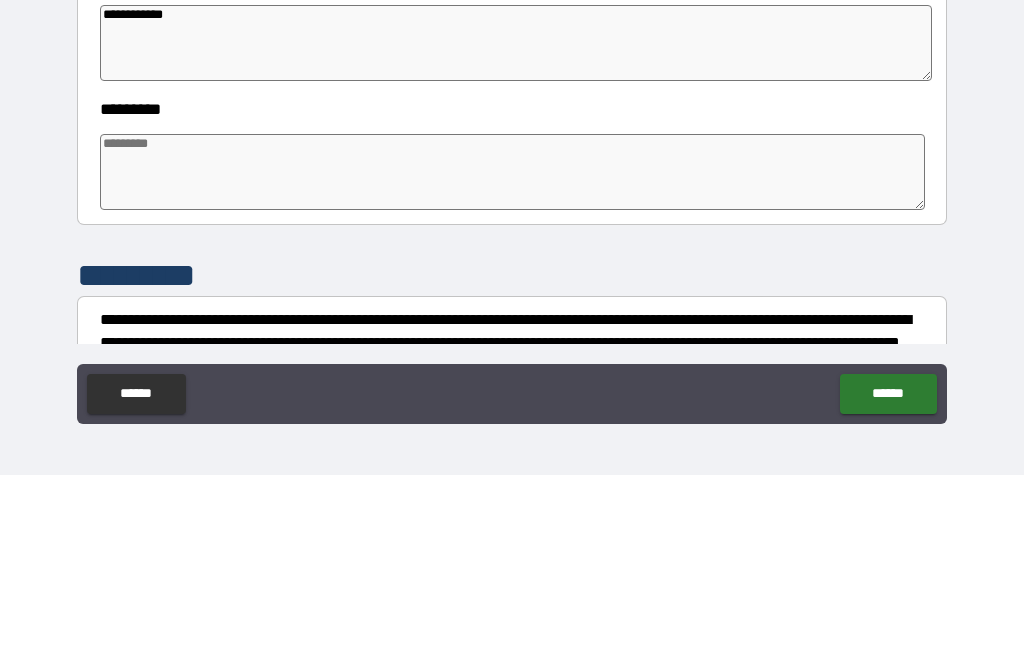 scroll, scrollTop: 428, scrollLeft: 0, axis: vertical 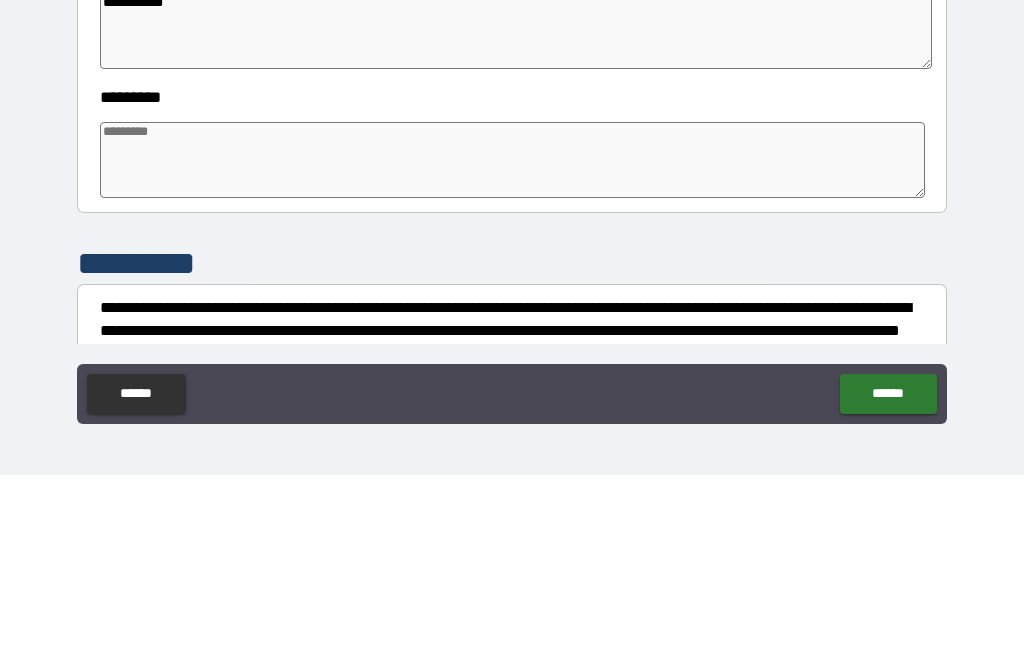 click at bounding box center (513, 350) 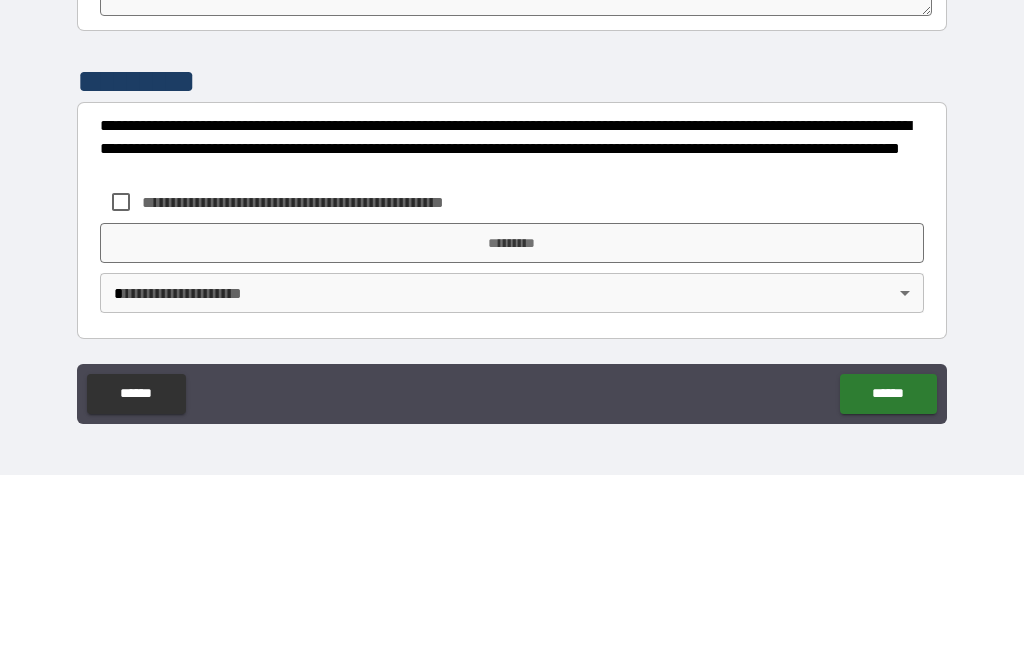 scroll, scrollTop: 610, scrollLeft: 0, axis: vertical 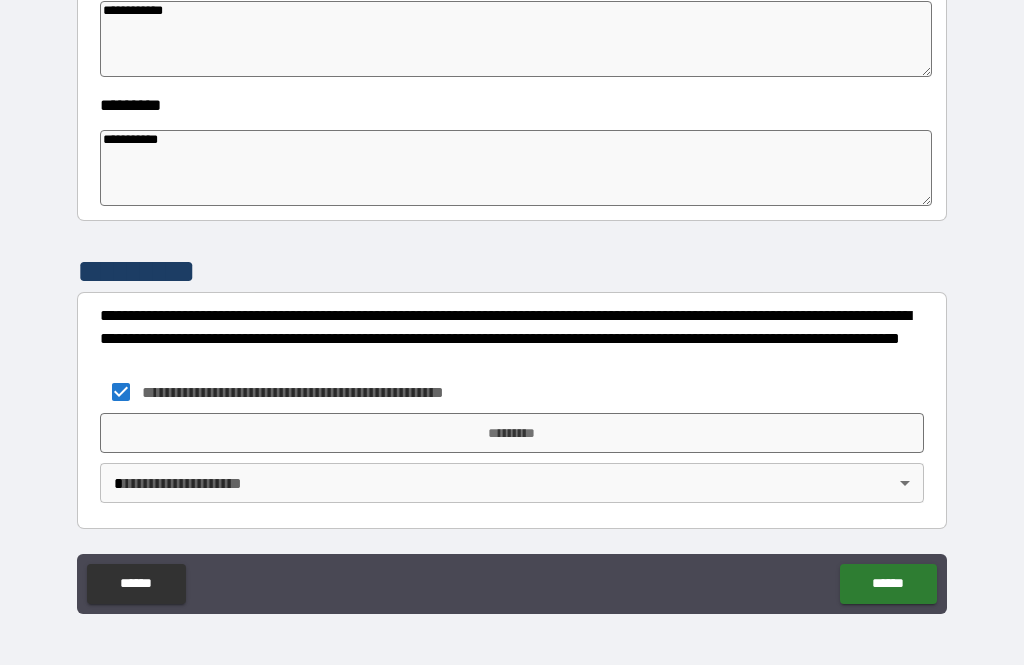 click on "*********" at bounding box center (512, 433) 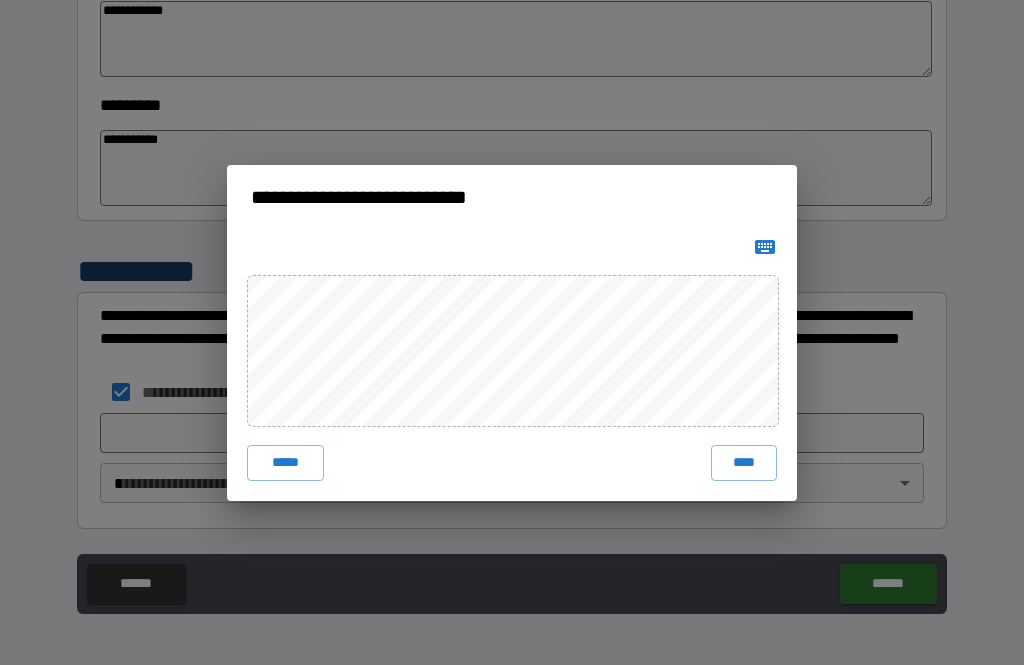 click on "****" at bounding box center (744, 463) 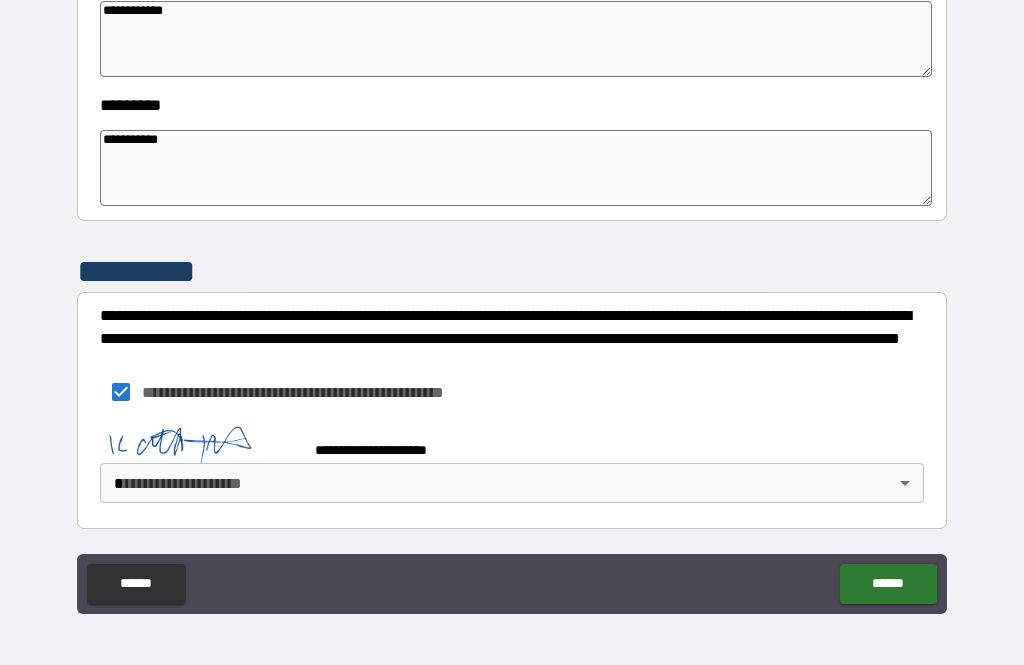scroll, scrollTop: 600, scrollLeft: 0, axis: vertical 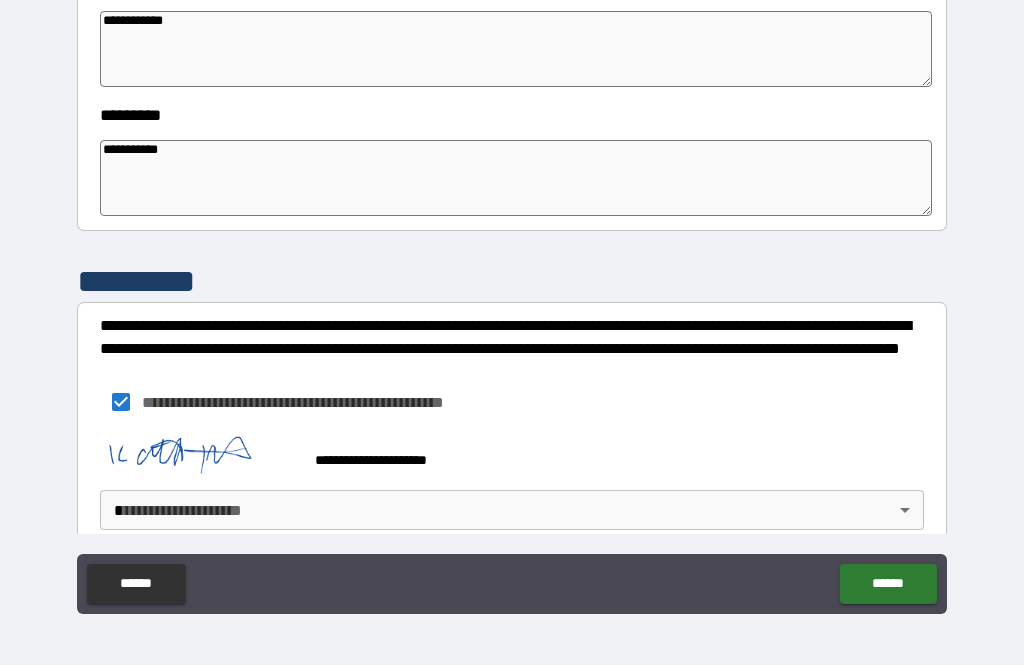 click on "**********" at bounding box center (512, 300) 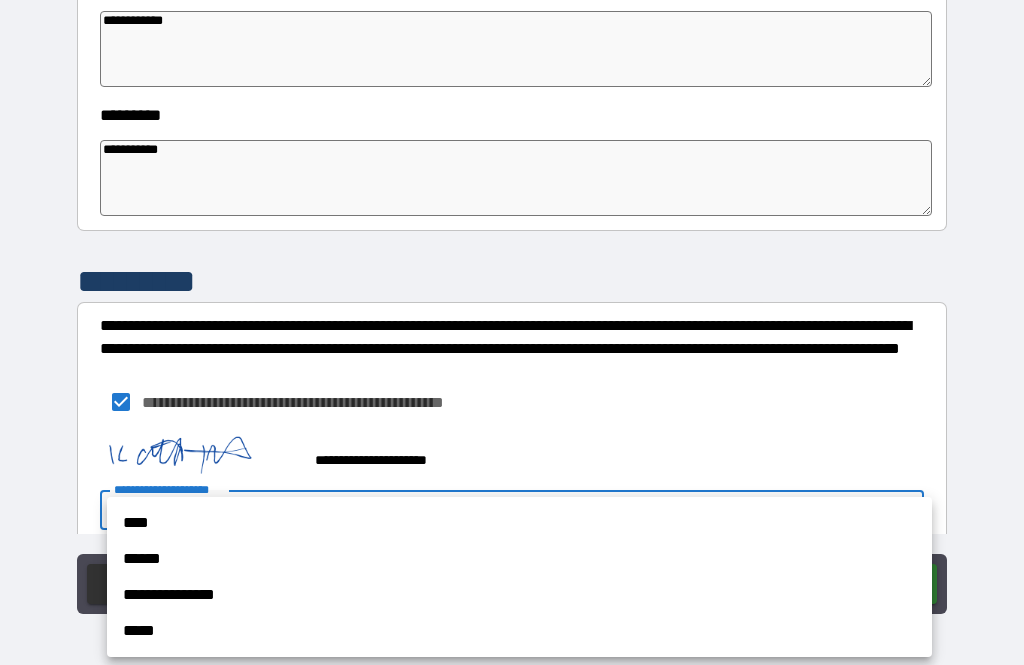 click on "****" at bounding box center [519, 523] 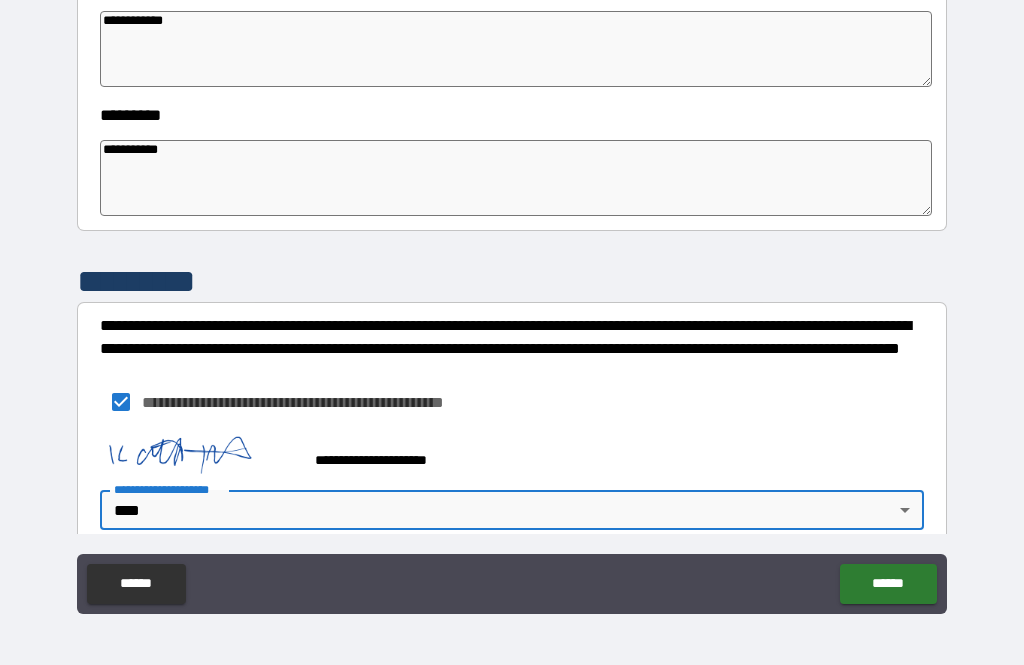 click on "******" at bounding box center (888, 584) 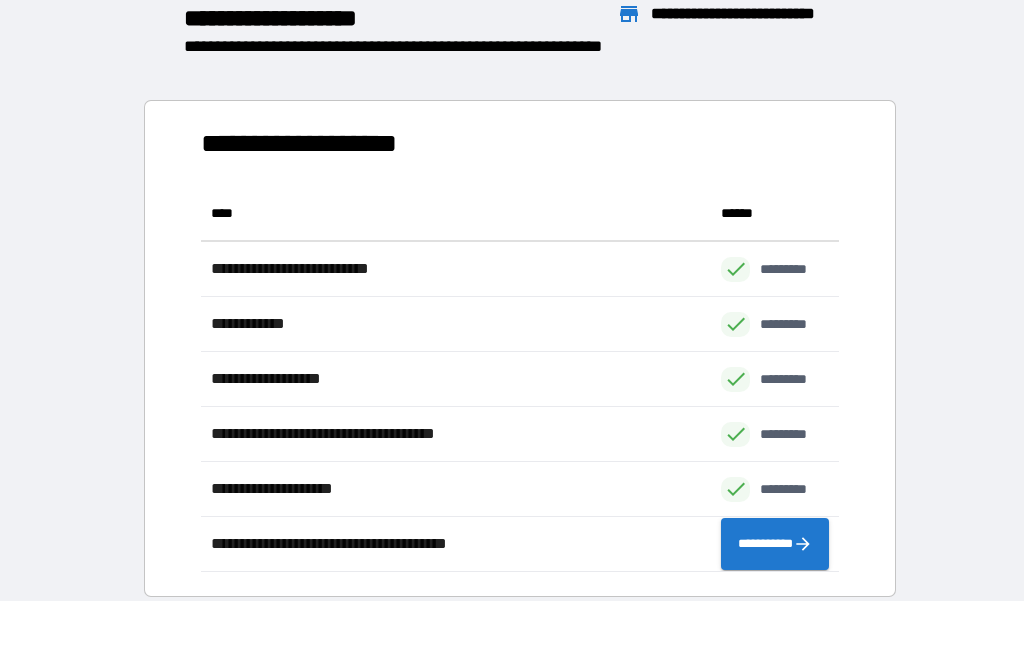 scroll, scrollTop: 386, scrollLeft: 638, axis: both 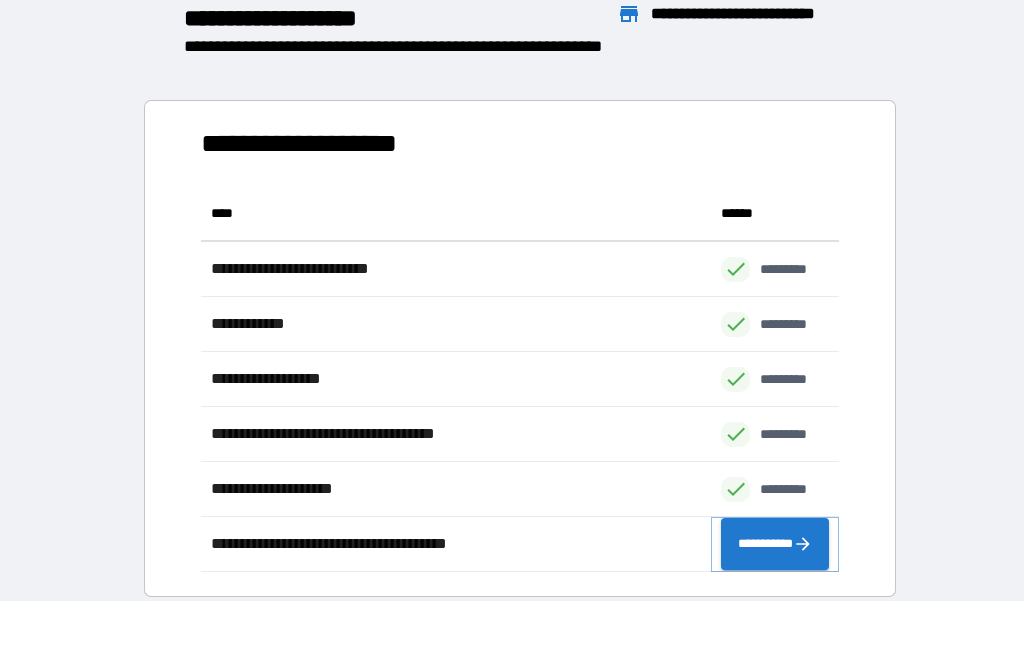 click on "**********" at bounding box center (775, 544) 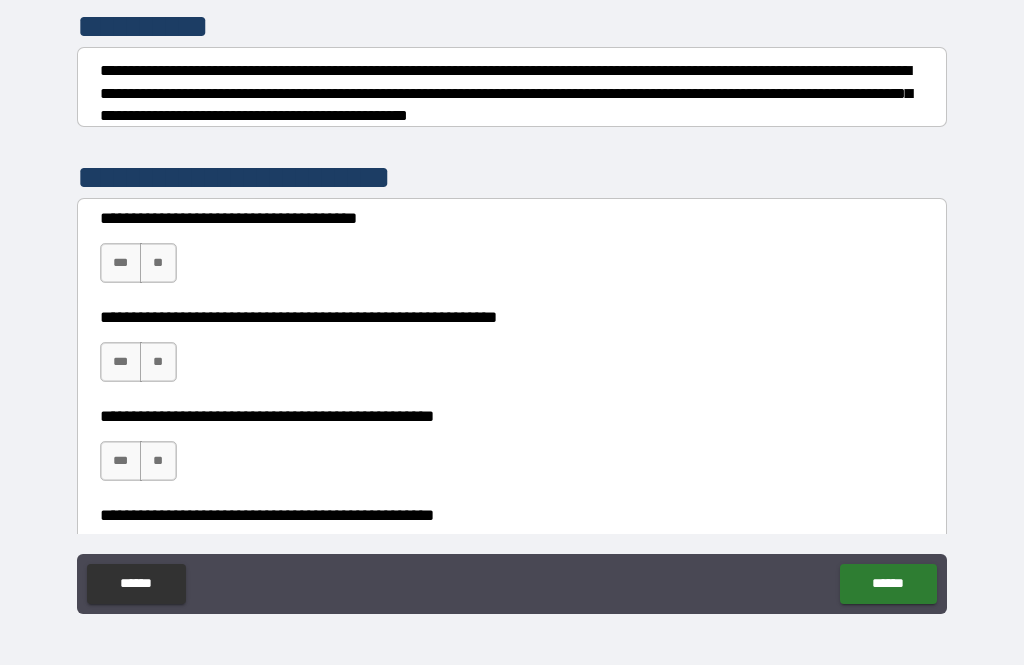 scroll, scrollTop: 261, scrollLeft: 0, axis: vertical 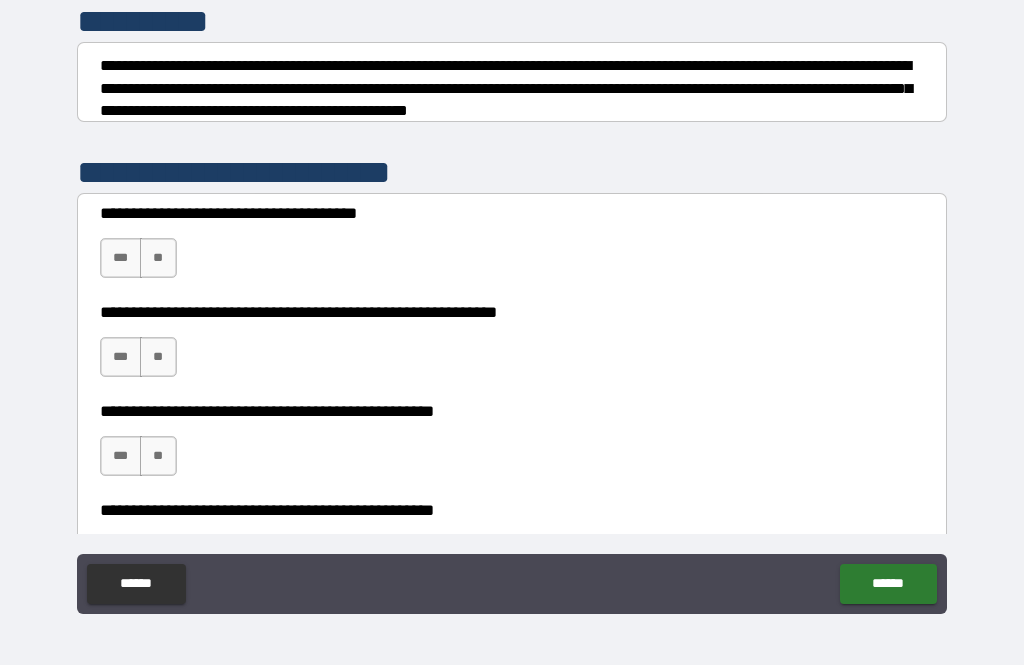 click on "**" at bounding box center [158, 258] 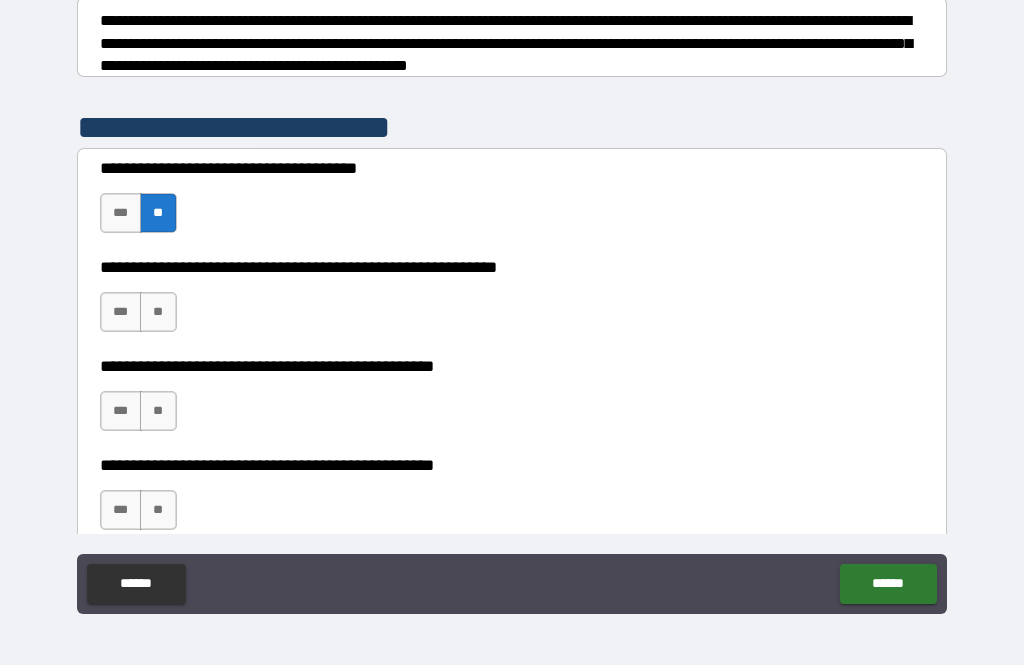 scroll, scrollTop: 306, scrollLeft: 0, axis: vertical 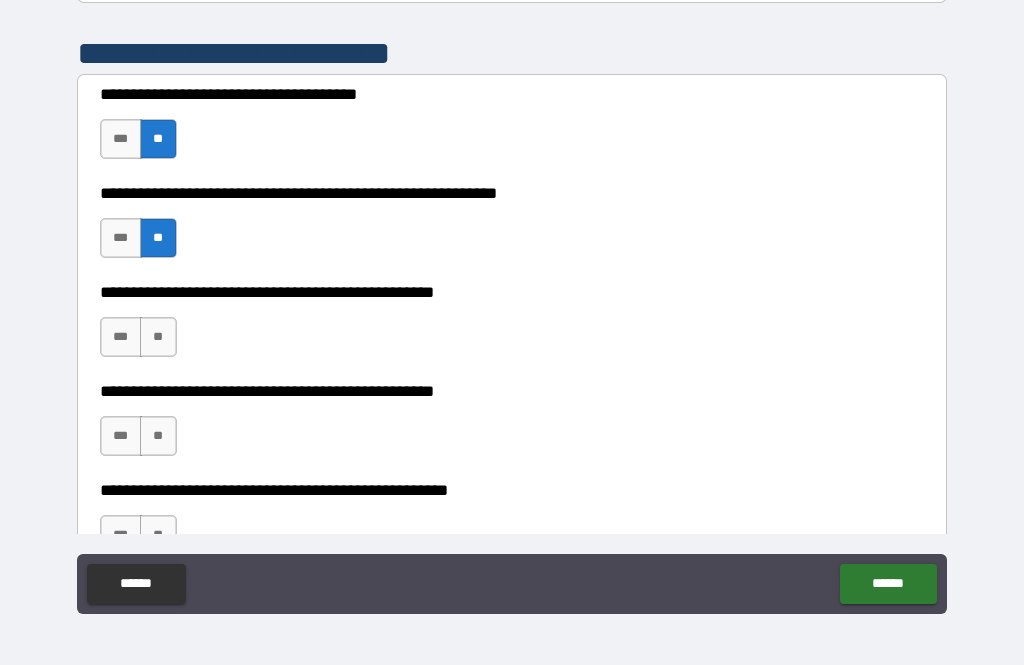 click on "**" at bounding box center [158, 337] 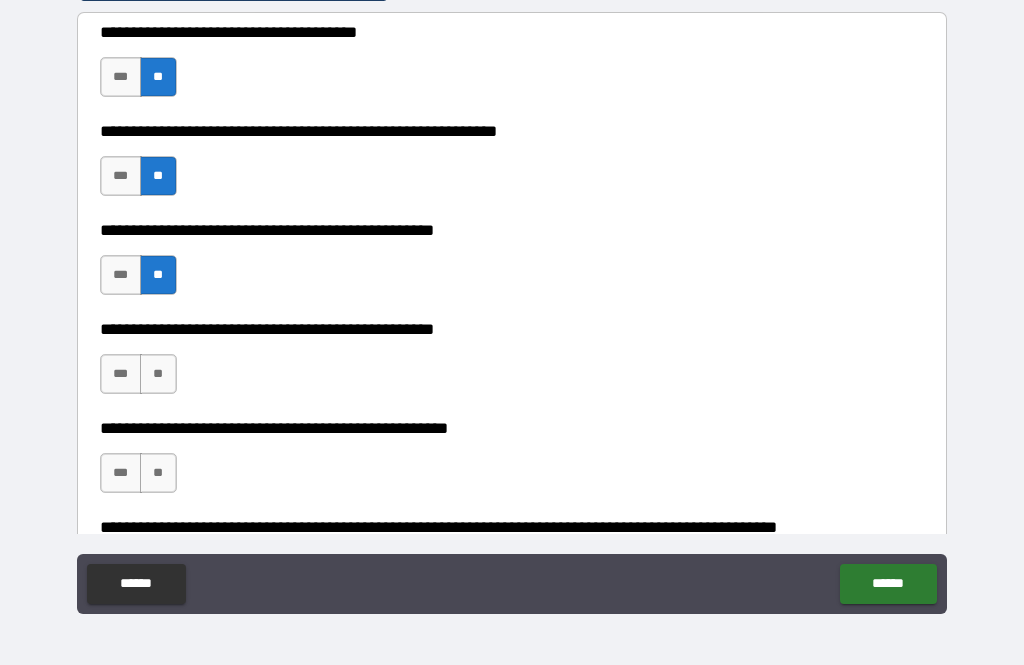 scroll, scrollTop: 453, scrollLeft: 0, axis: vertical 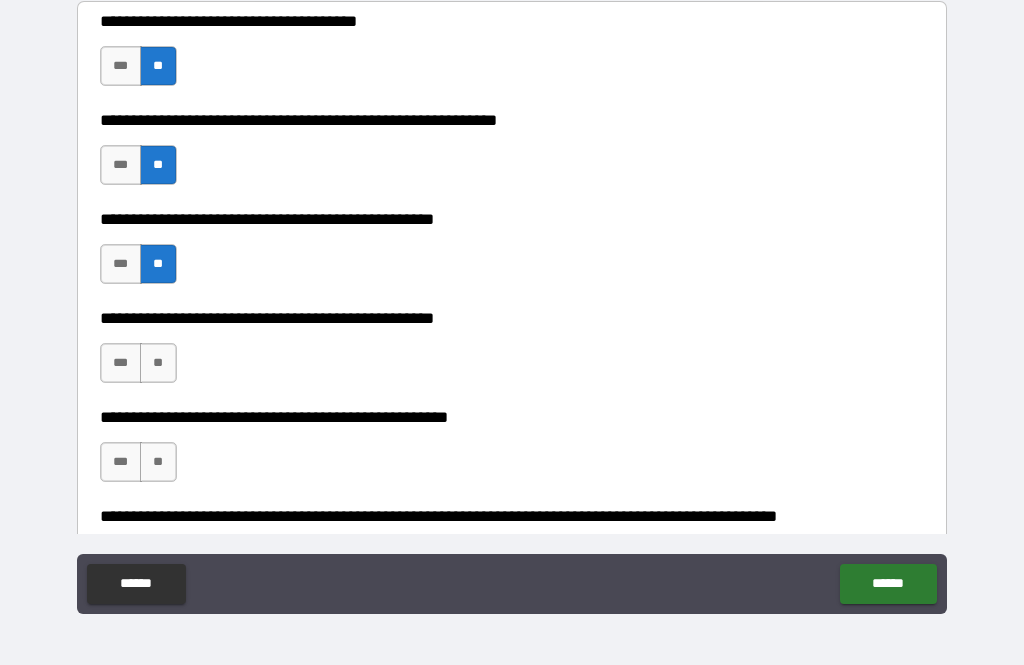 click on "**" at bounding box center (158, 363) 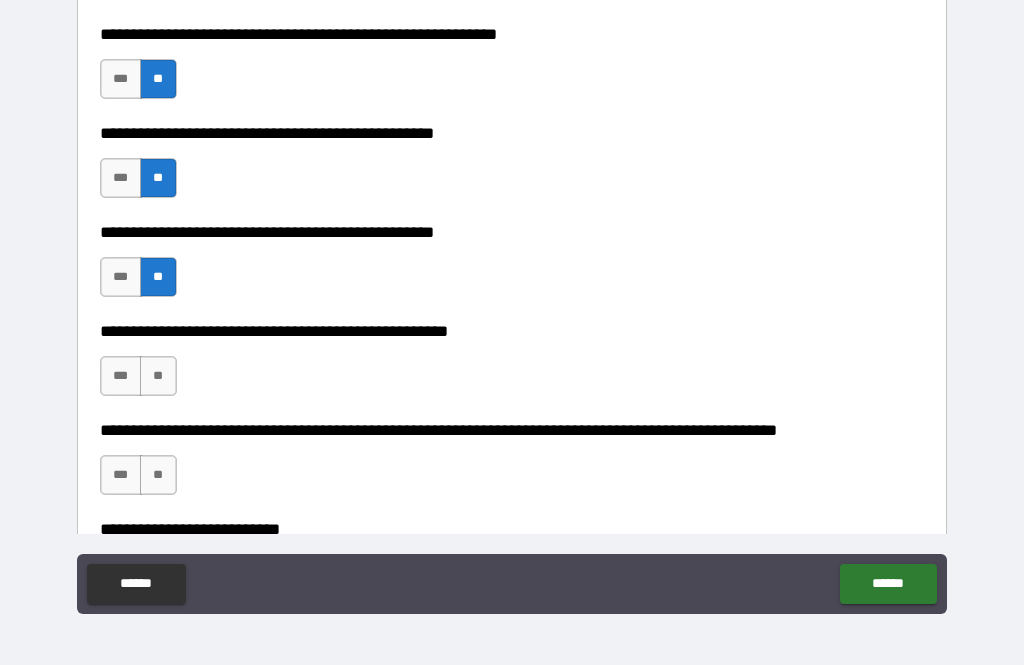 scroll, scrollTop: 544, scrollLeft: 0, axis: vertical 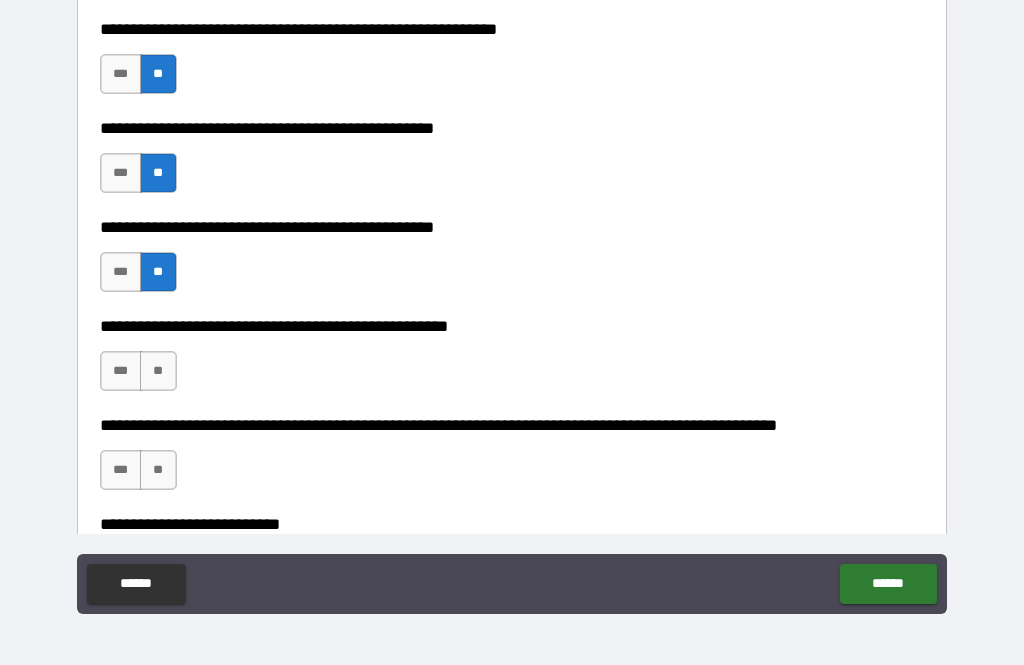 click on "**" at bounding box center [158, 371] 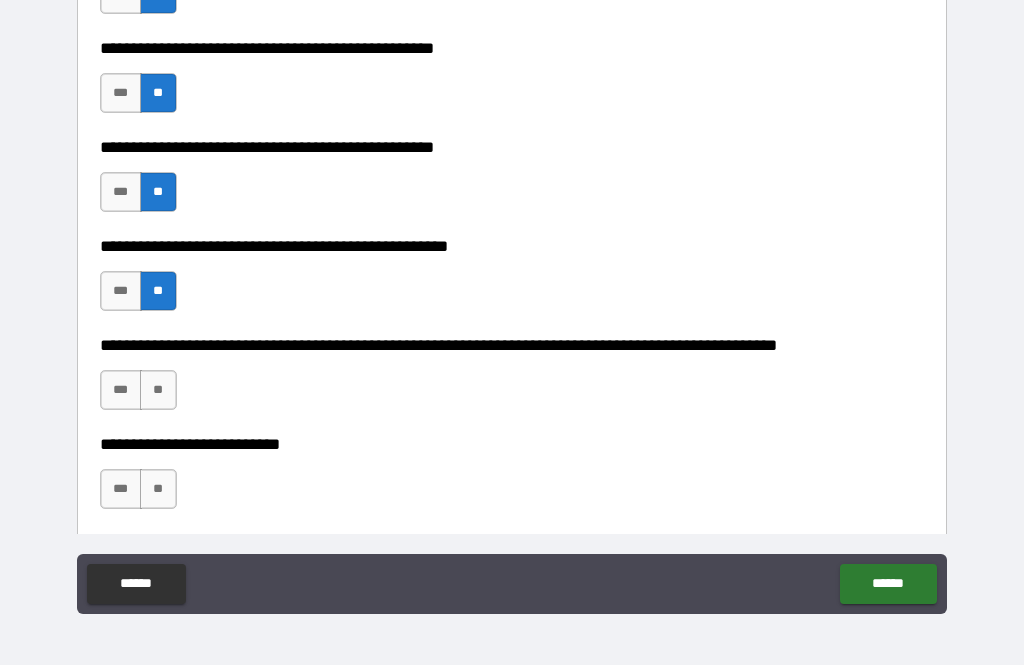 scroll, scrollTop: 628, scrollLeft: 0, axis: vertical 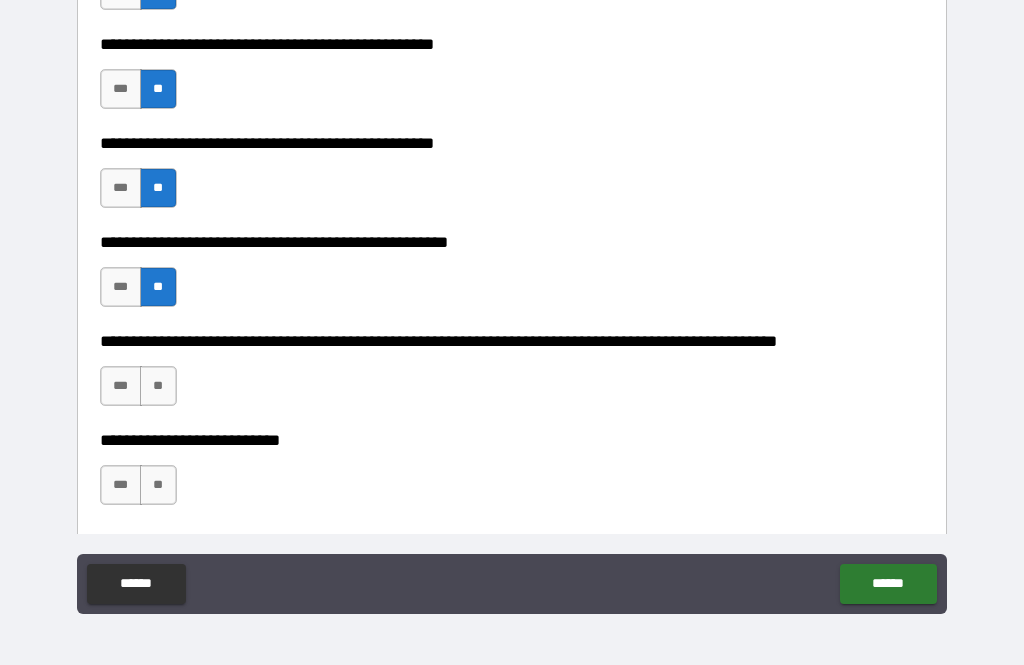 click on "**" at bounding box center (158, 386) 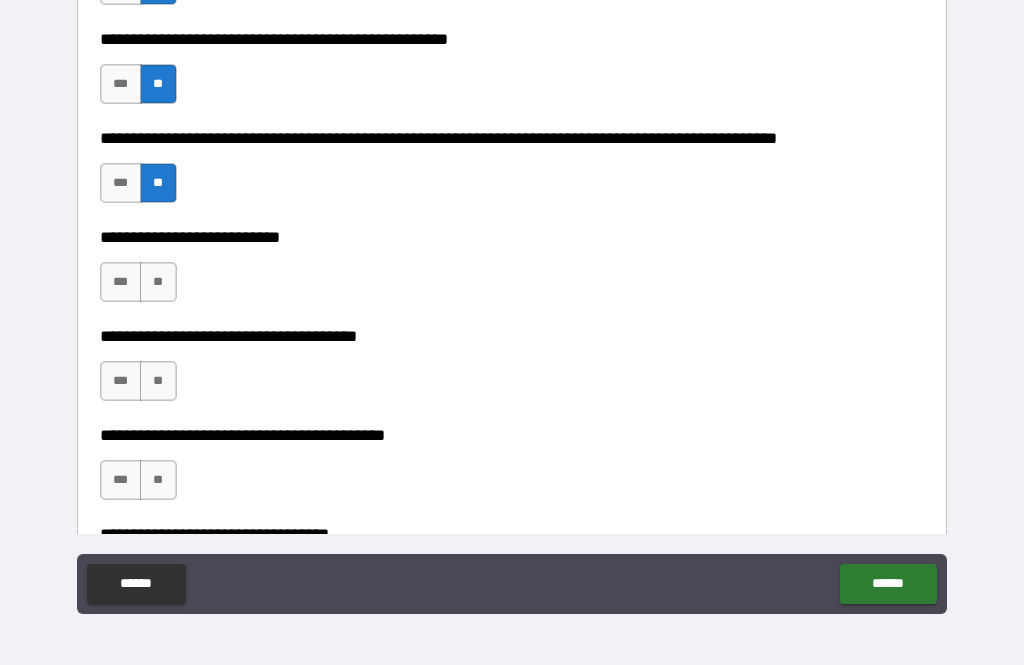 scroll, scrollTop: 846, scrollLeft: 0, axis: vertical 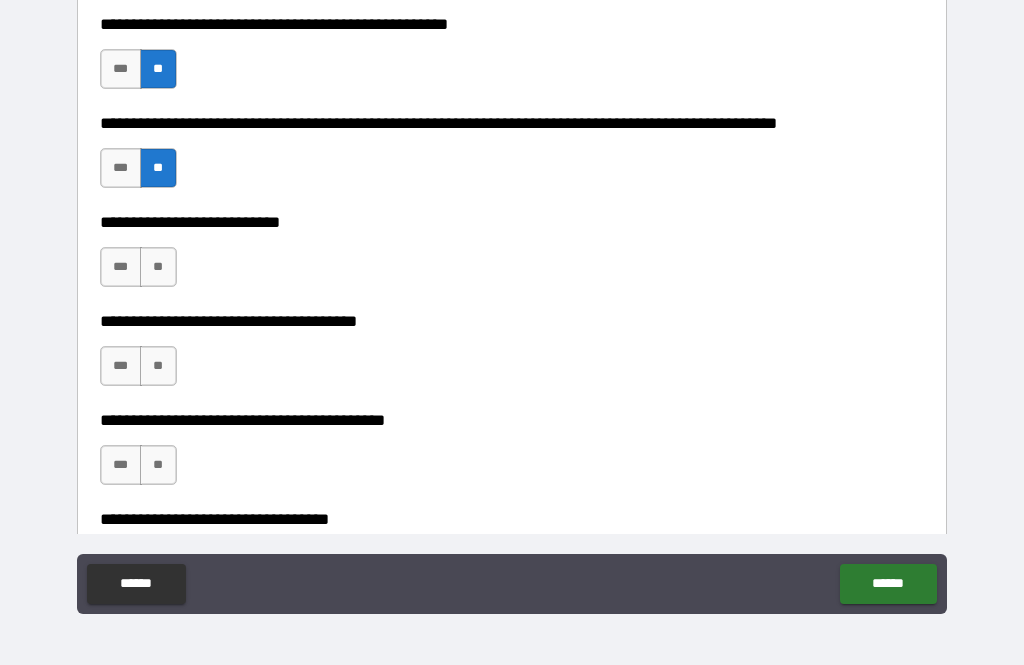 click on "**" at bounding box center (158, 267) 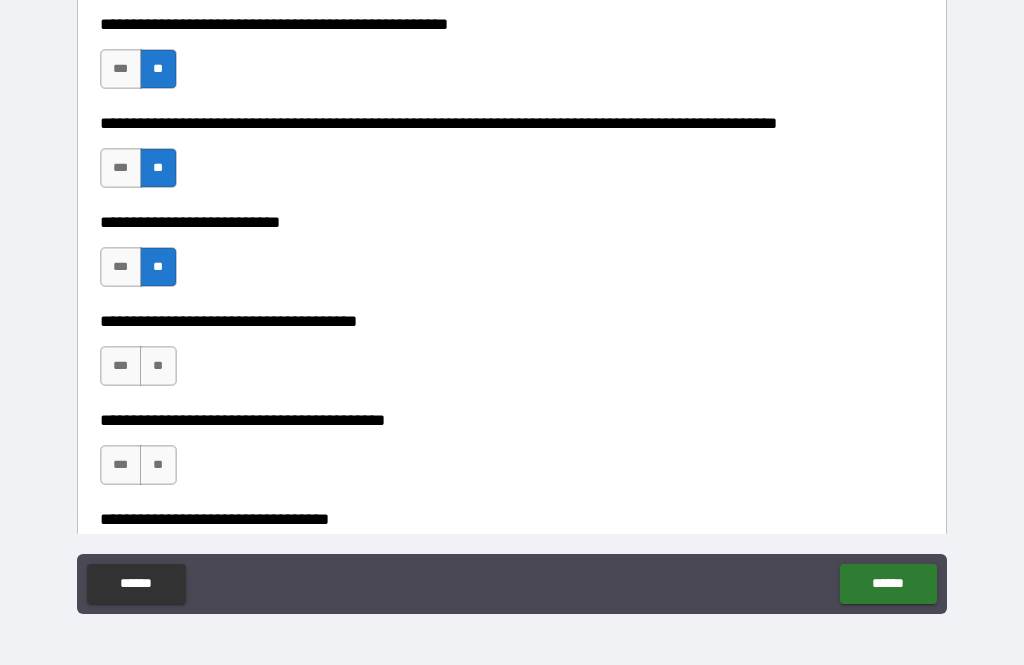 click on "***" at bounding box center (121, 366) 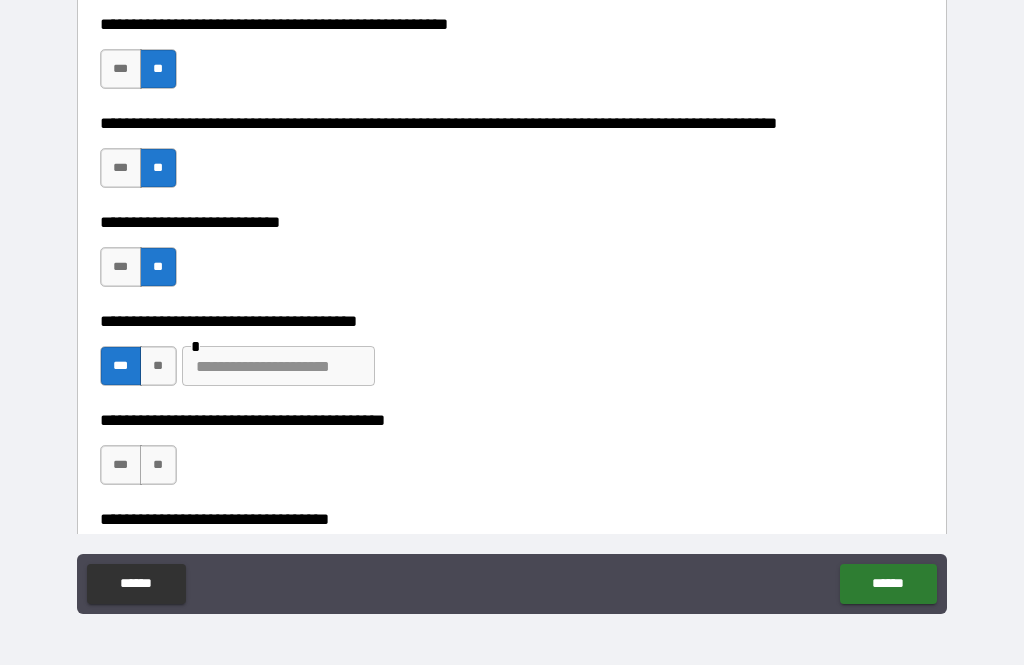 click at bounding box center (278, 366) 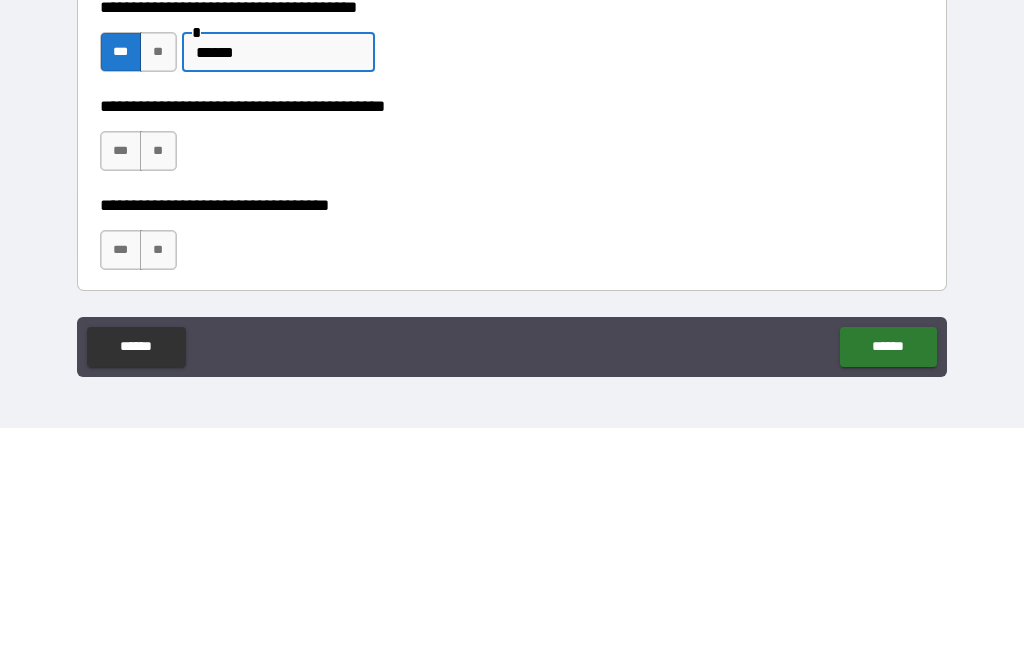 scroll, scrollTop: 924, scrollLeft: 0, axis: vertical 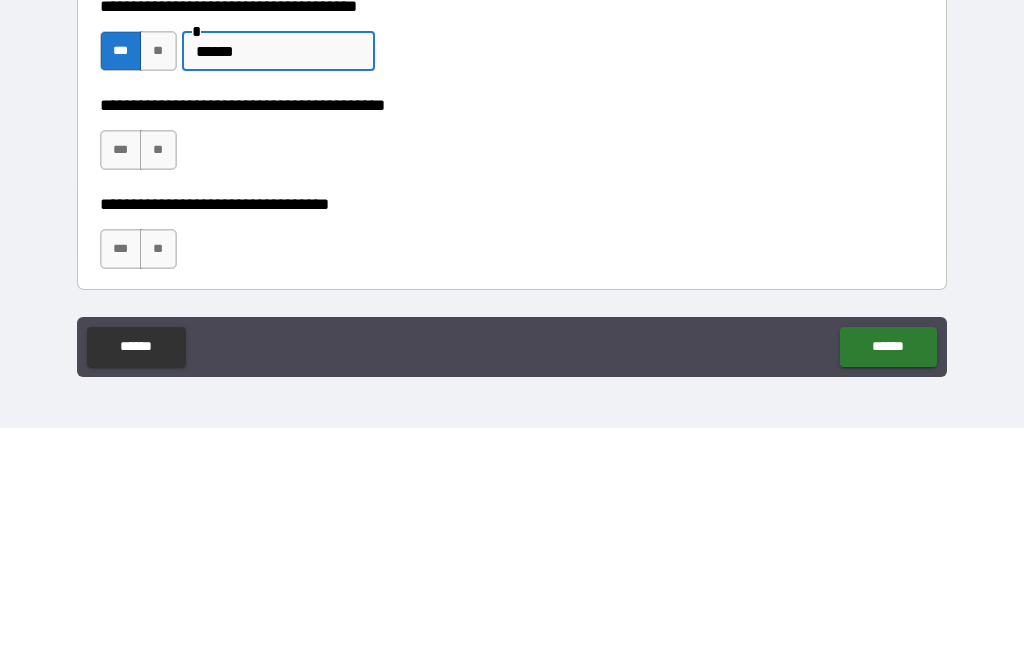 click on "**" at bounding box center [158, 387] 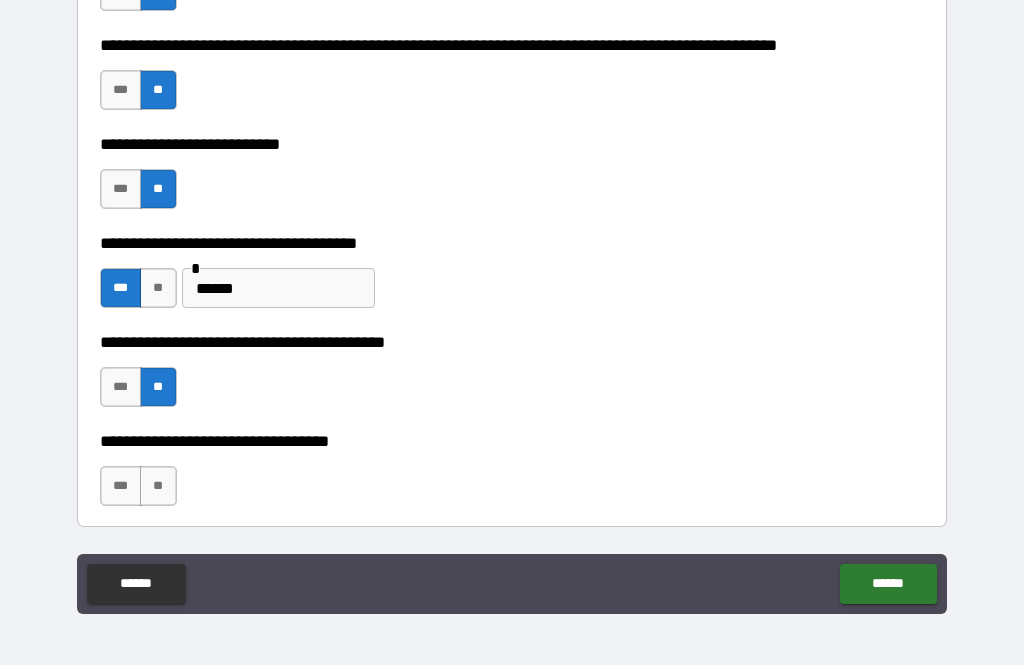 click on "**" at bounding box center [158, 486] 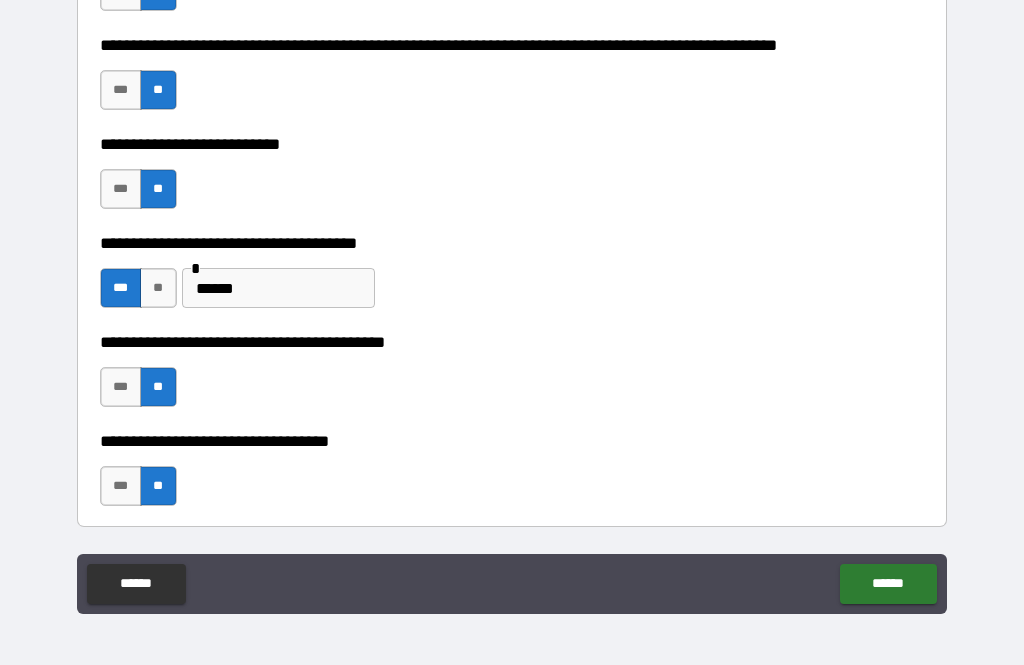 click on "******" at bounding box center [888, 584] 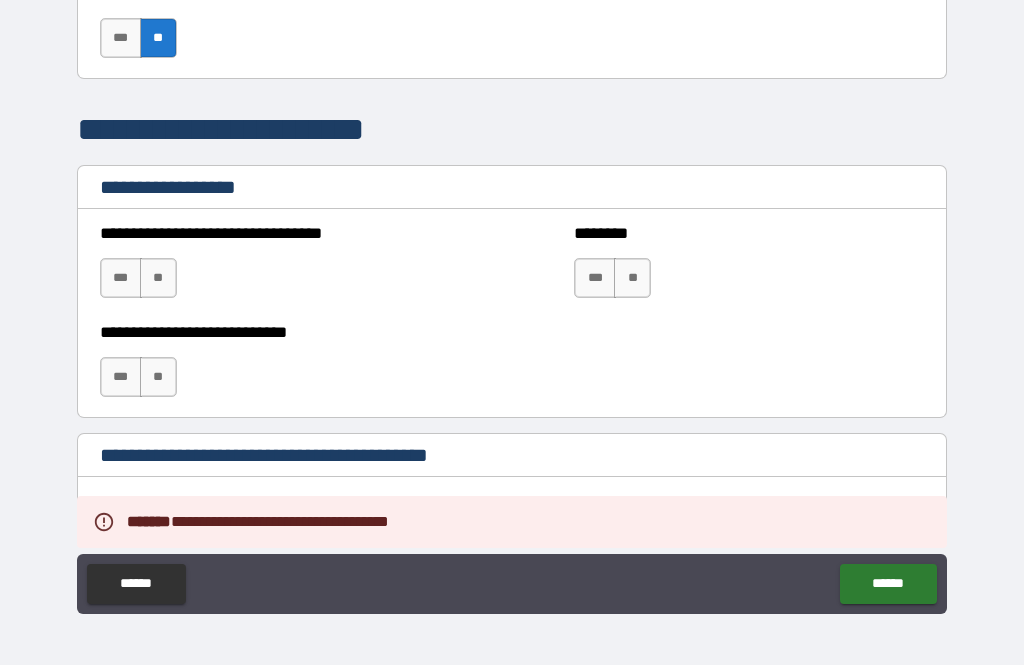 scroll, scrollTop: 1373, scrollLeft: 0, axis: vertical 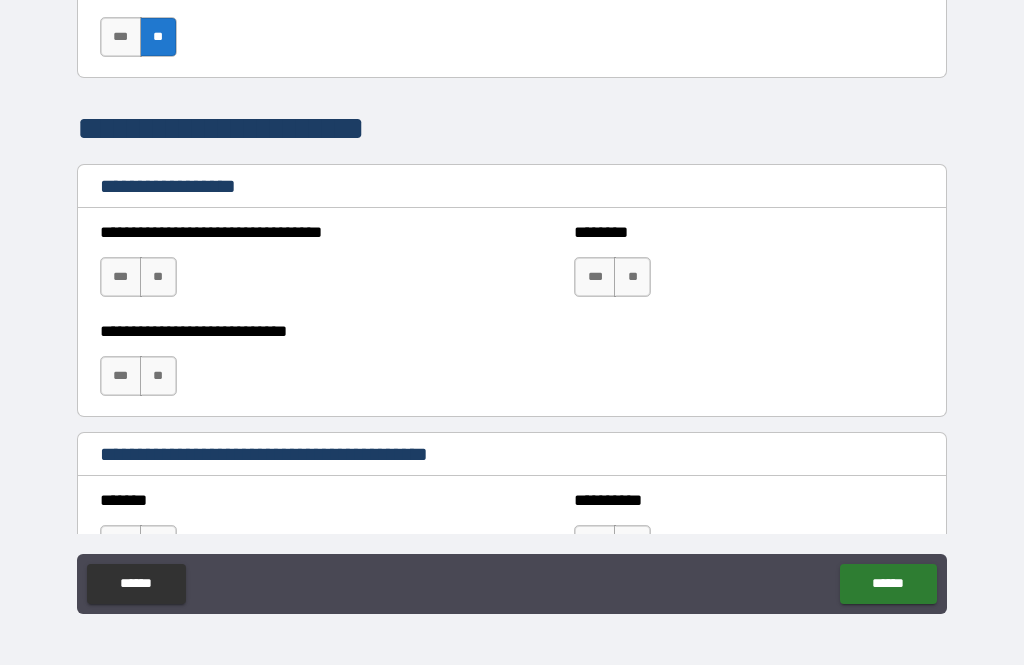 click on "**" at bounding box center (158, 277) 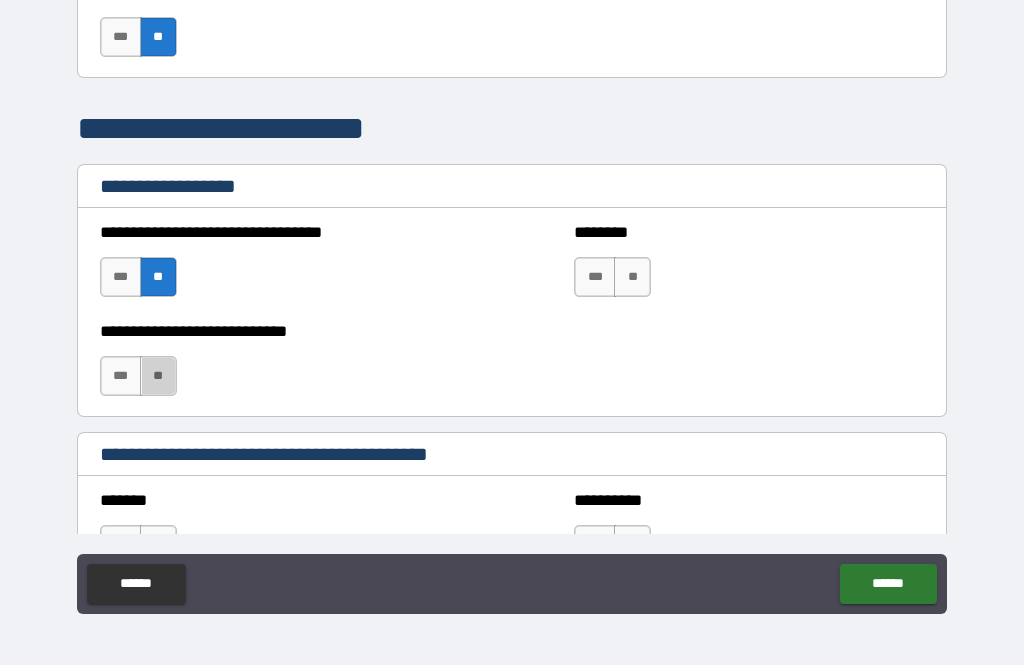 click on "**" at bounding box center (158, 376) 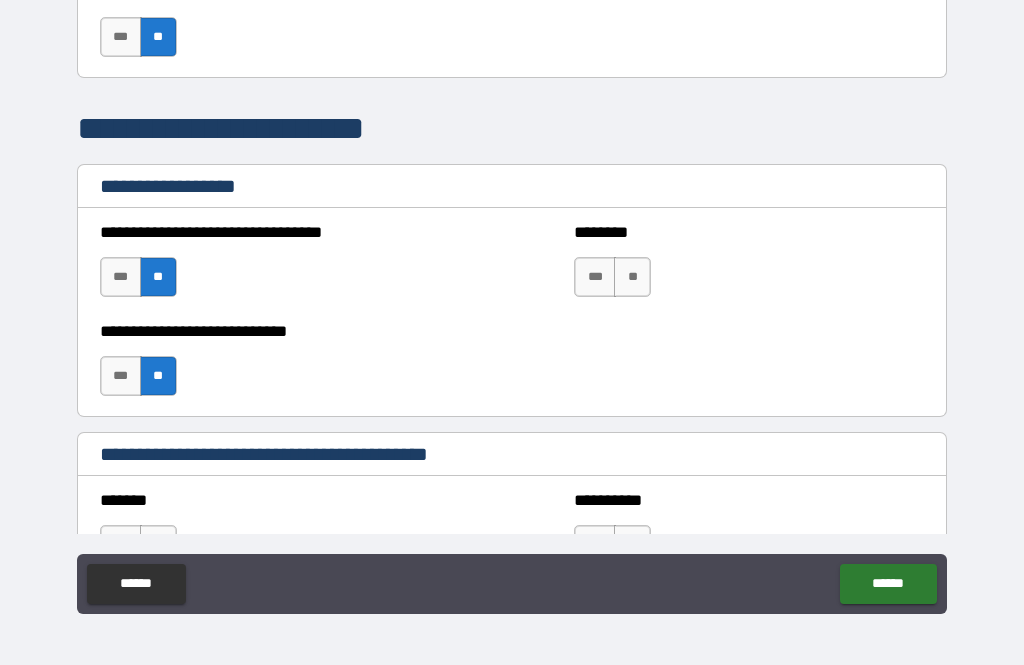 click on "**" at bounding box center [632, 277] 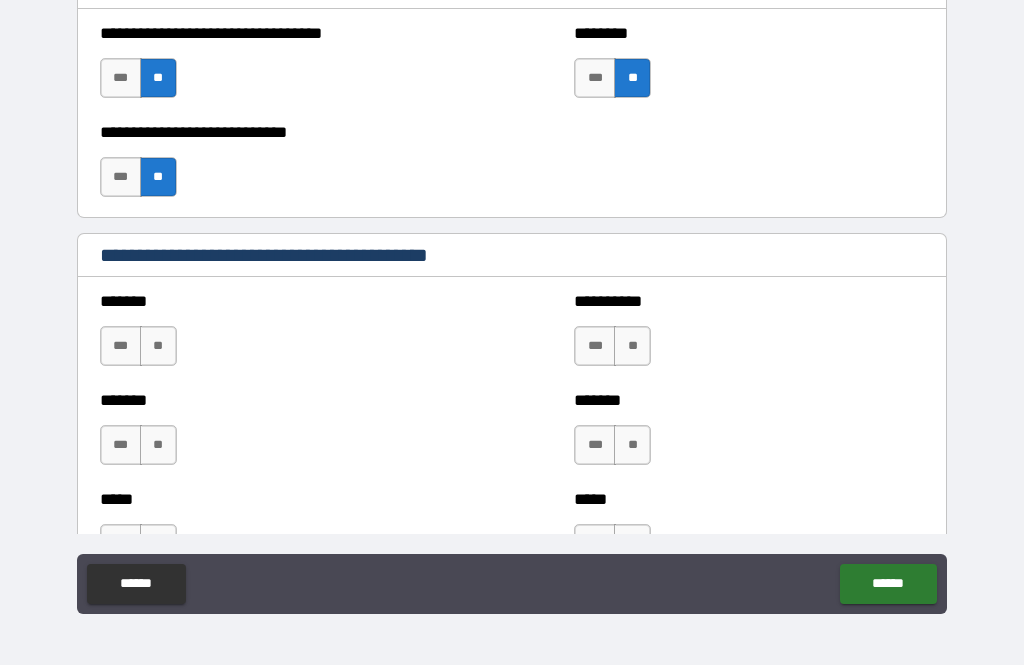 scroll, scrollTop: 1578, scrollLeft: 0, axis: vertical 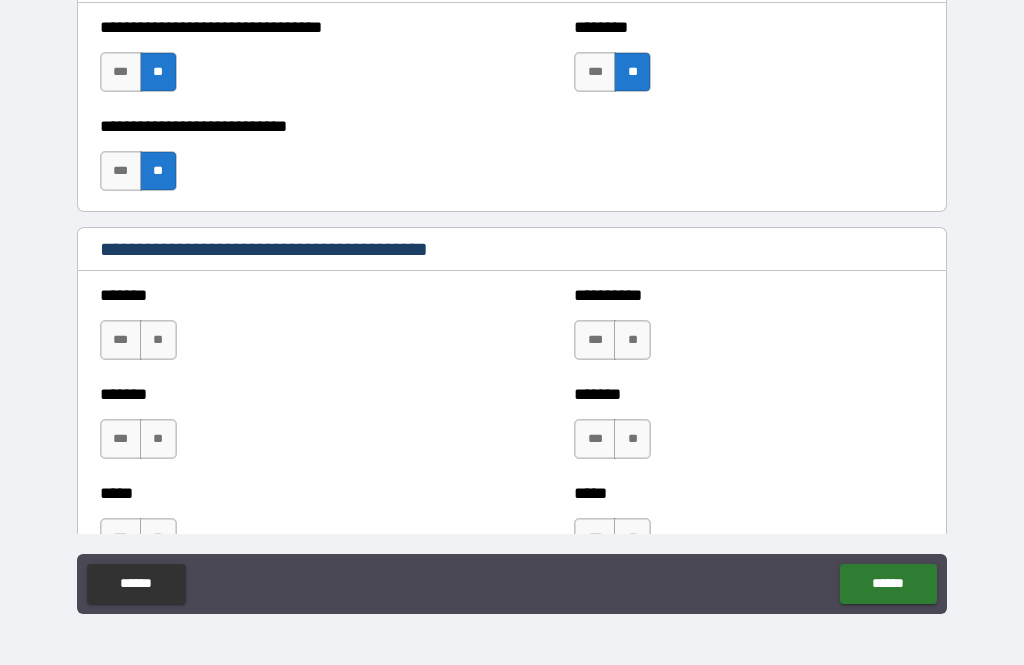 click on "**" at bounding box center (158, 340) 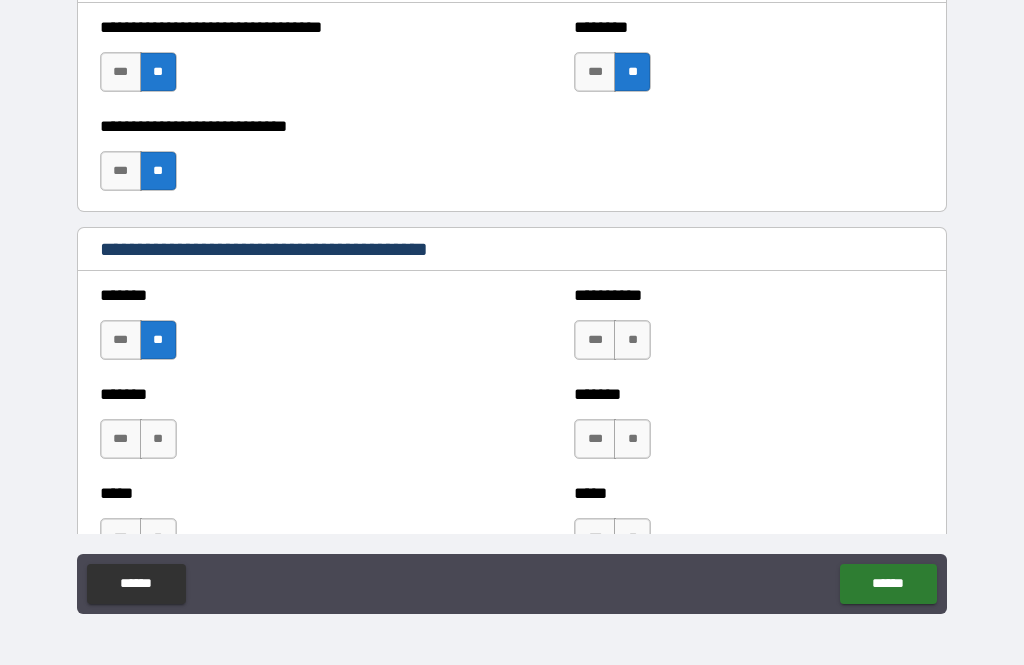 click on "***" at bounding box center [595, 340] 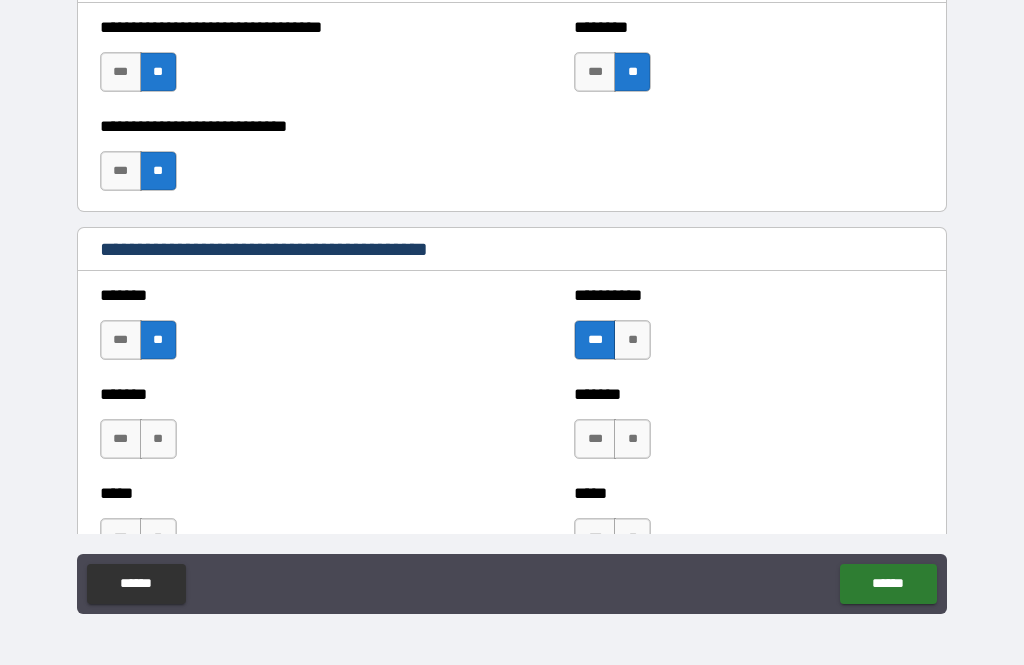 click on "**" at bounding box center (158, 439) 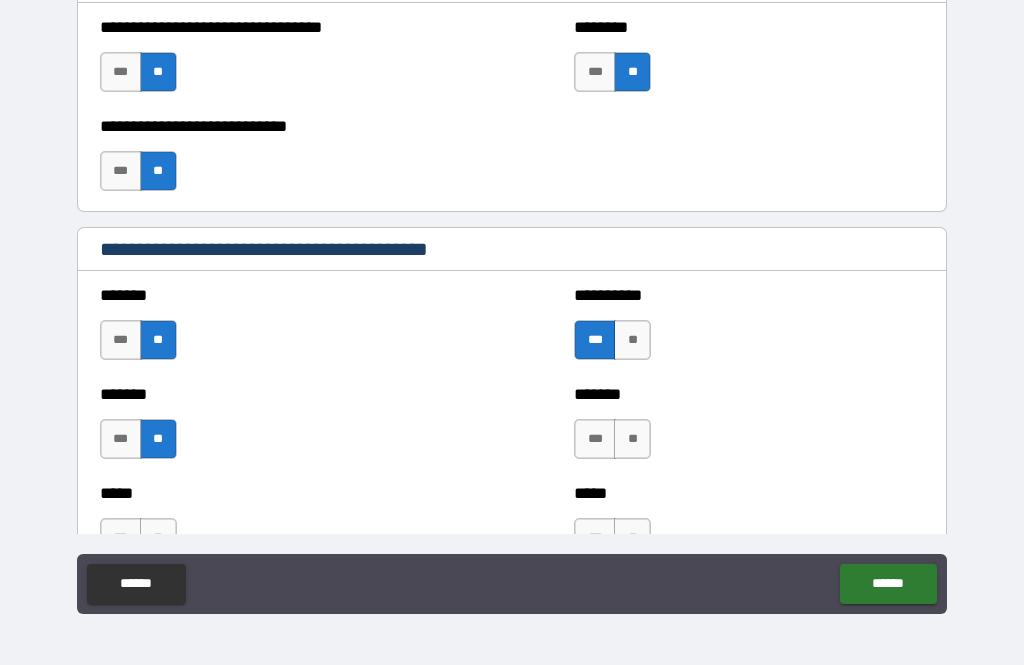 click on "**" at bounding box center [632, 439] 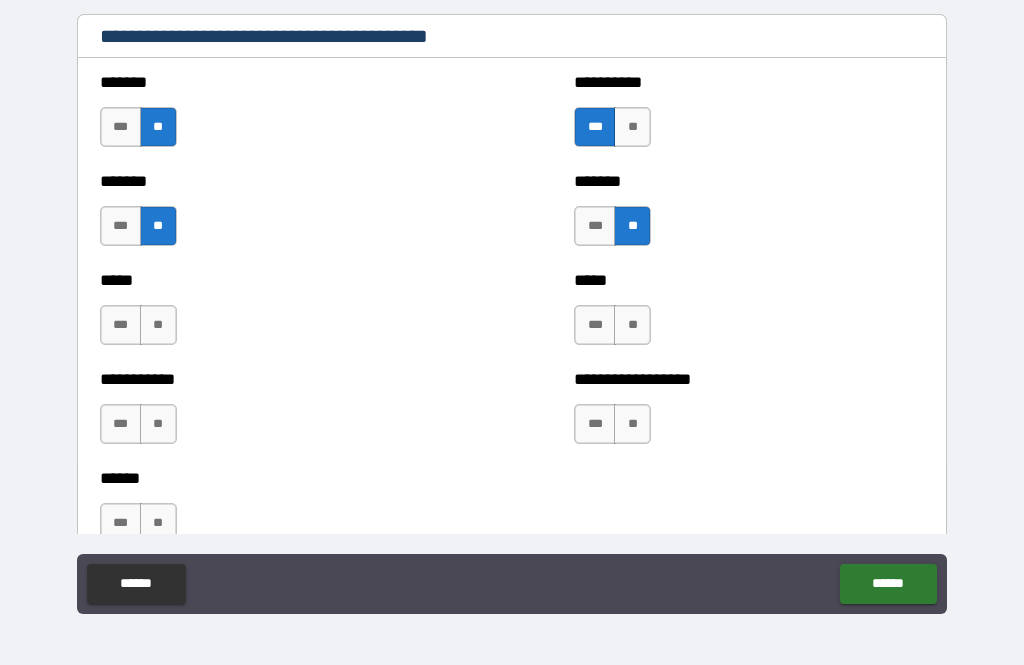 scroll, scrollTop: 1787, scrollLeft: 0, axis: vertical 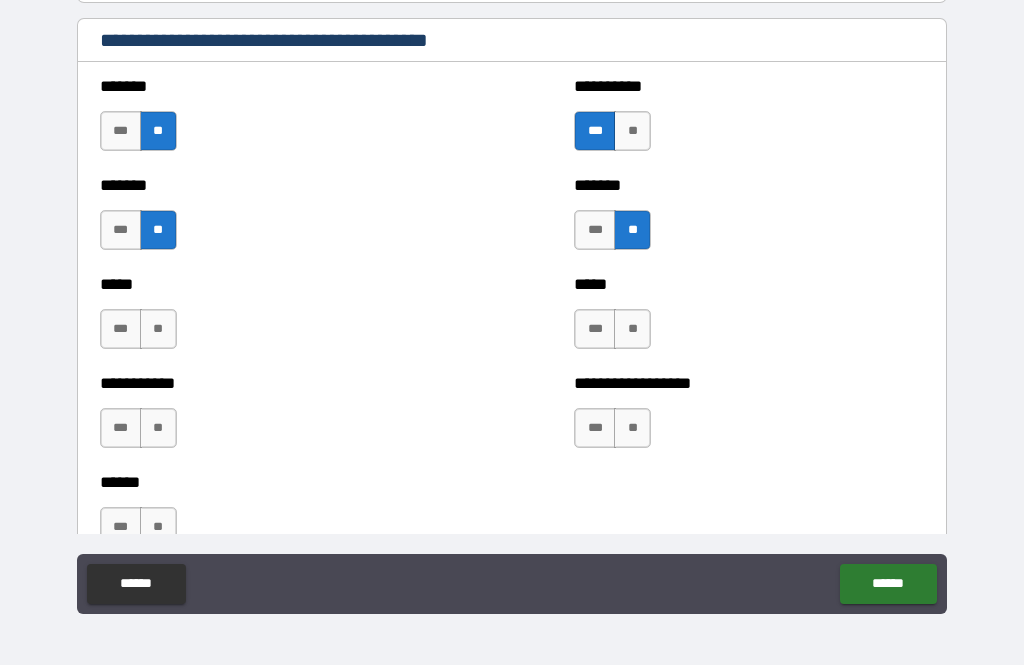 click on "**" at bounding box center [158, 329] 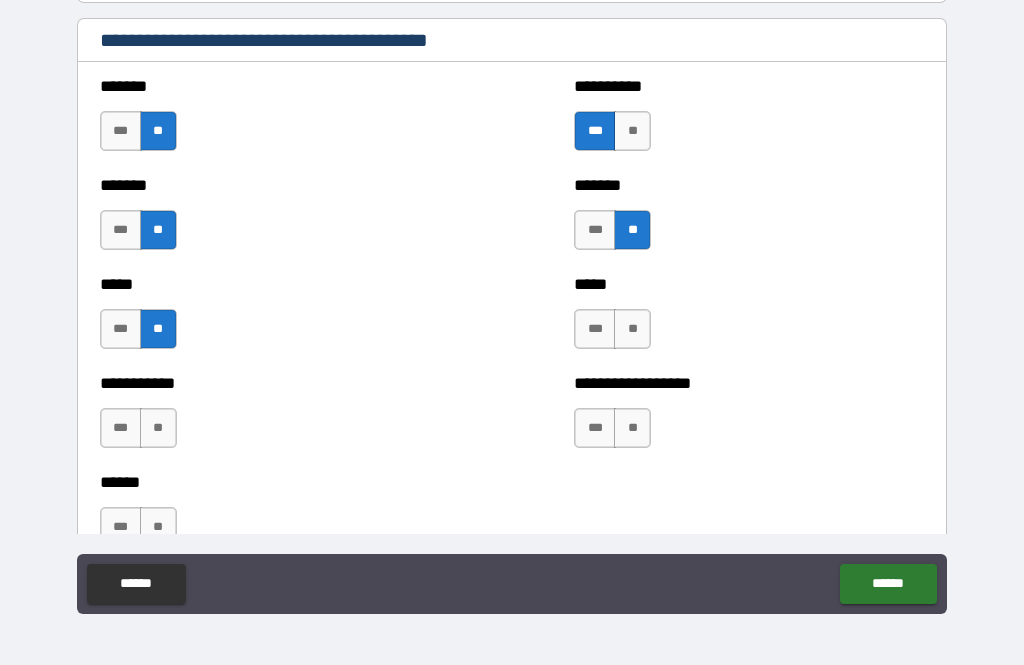 click on "**" at bounding box center [632, 329] 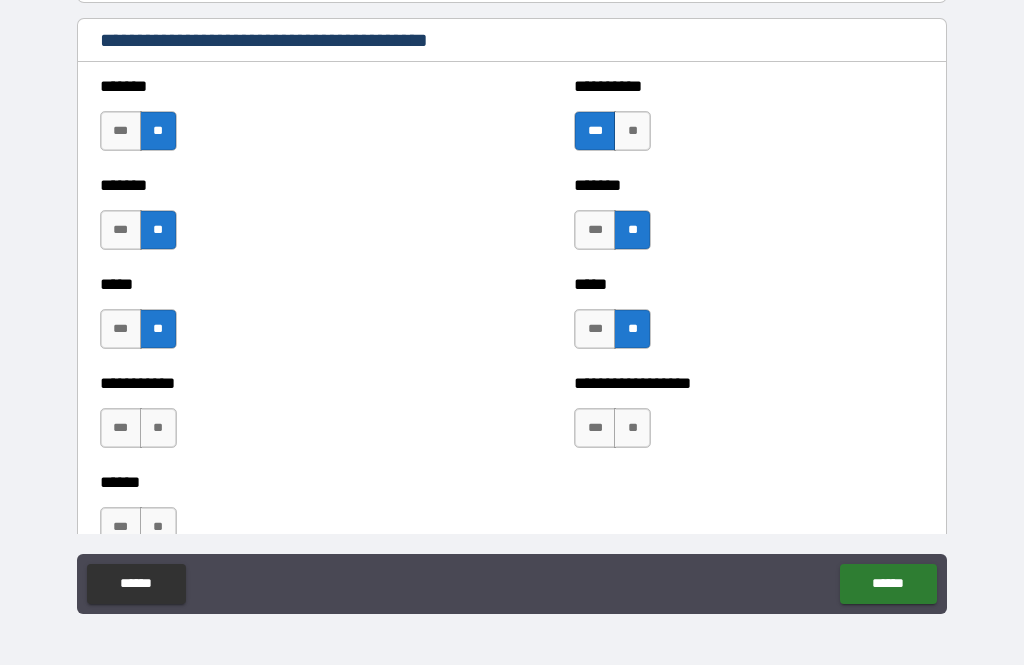 click on "**" at bounding box center [158, 428] 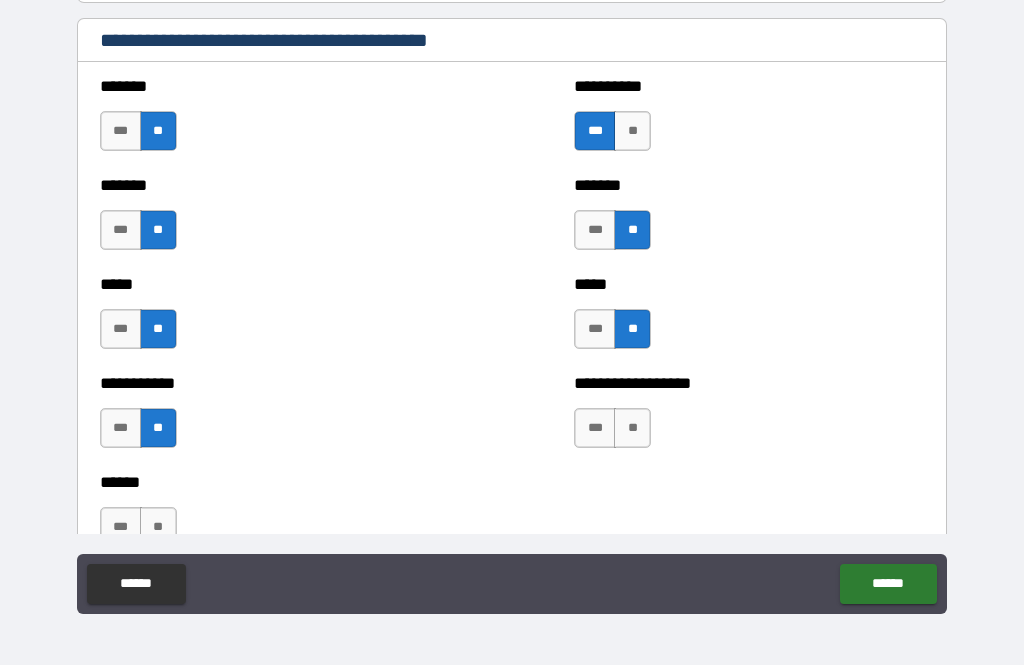 click on "**" at bounding box center [632, 428] 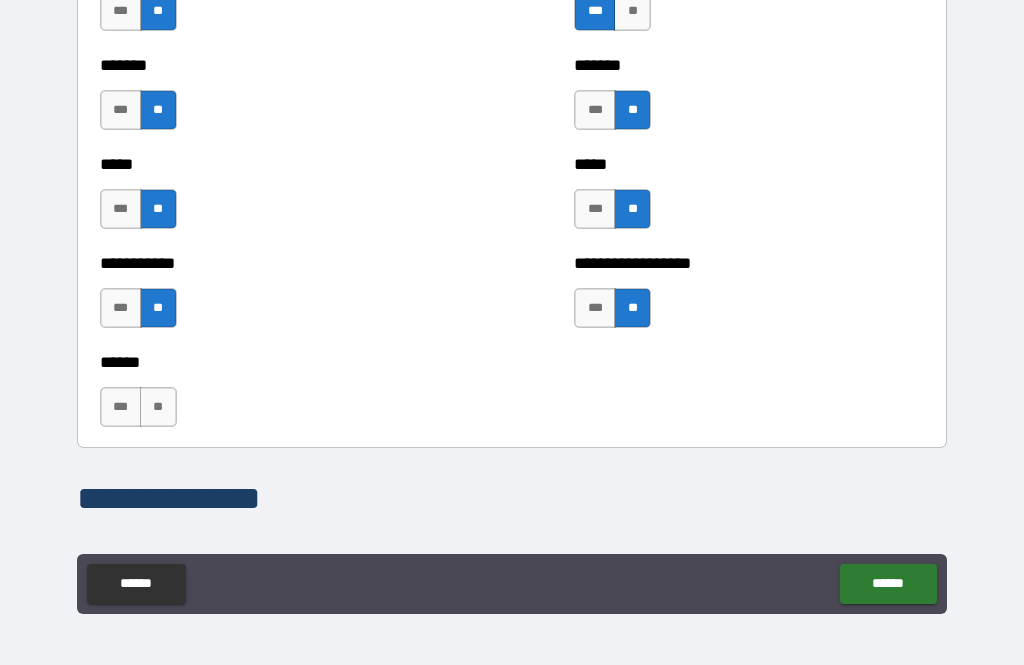 scroll, scrollTop: 1909, scrollLeft: 0, axis: vertical 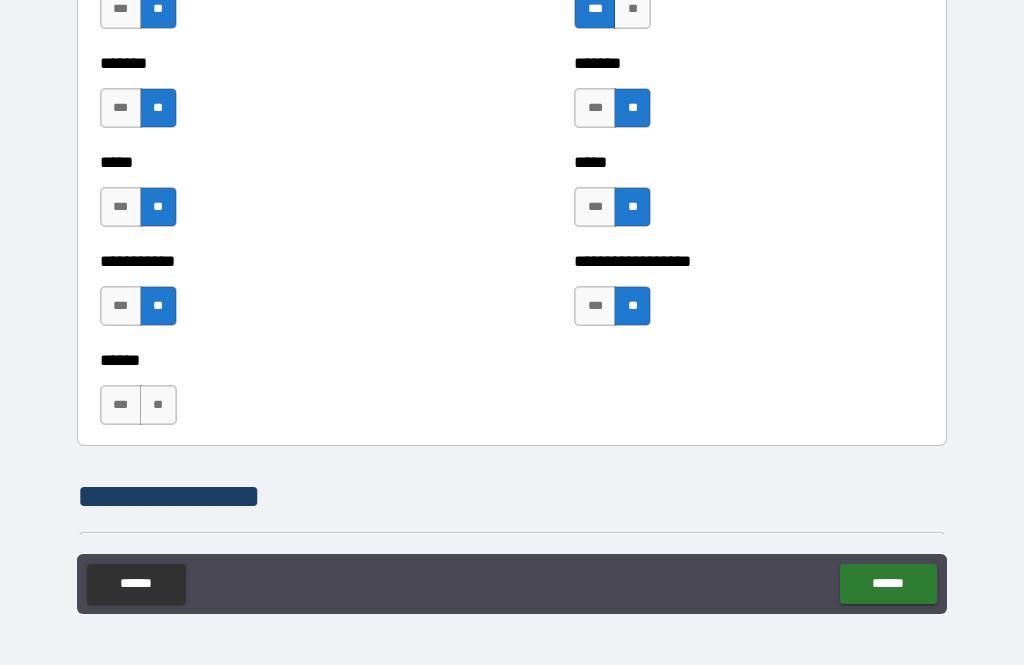 click on "**" at bounding box center [158, 405] 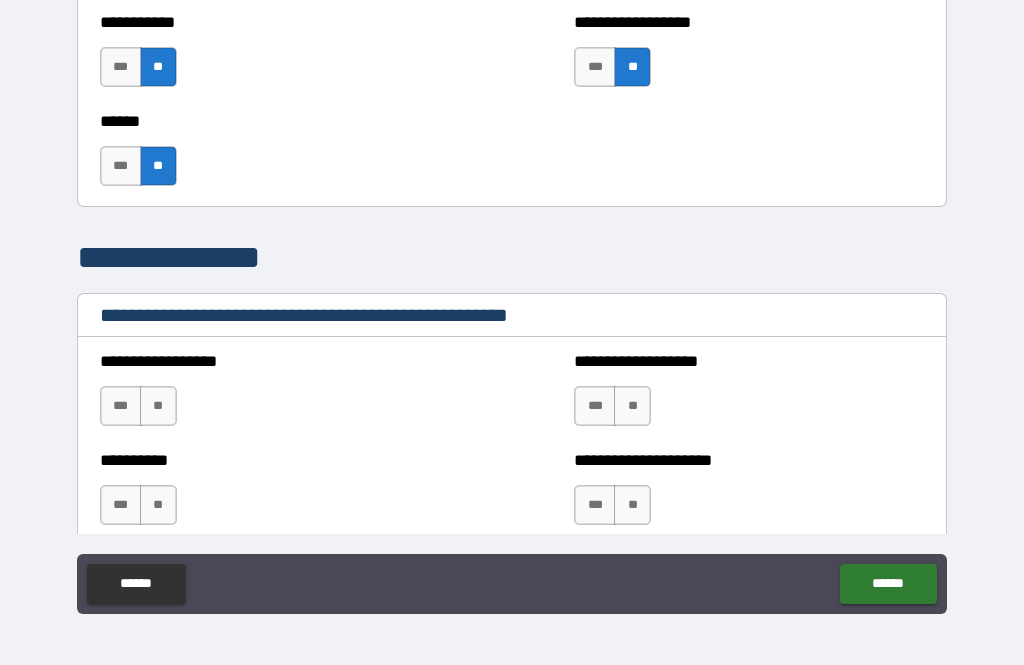 scroll, scrollTop: 2196, scrollLeft: 0, axis: vertical 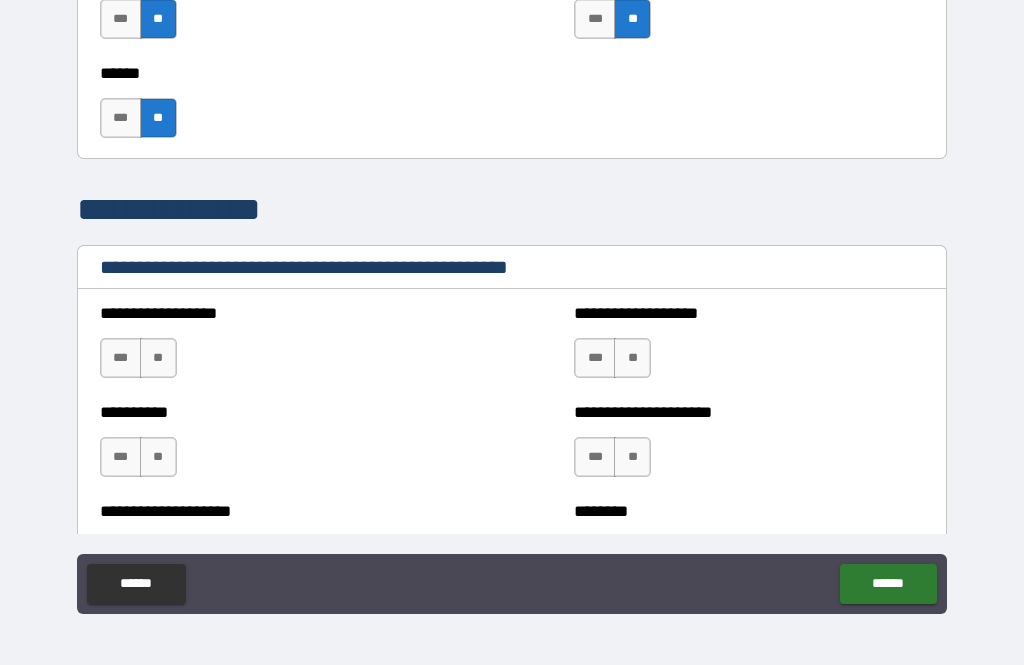 click on "**" at bounding box center [158, 358] 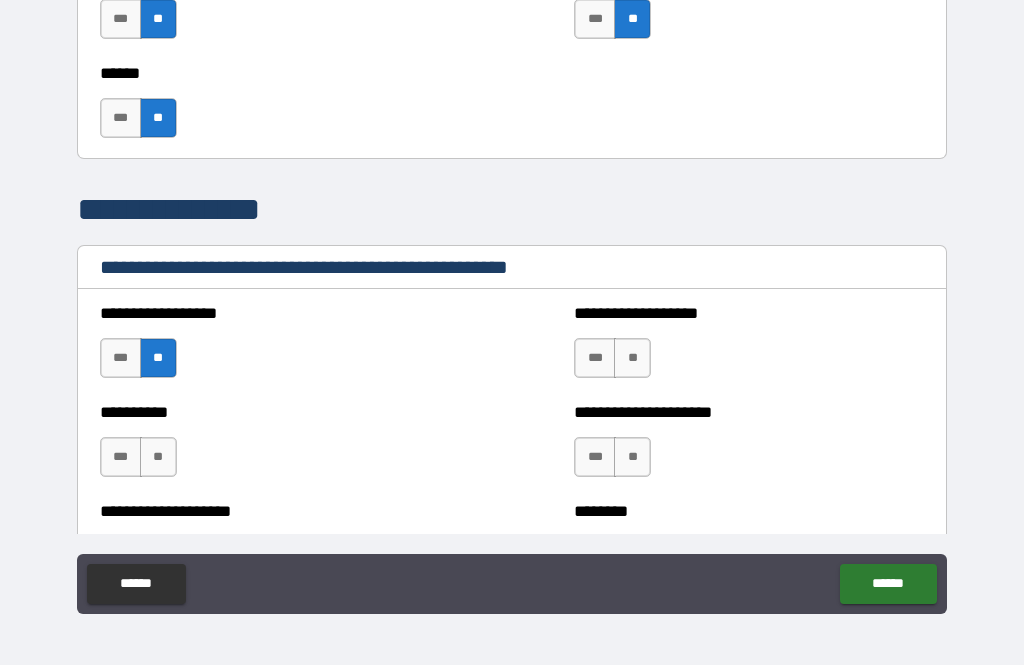 click on "**" at bounding box center [158, 457] 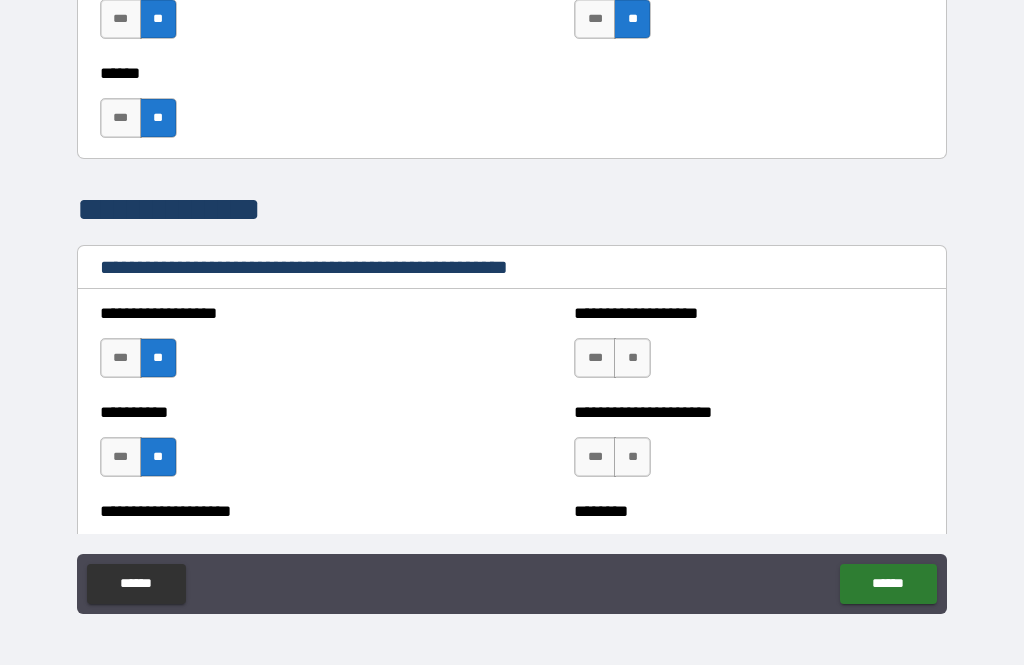 click on "**" at bounding box center [632, 358] 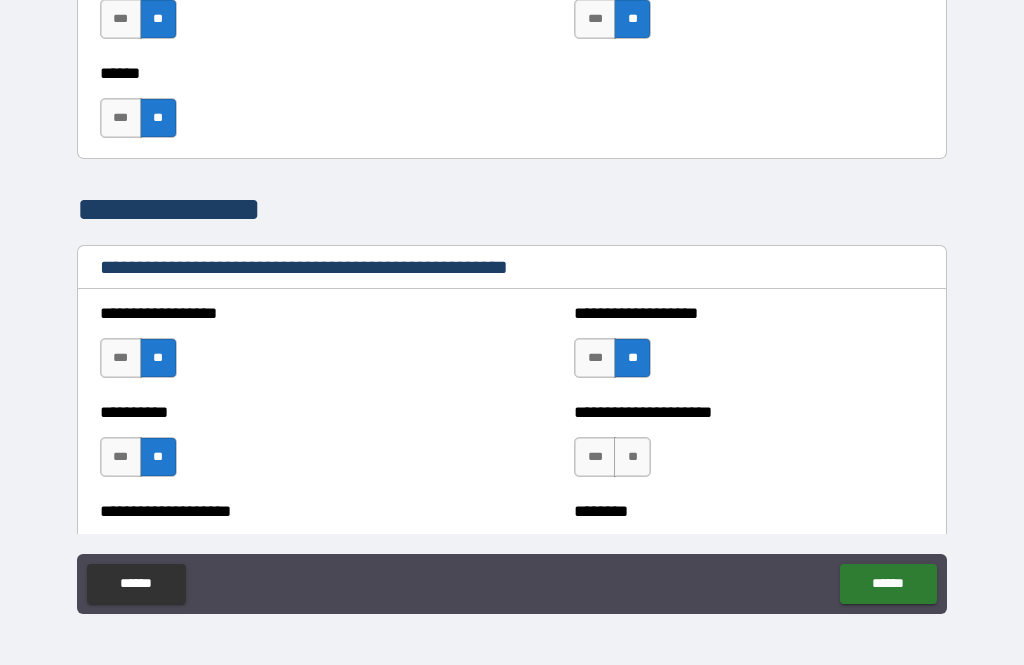 click on "**" at bounding box center (632, 457) 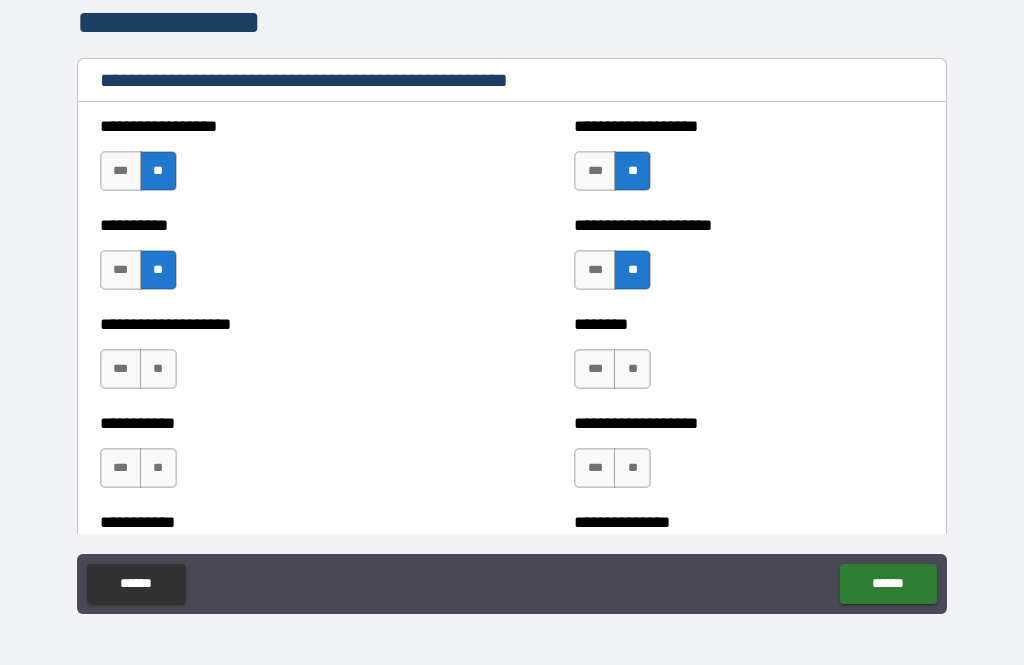 scroll, scrollTop: 2388, scrollLeft: 0, axis: vertical 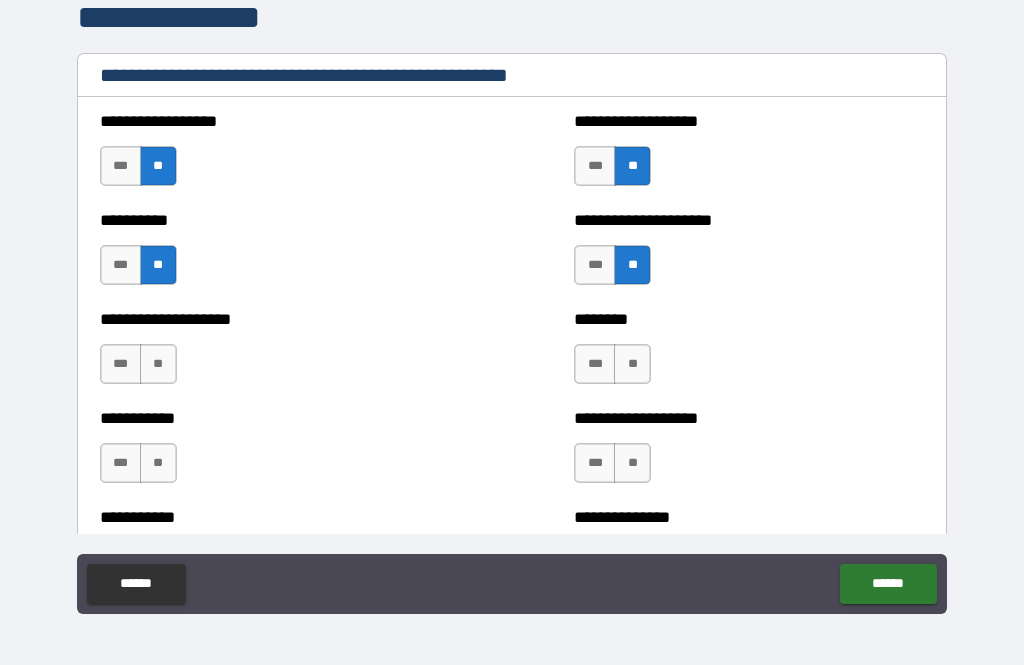 click on "**" at bounding box center [632, 364] 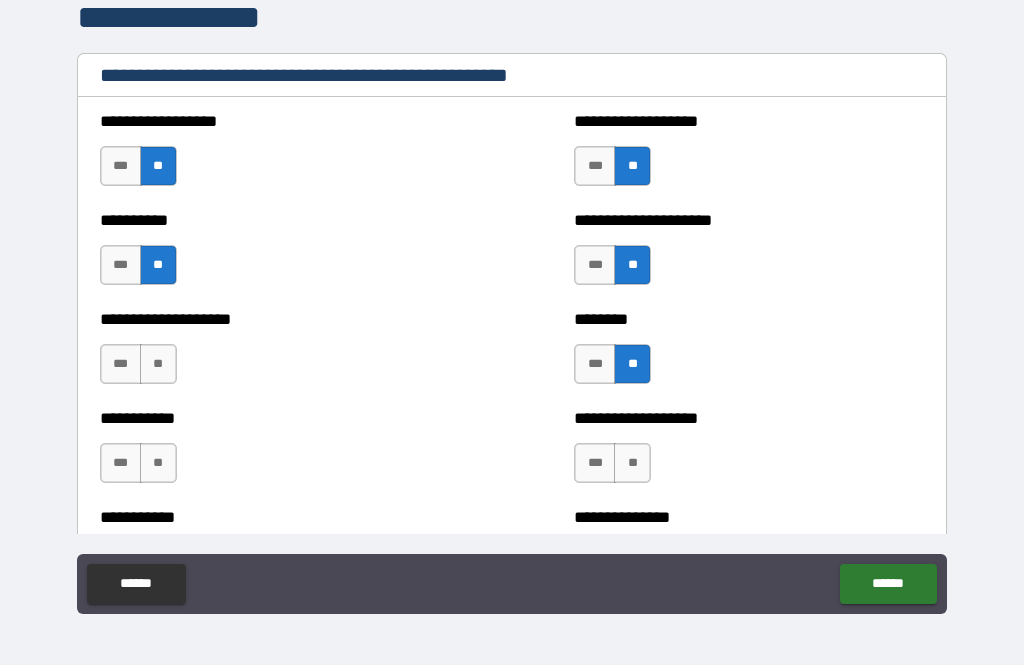 click on "**" at bounding box center (158, 364) 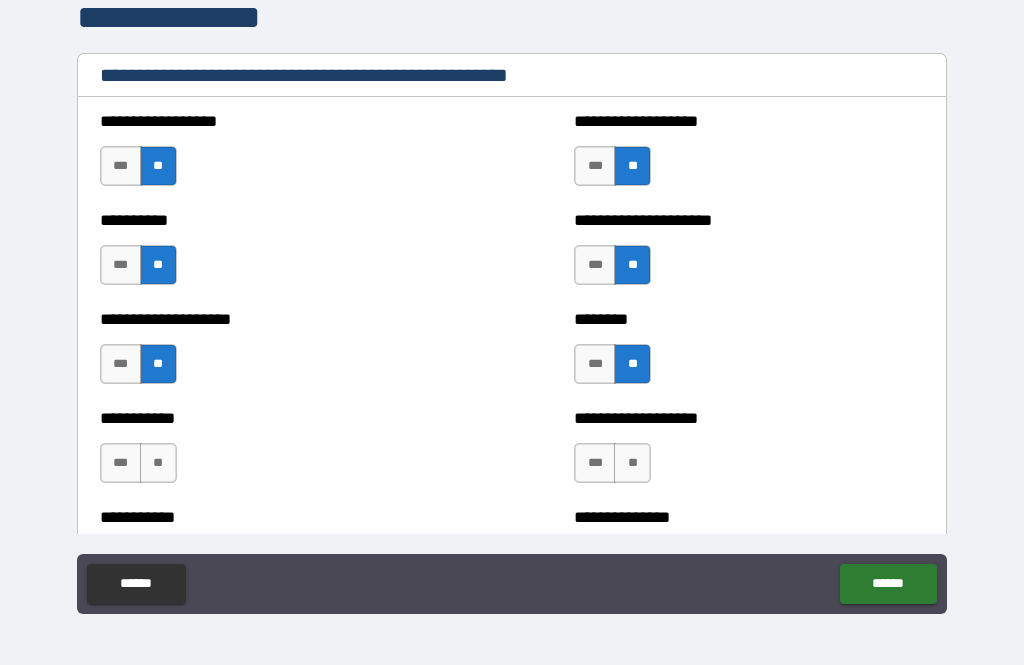 click on "**" at bounding box center [158, 463] 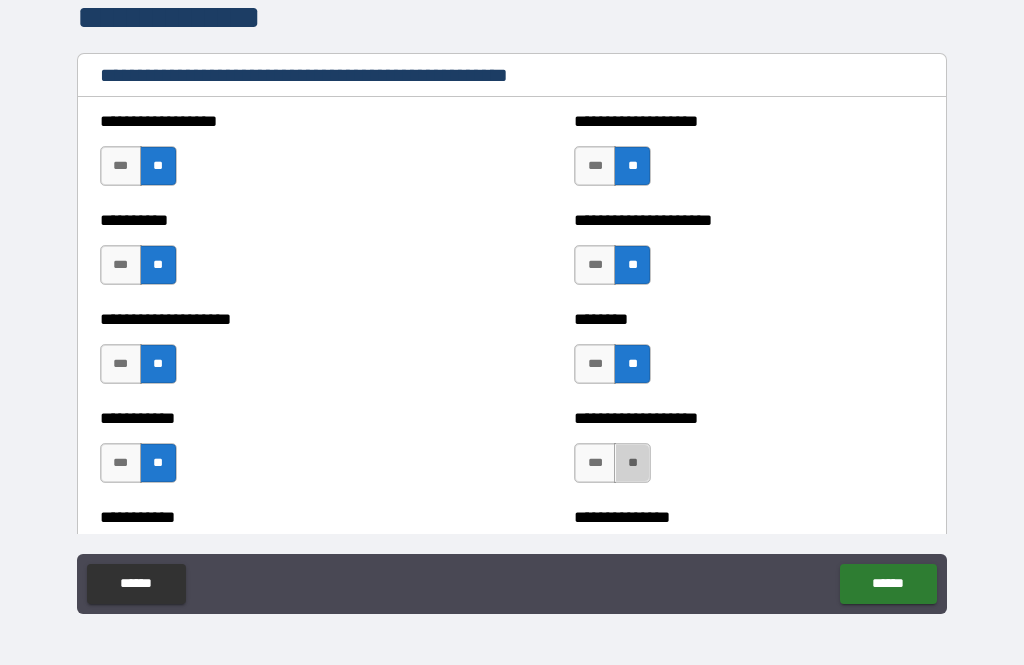 click on "**" at bounding box center (632, 463) 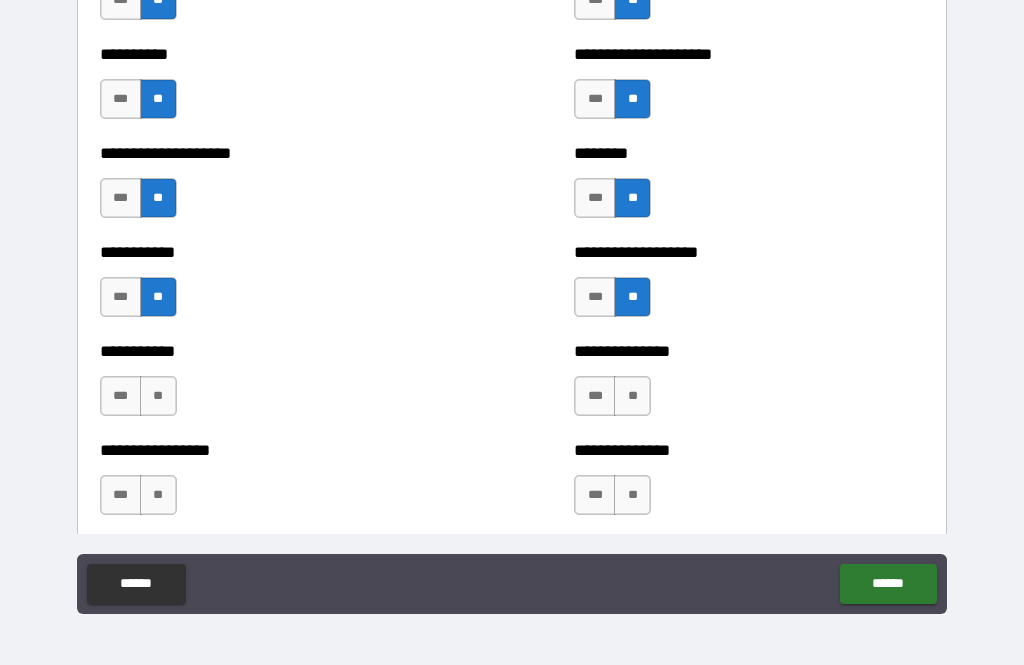 scroll, scrollTop: 2608, scrollLeft: 0, axis: vertical 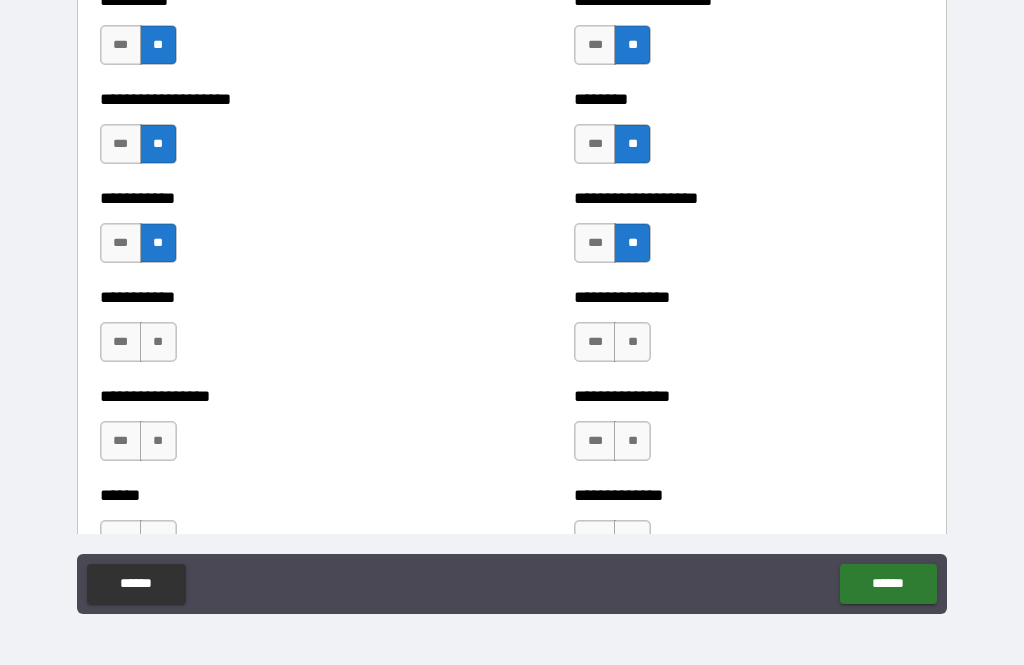 click on "**" at bounding box center [632, 342] 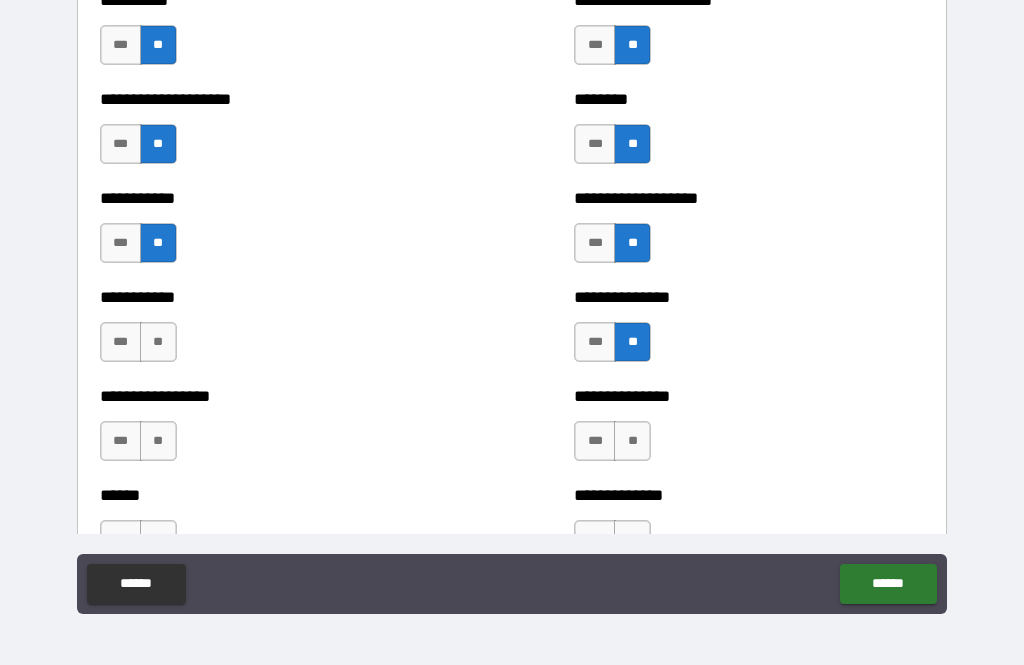 click on "**" at bounding box center [158, 342] 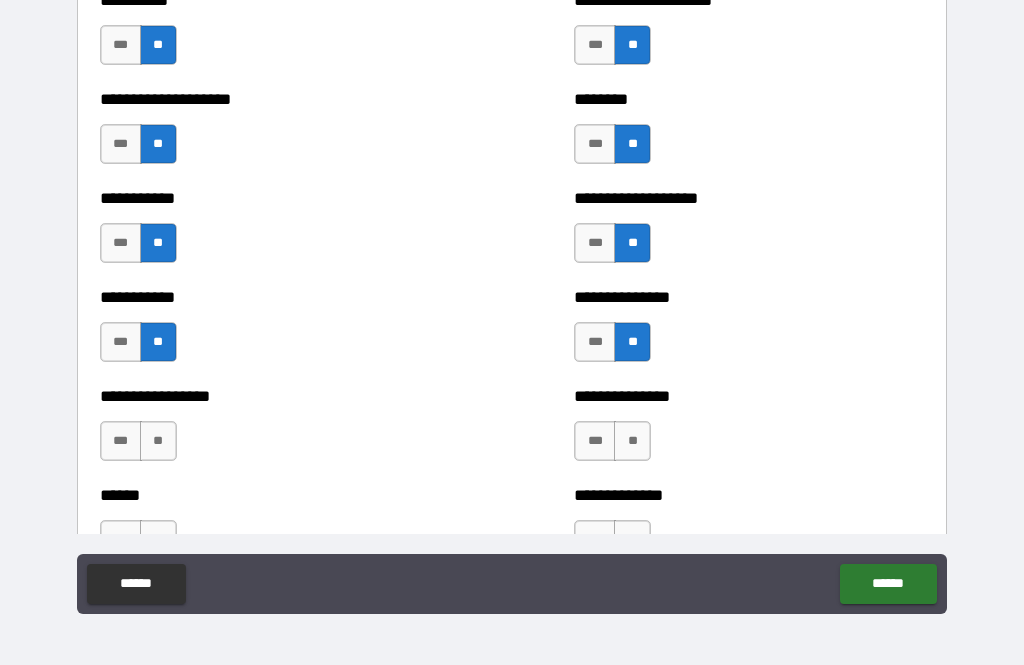 click on "**" at bounding box center [158, 441] 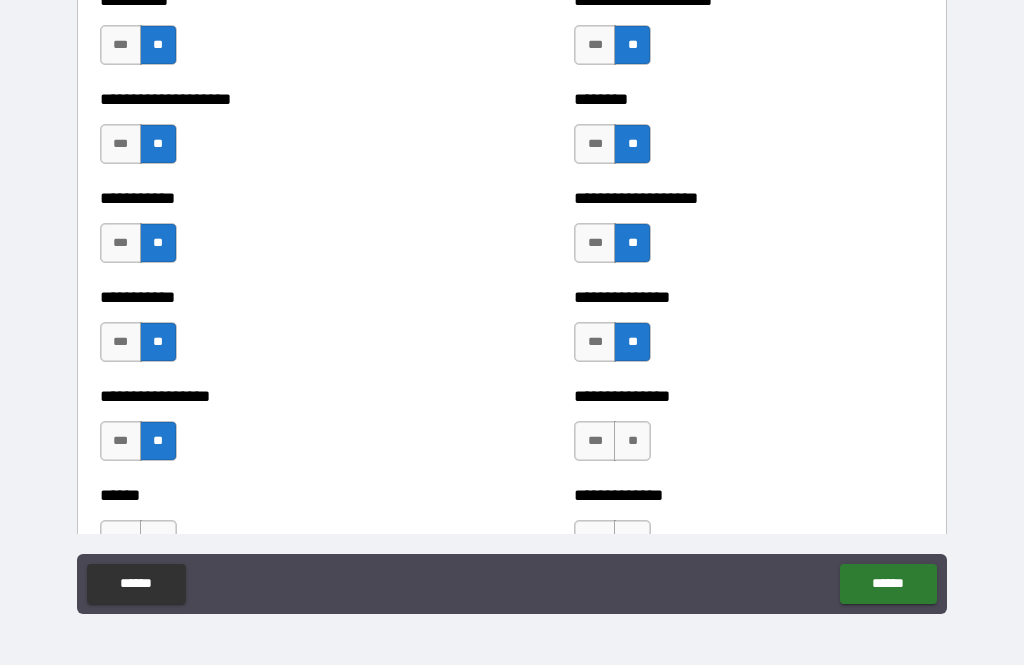 click on "**" at bounding box center (632, 441) 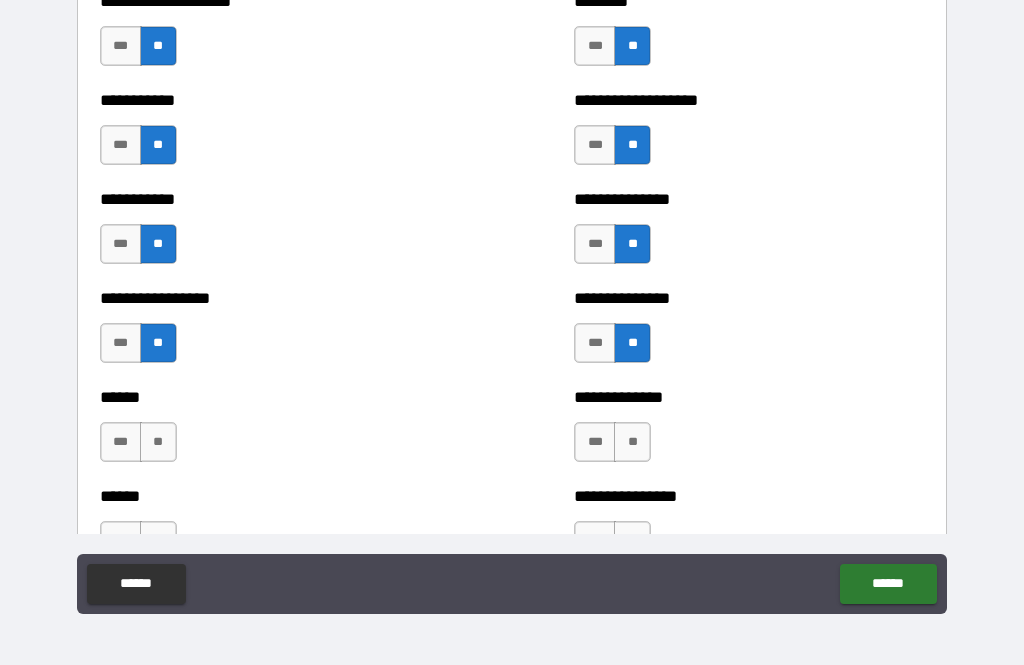 scroll, scrollTop: 2791, scrollLeft: 0, axis: vertical 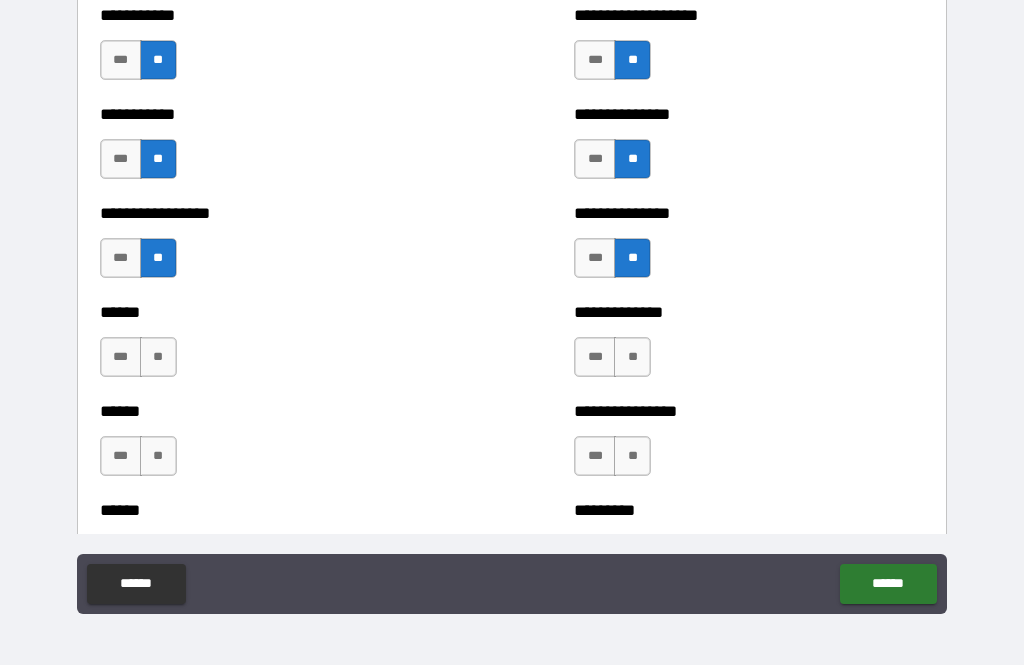 click on "**" at bounding box center (632, 357) 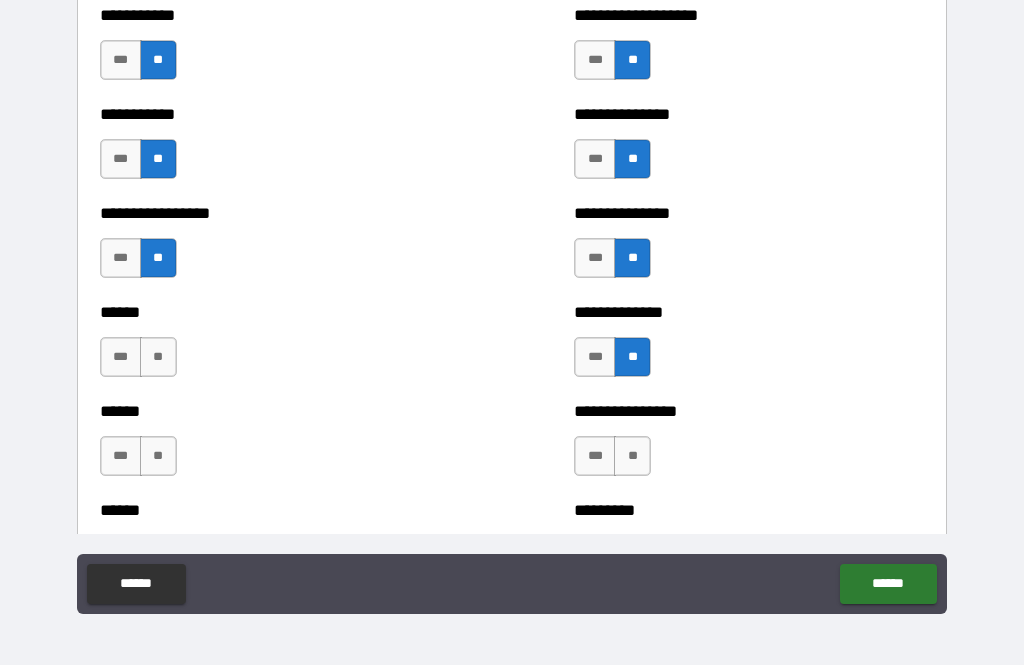 click on "**" at bounding box center (158, 357) 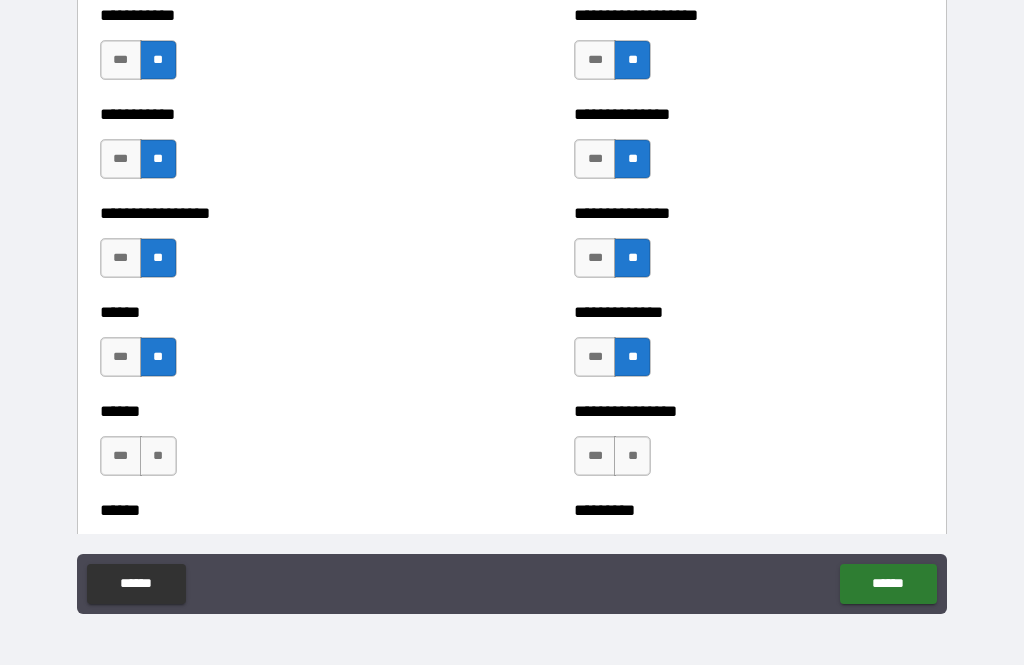 click on "**" at bounding box center [158, 456] 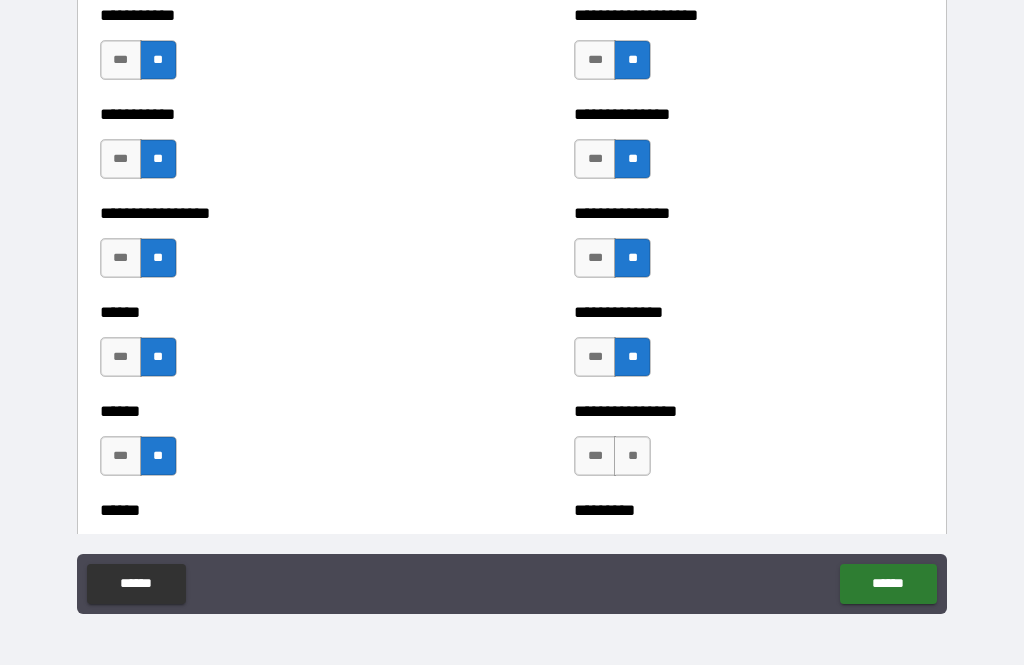 click on "***" at bounding box center [121, 357] 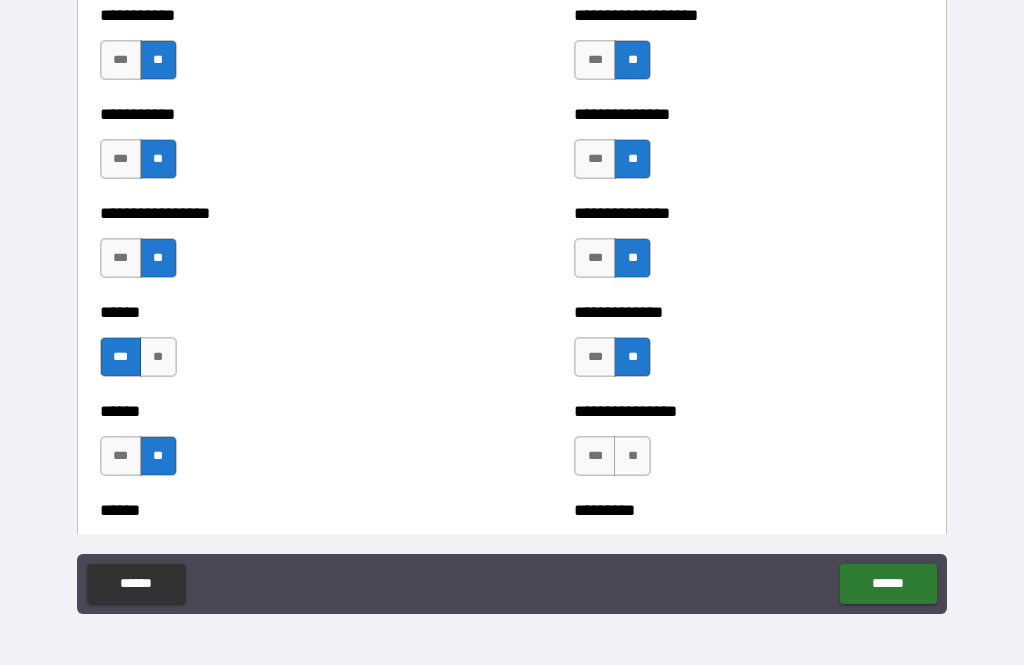 click on "**" at bounding box center (632, 456) 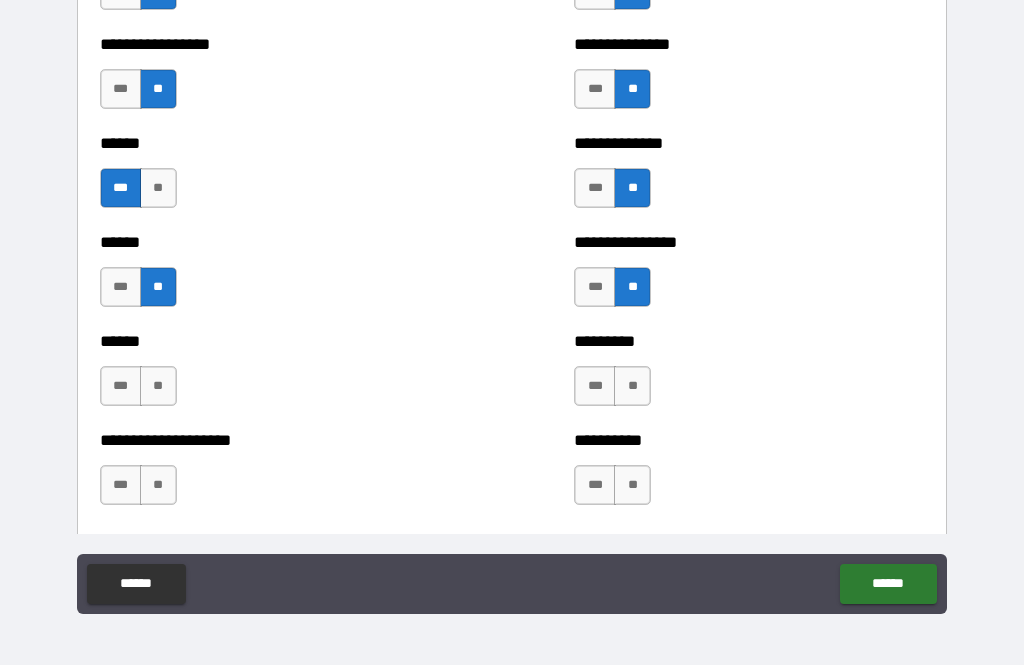 scroll, scrollTop: 2960, scrollLeft: 0, axis: vertical 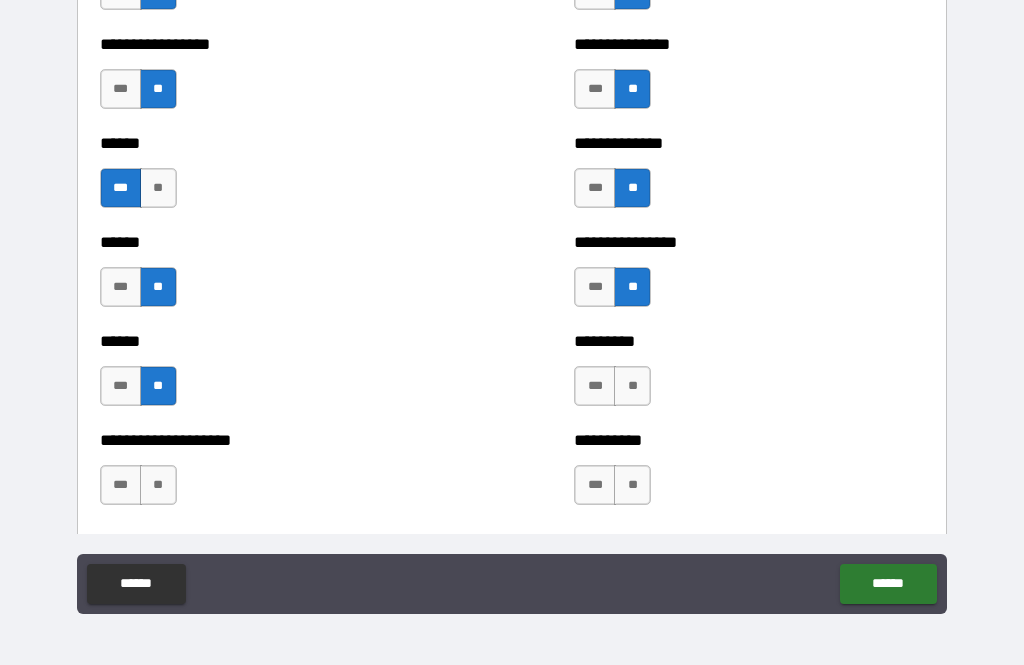 click on "**" at bounding box center (632, 386) 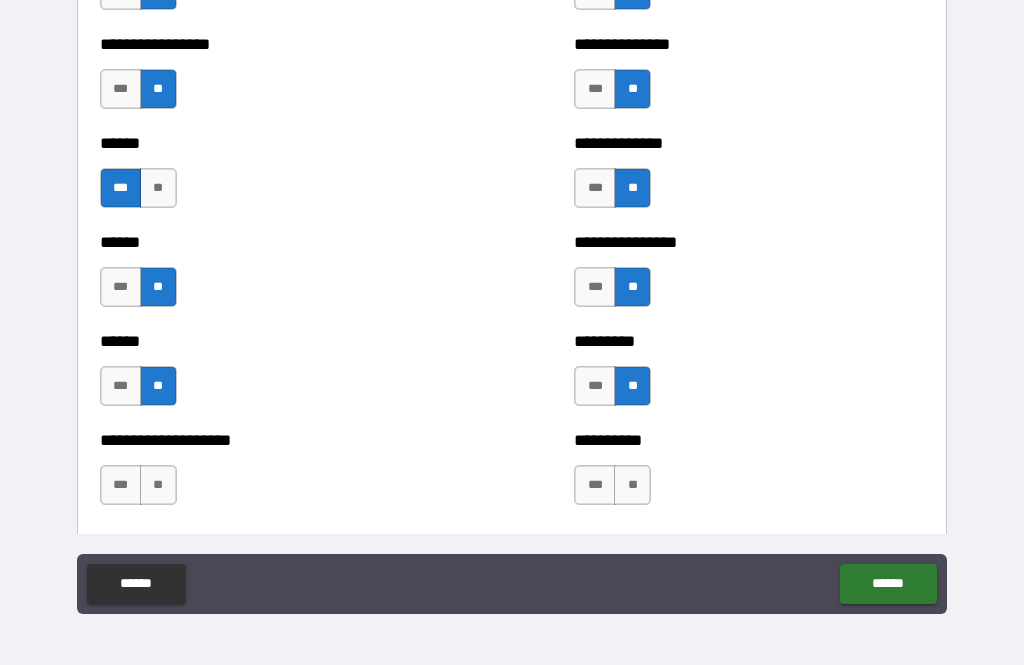 click on "**" at bounding box center (632, 485) 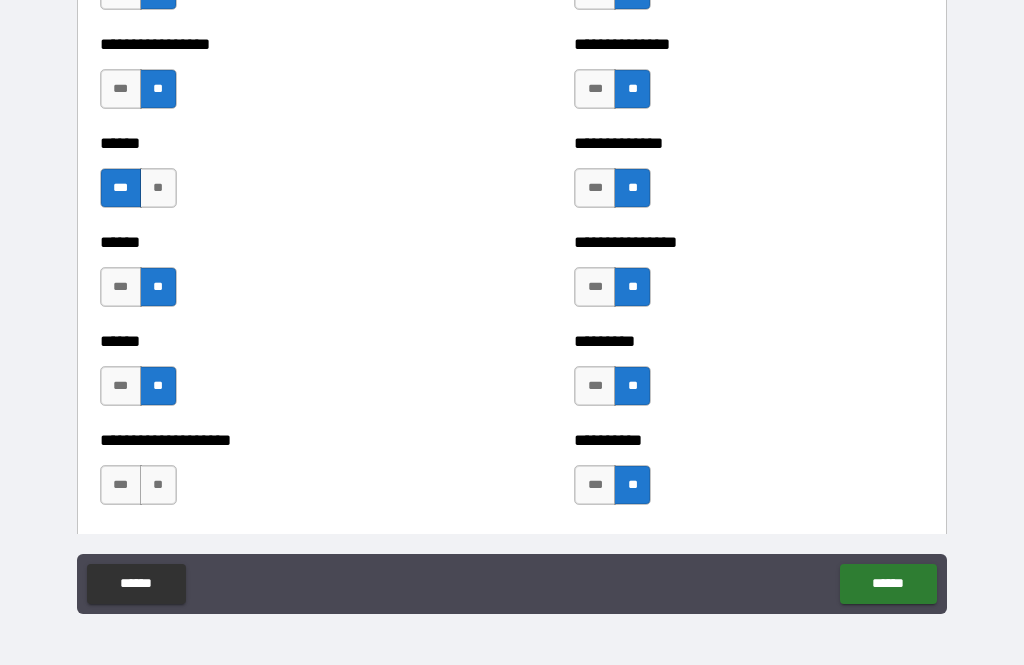 click on "**" at bounding box center (158, 485) 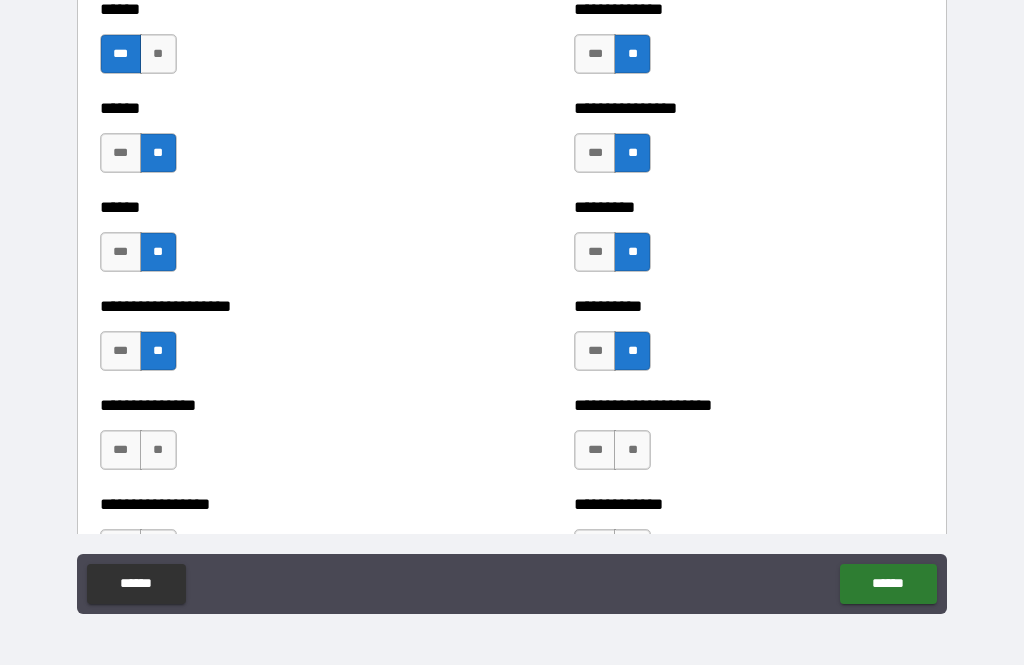 scroll, scrollTop: 3206, scrollLeft: 0, axis: vertical 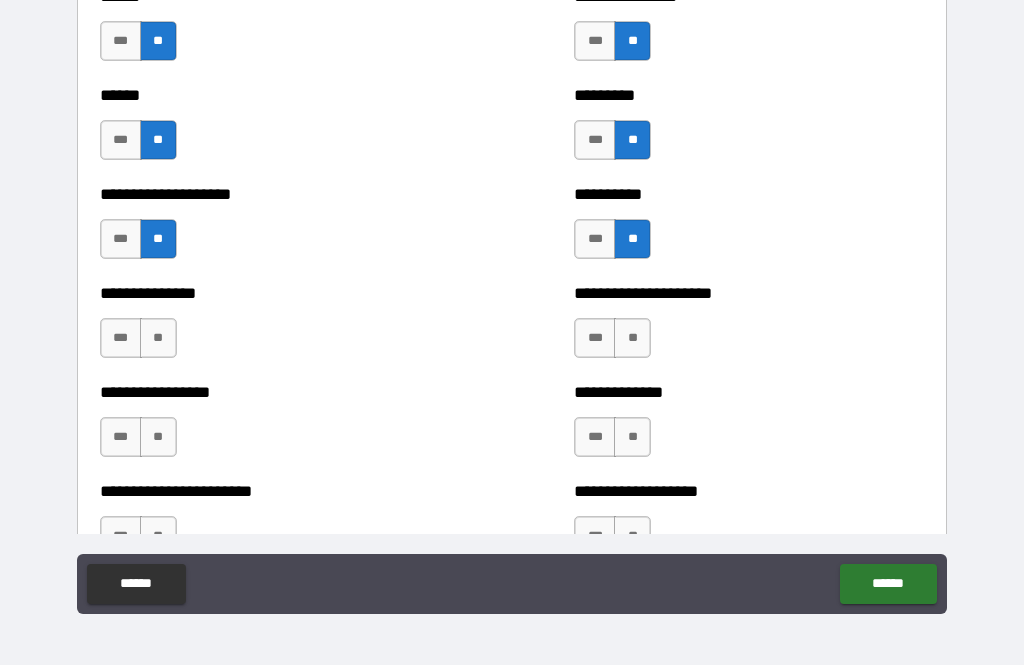 click on "**" at bounding box center [158, 338] 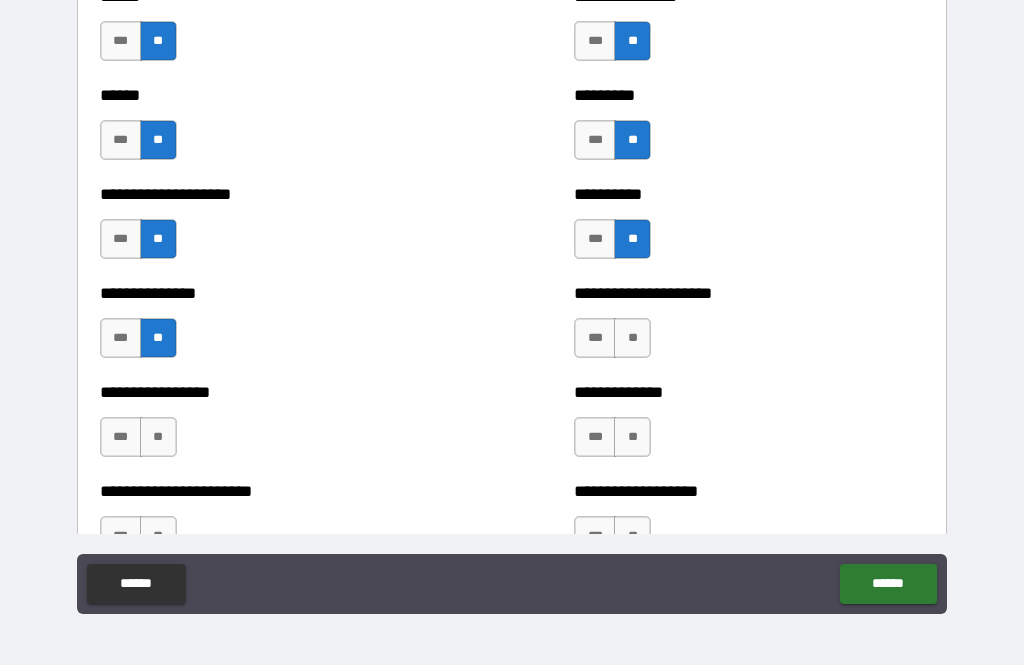 click on "**" at bounding box center [632, 338] 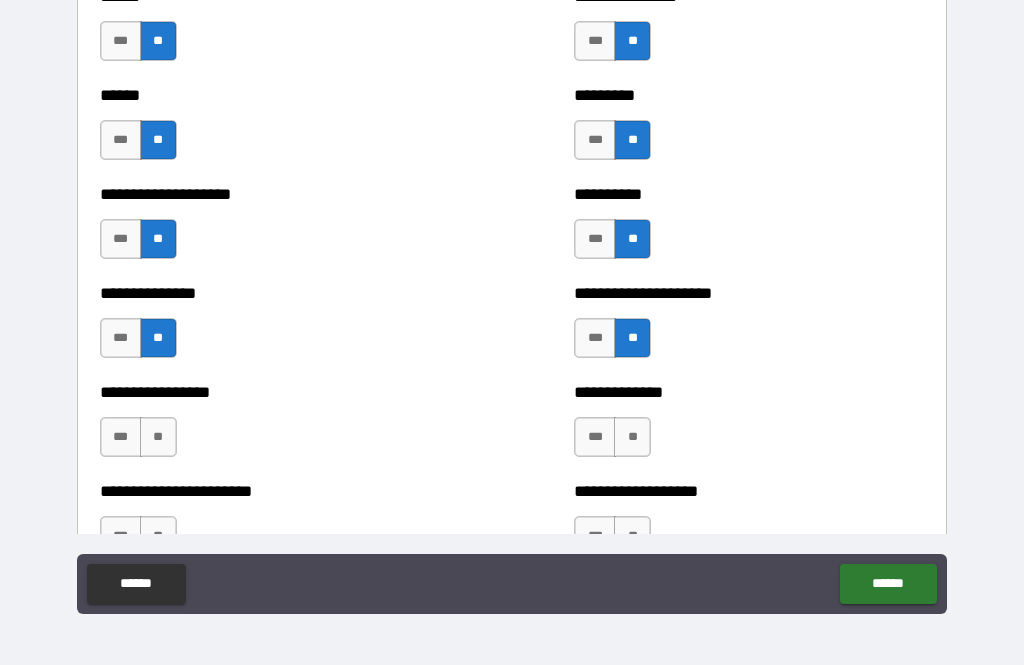 click on "**" at bounding box center [632, 437] 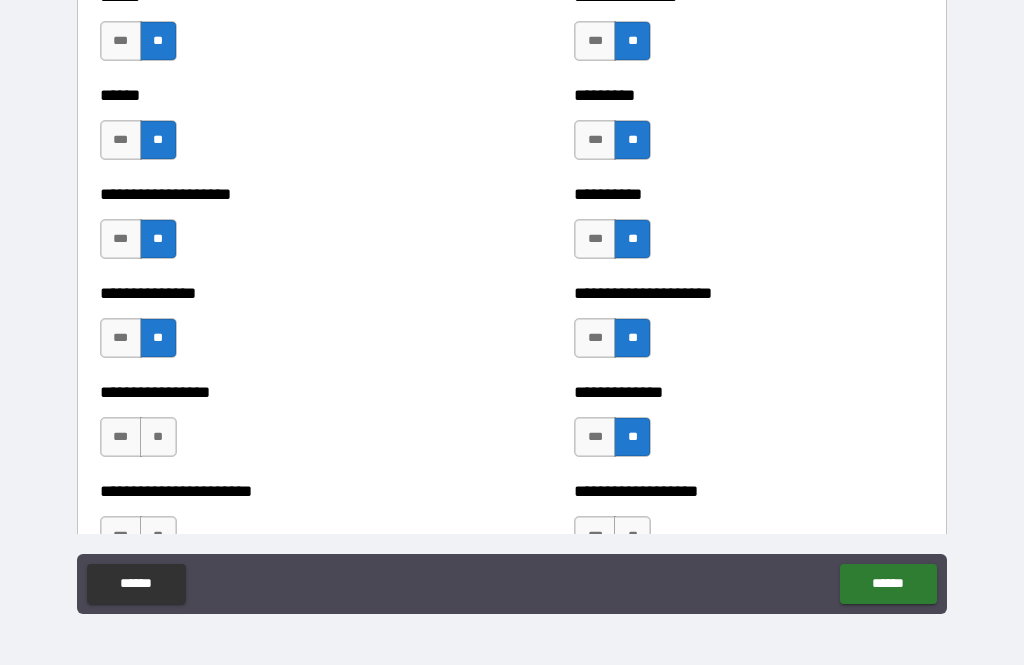 click on "**" at bounding box center [158, 437] 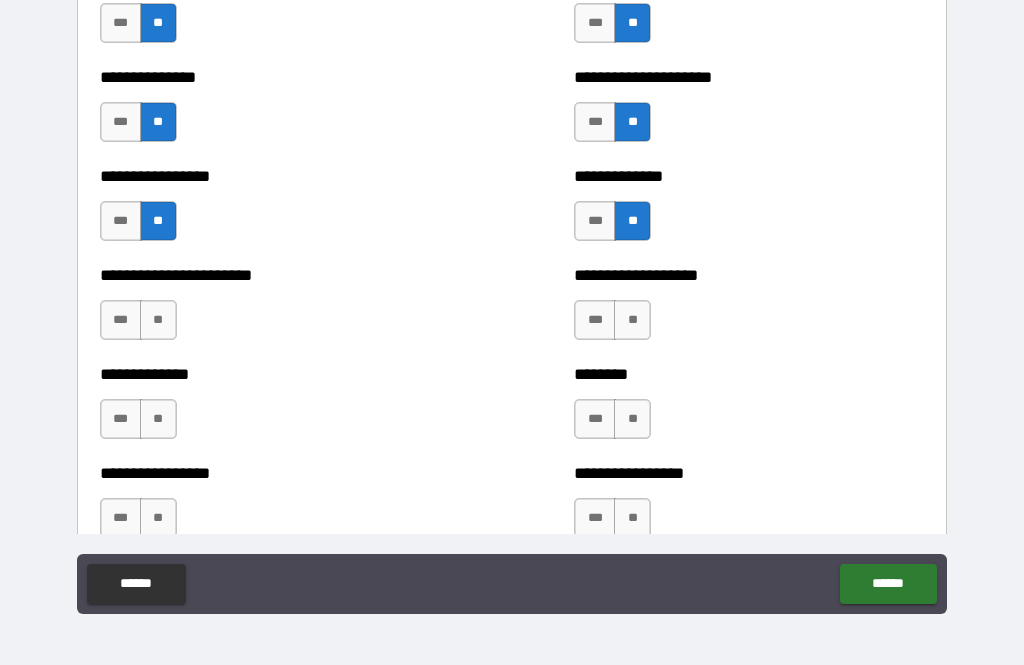 scroll, scrollTop: 3422, scrollLeft: 0, axis: vertical 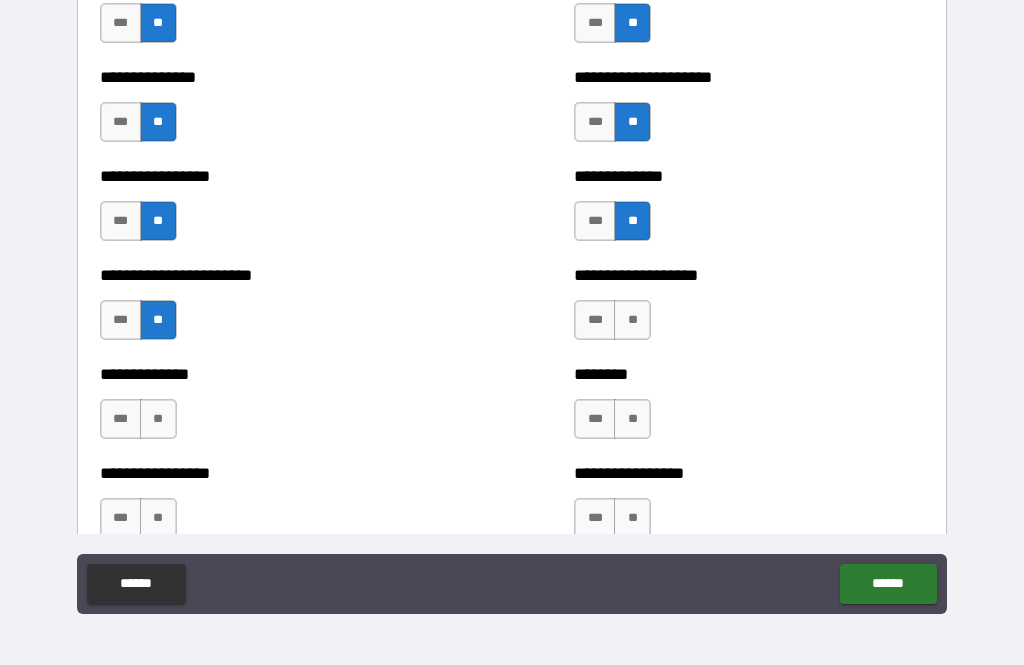 click on "**" at bounding box center [158, 419] 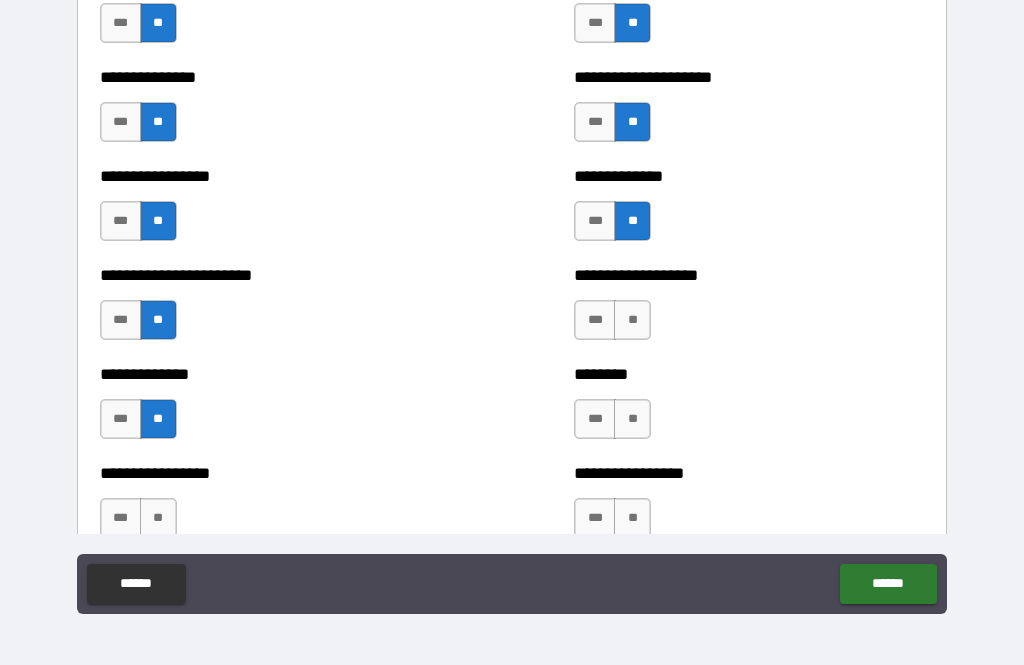 click on "**" at bounding box center [632, 320] 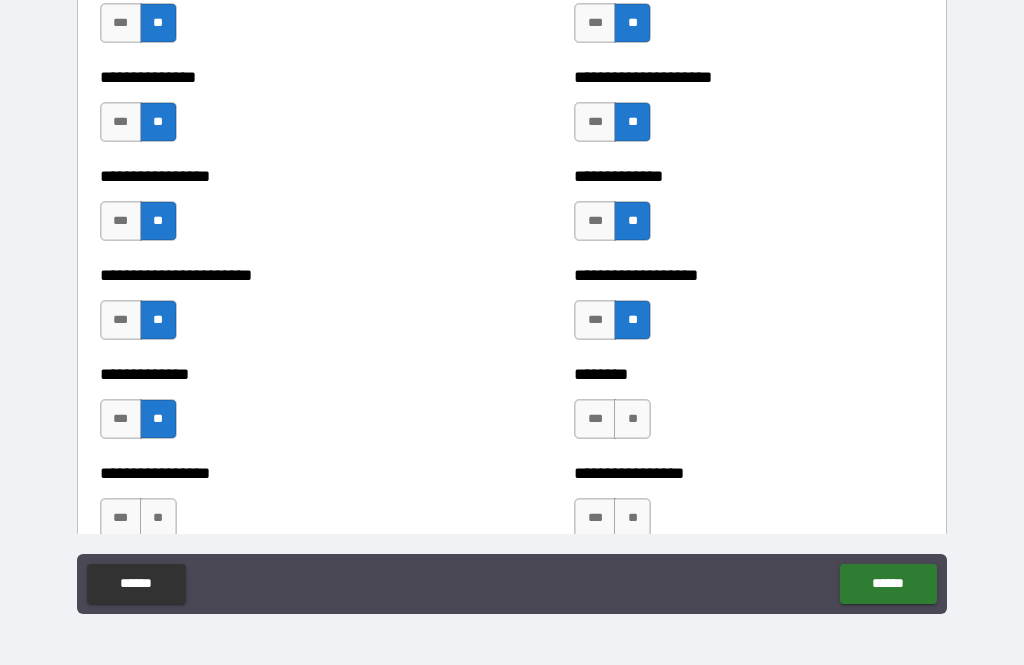 click on "**" at bounding box center [632, 419] 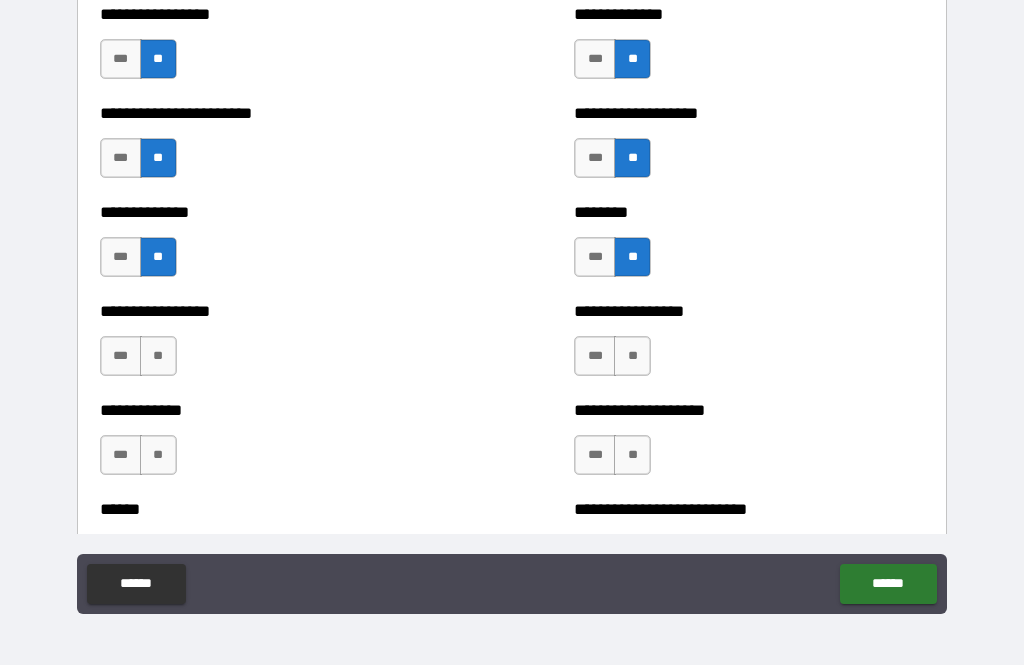 scroll, scrollTop: 3584, scrollLeft: 0, axis: vertical 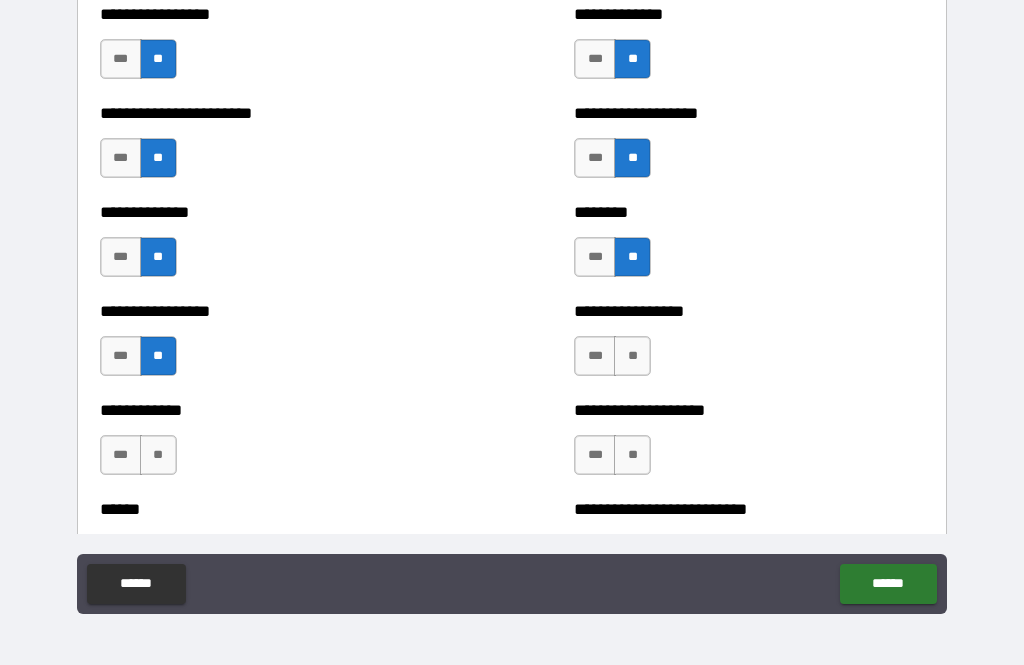 click on "**" at bounding box center [158, 455] 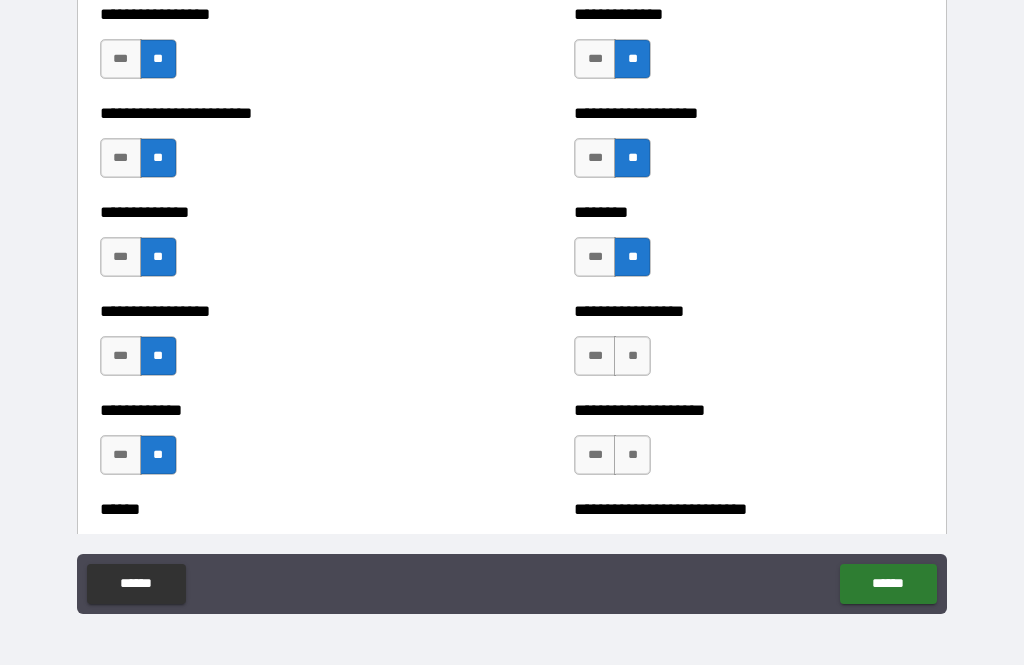 click on "**" at bounding box center (632, 356) 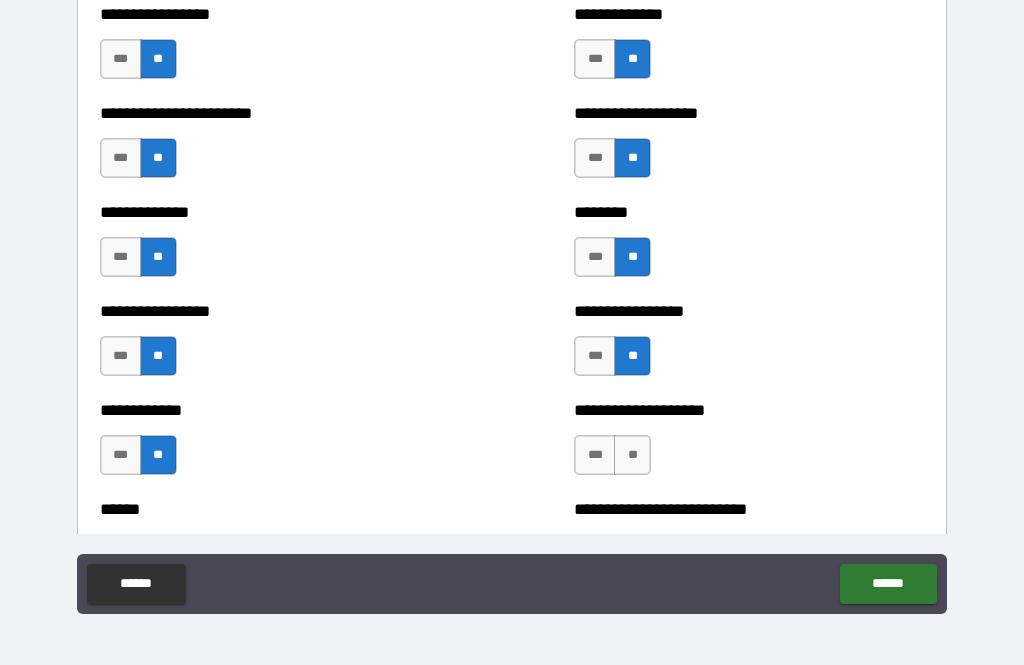 click on "**" at bounding box center (632, 455) 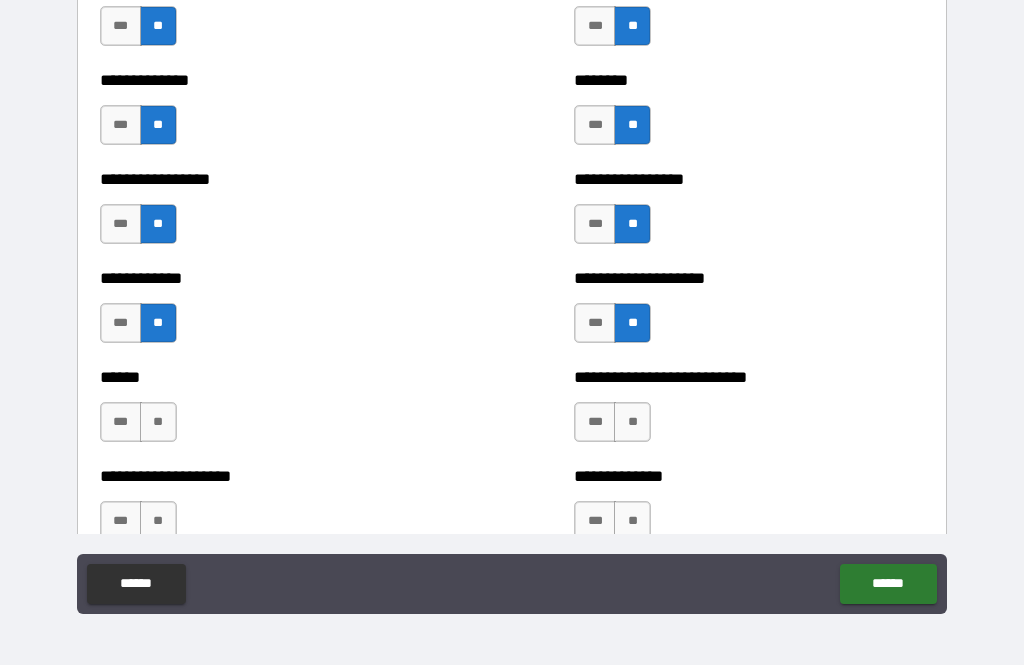 scroll, scrollTop: 3719, scrollLeft: 0, axis: vertical 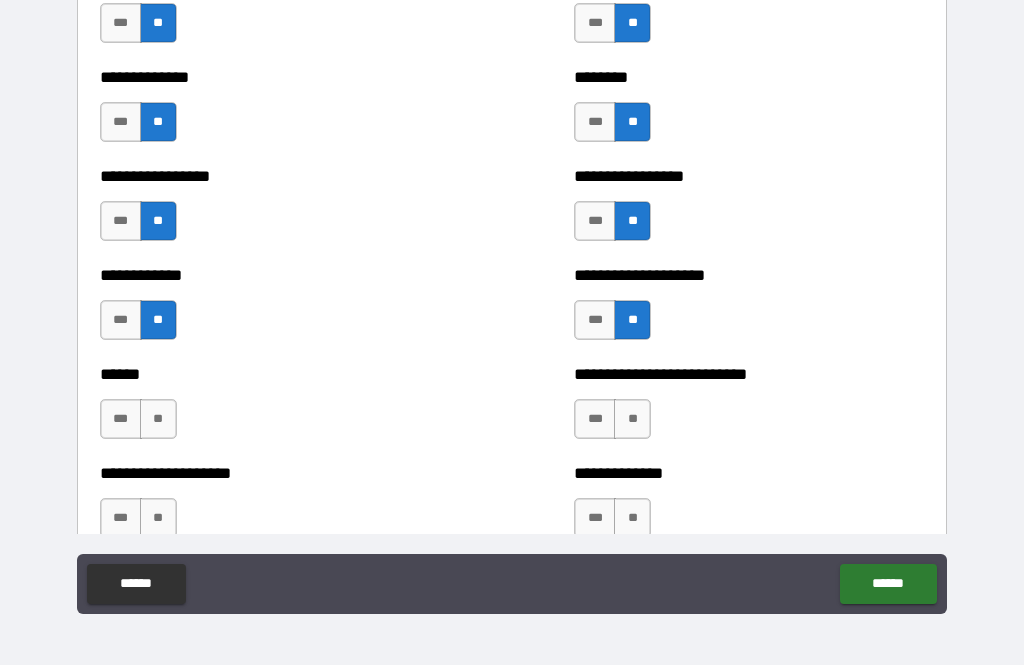 click on "**" at bounding box center (158, 419) 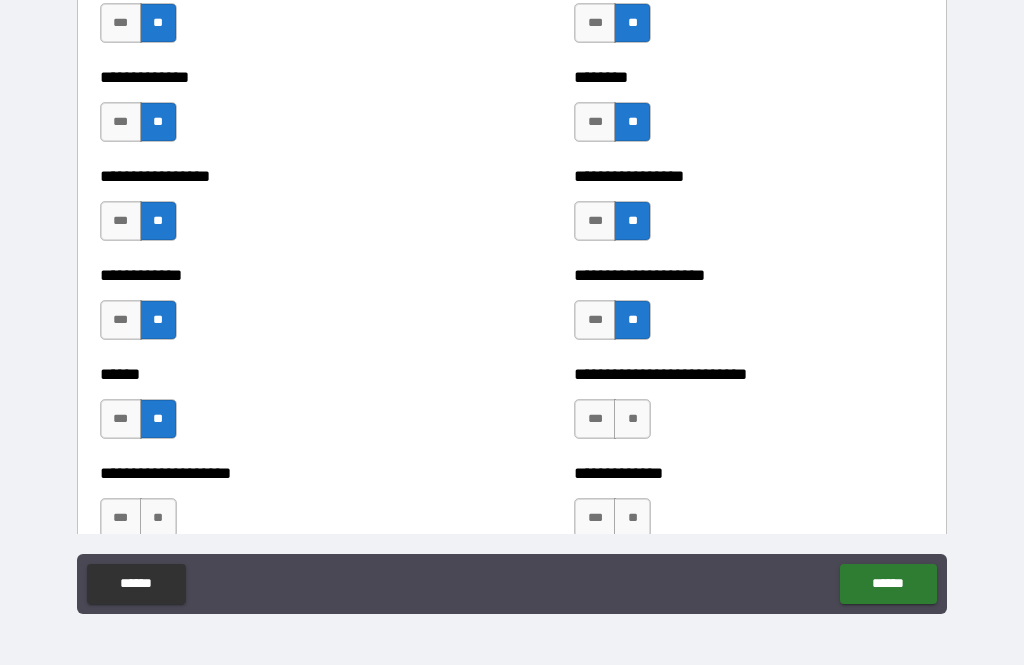 click on "**" at bounding box center (632, 419) 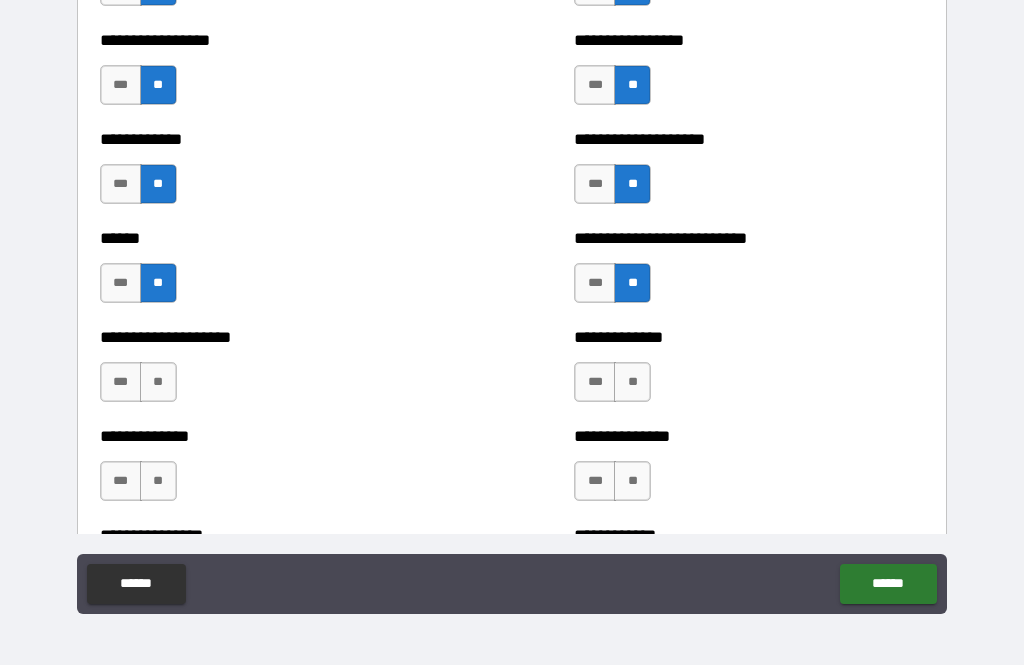 scroll, scrollTop: 3855, scrollLeft: 0, axis: vertical 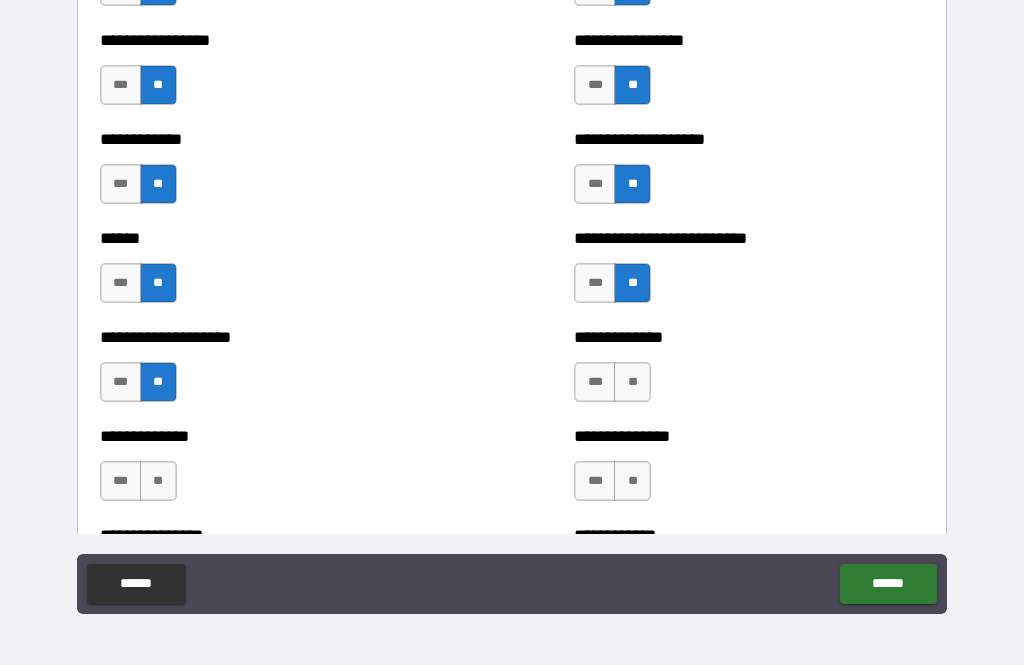 click on "**" at bounding box center [158, 481] 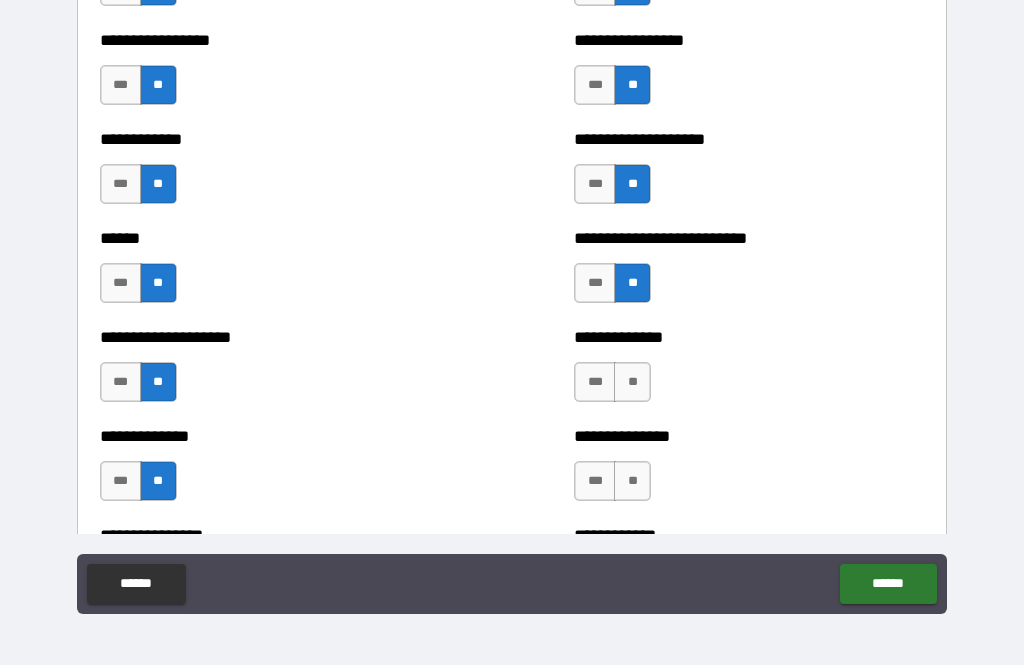 click on "**" at bounding box center (632, 382) 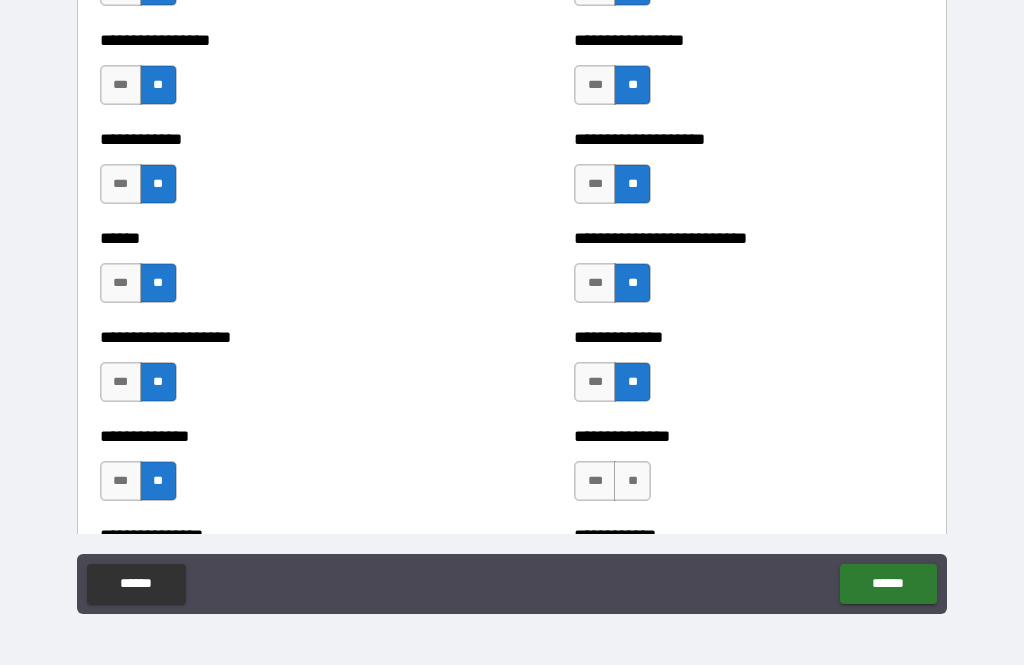 click on "**" at bounding box center [632, 481] 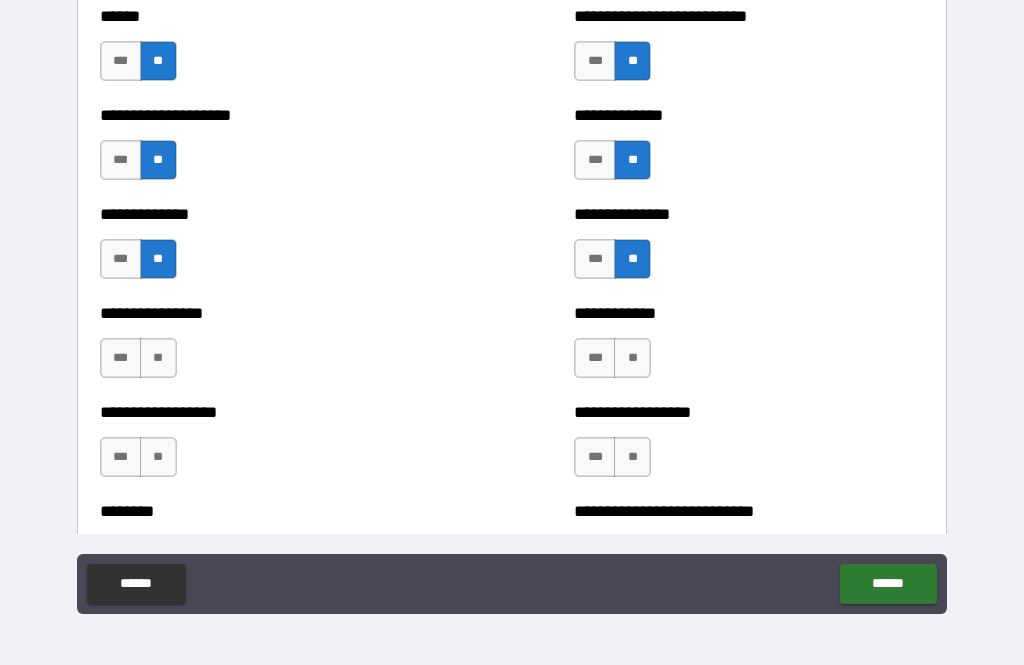 scroll, scrollTop: 4078, scrollLeft: 0, axis: vertical 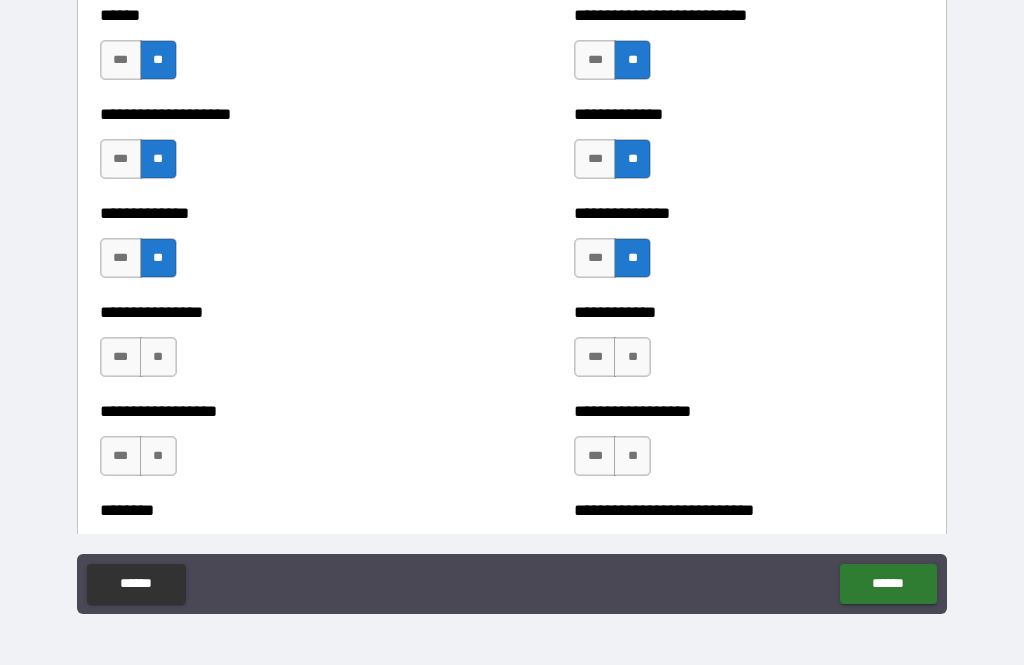 click on "**" at bounding box center (158, 357) 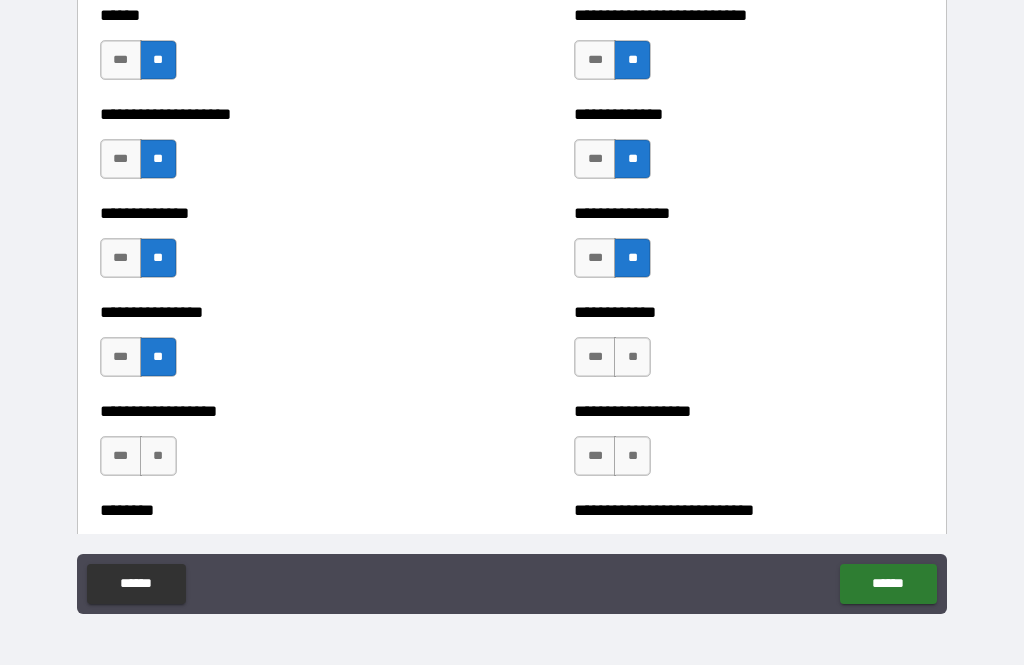 click on "**" at bounding box center (158, 456) 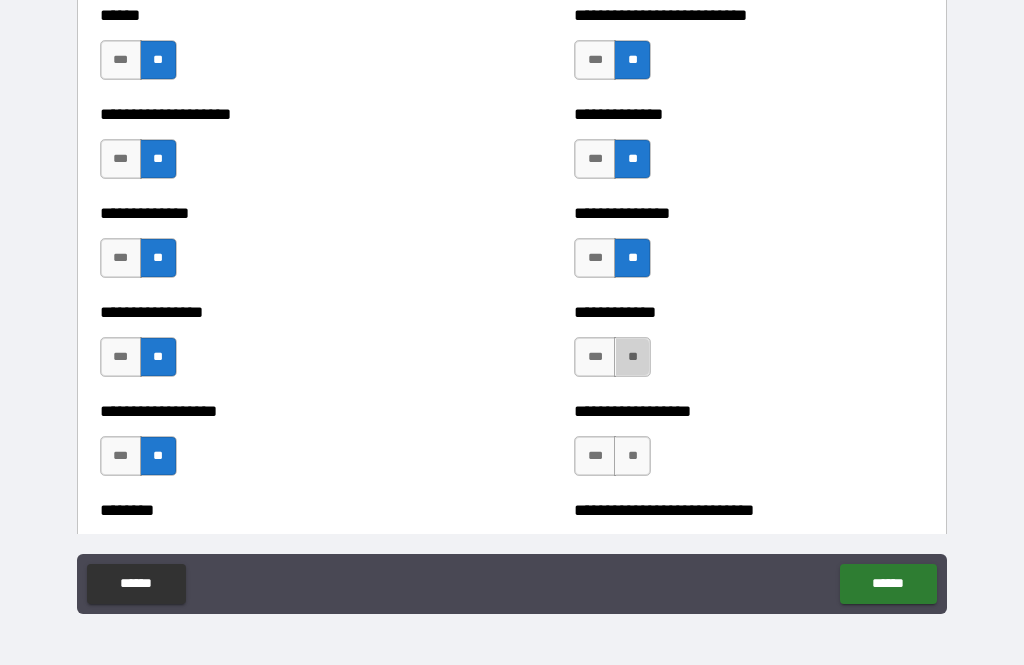 click on "**" at bounding box center [632, 357] 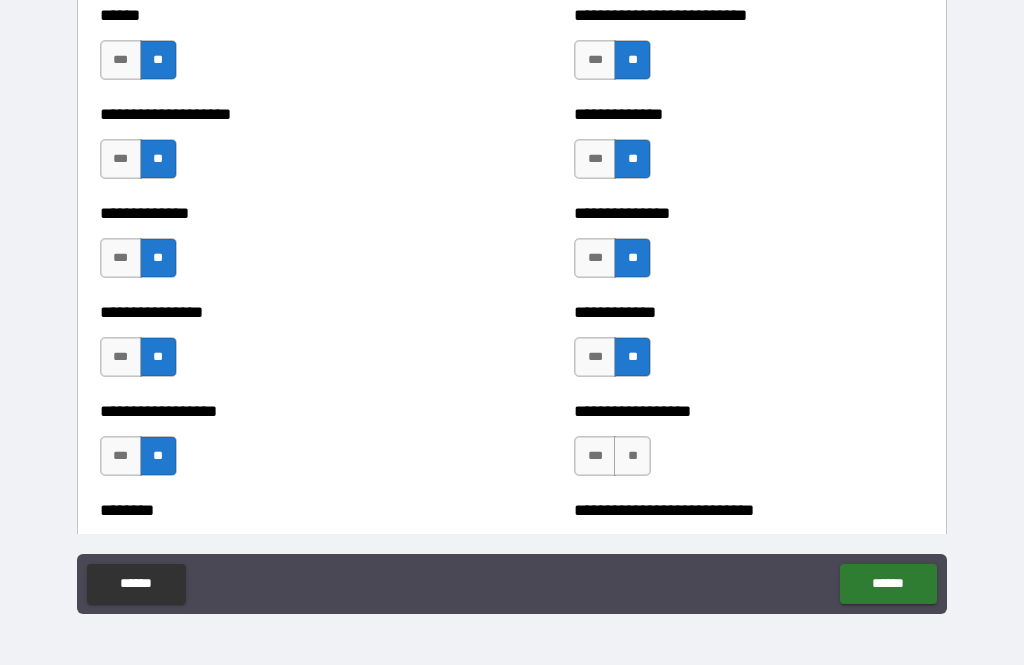 click on "**" at bounding box center [632, 456] 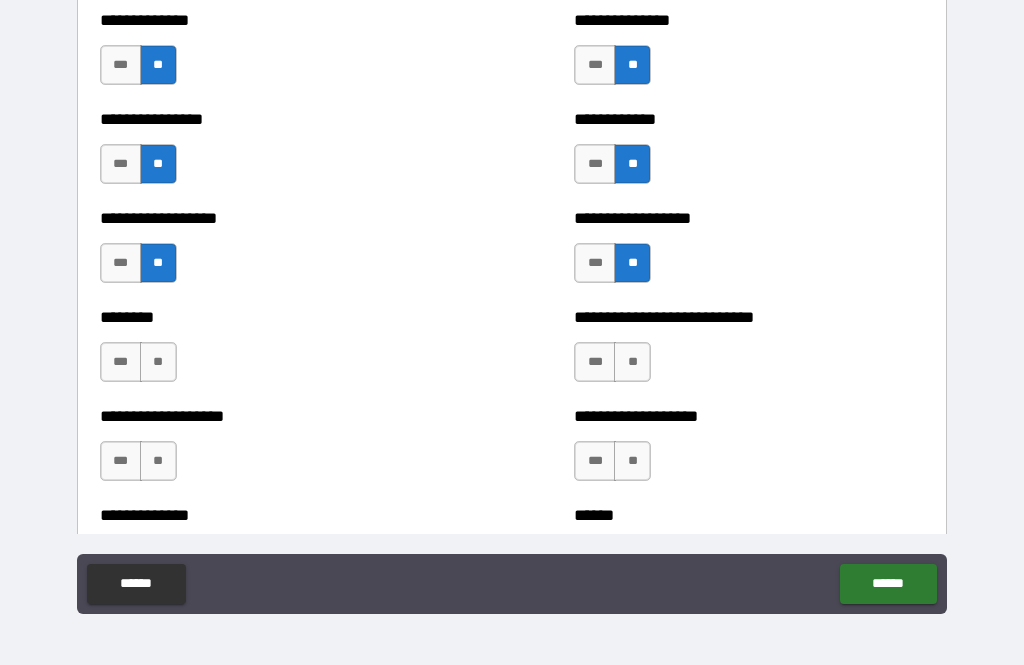scroll, scrollTop: 4273, scrollLeft: 0, axis: vertical 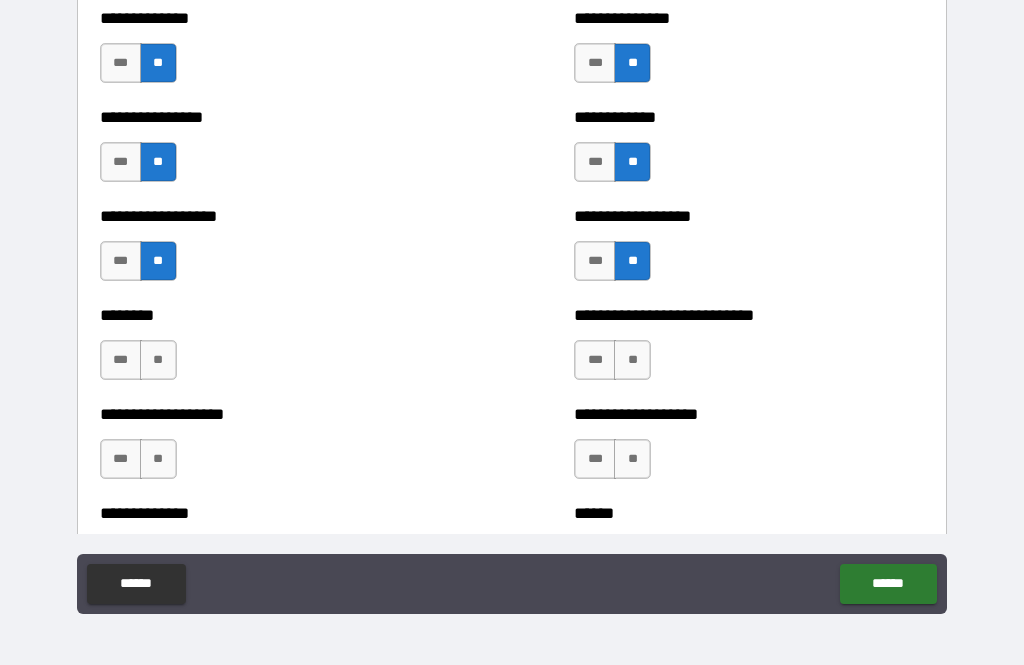 click on "**" at bounding box center [632, 360] 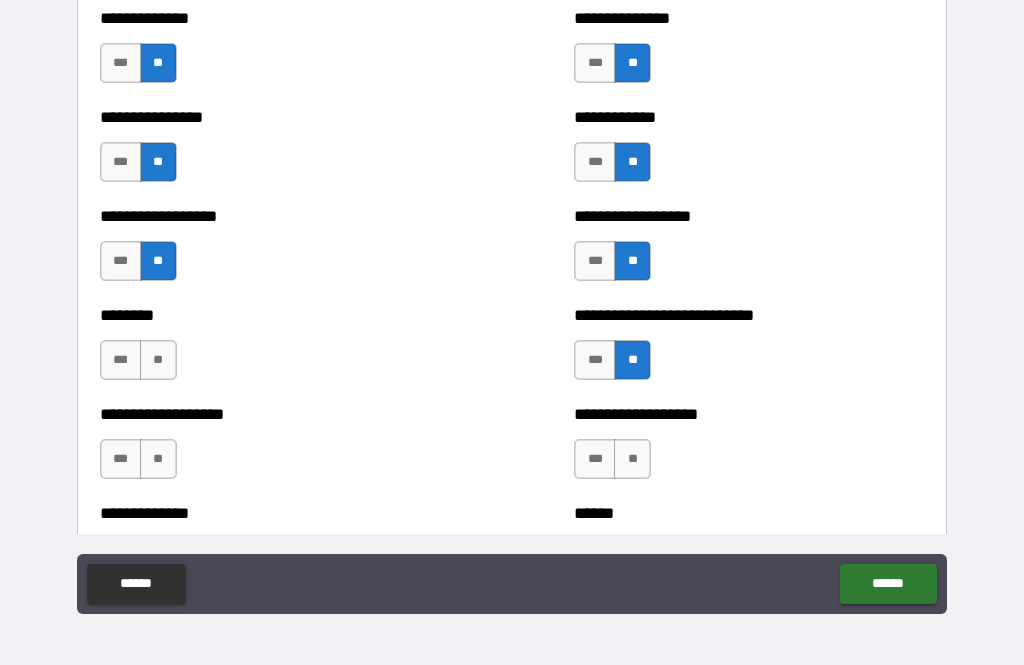 click on "**" at bounding box center [158, 360] 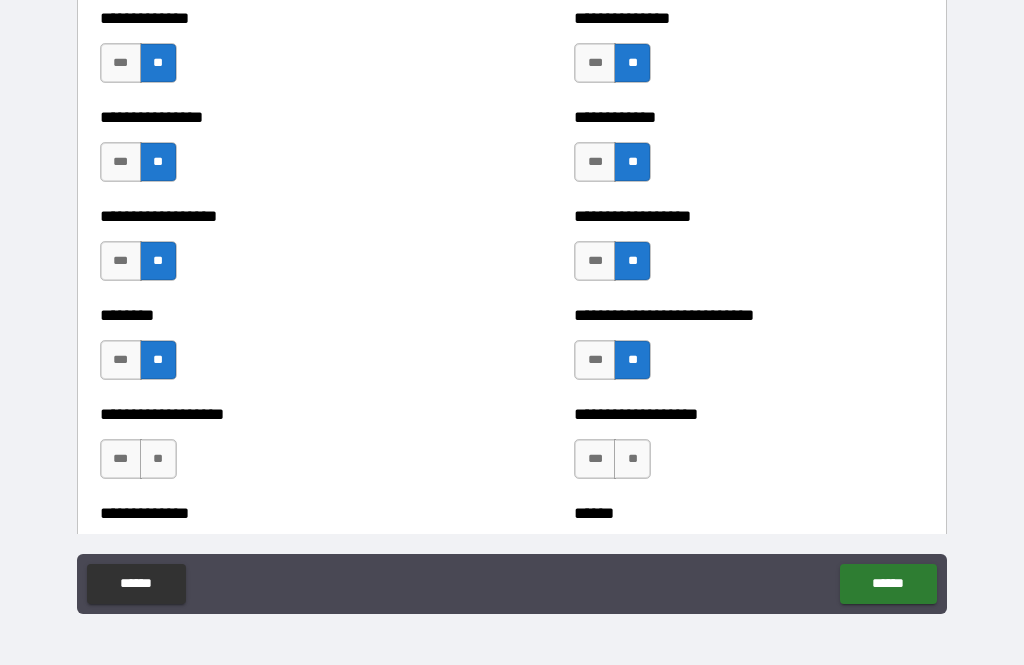 click on "**" at bounding box center [158, 459] 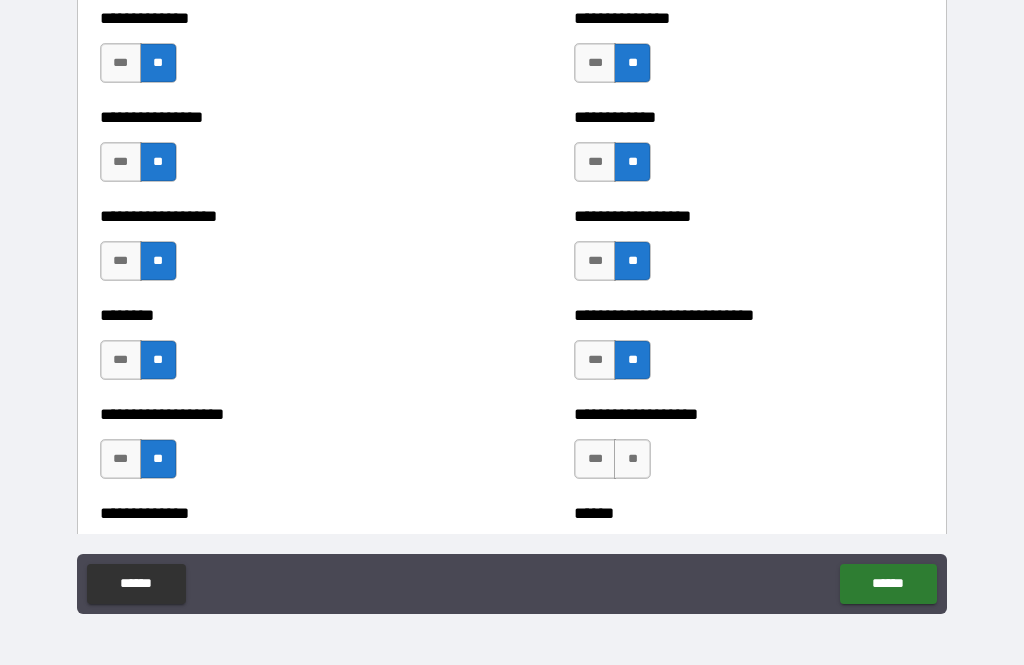 click on "**" at bounding box center (632, 459) 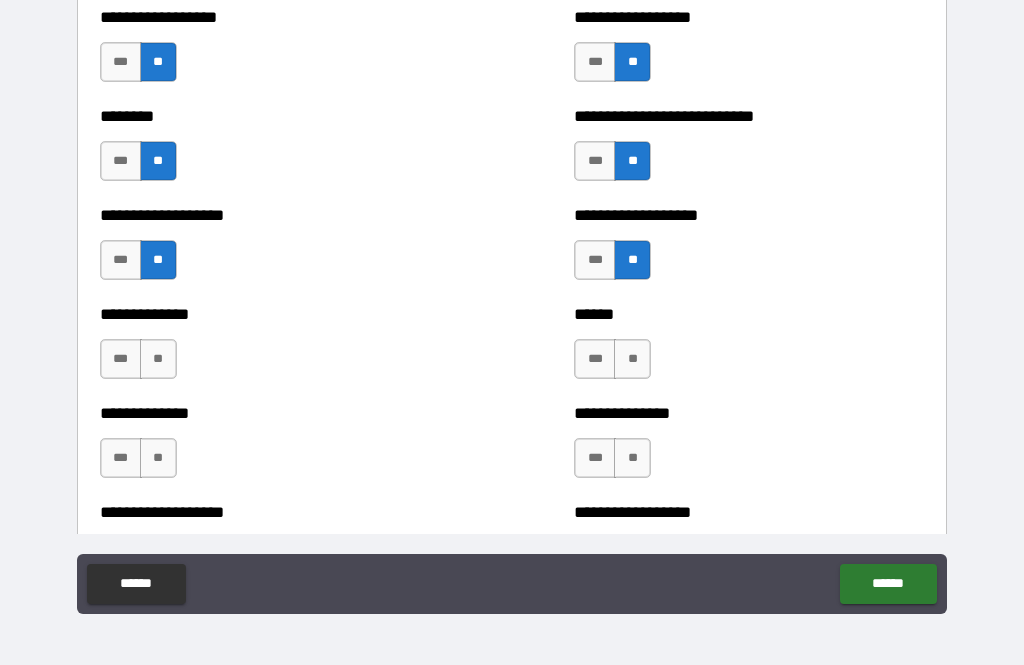 scroll, scrollTop: 4474, scrollLeft: 0, axis: vertical 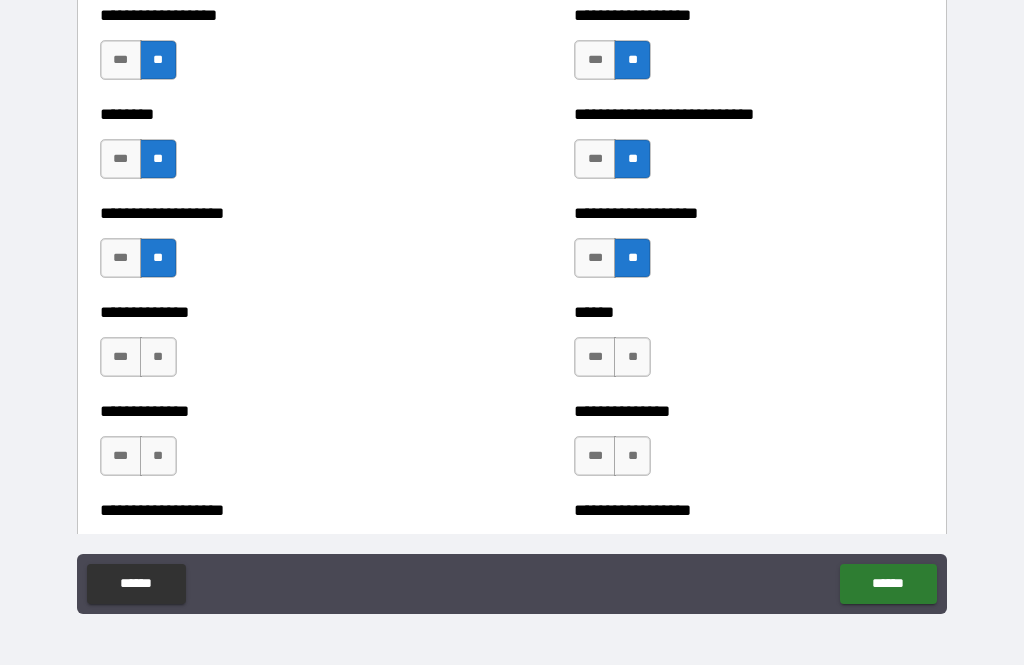 click on "**" at bounding box center (632, 357) 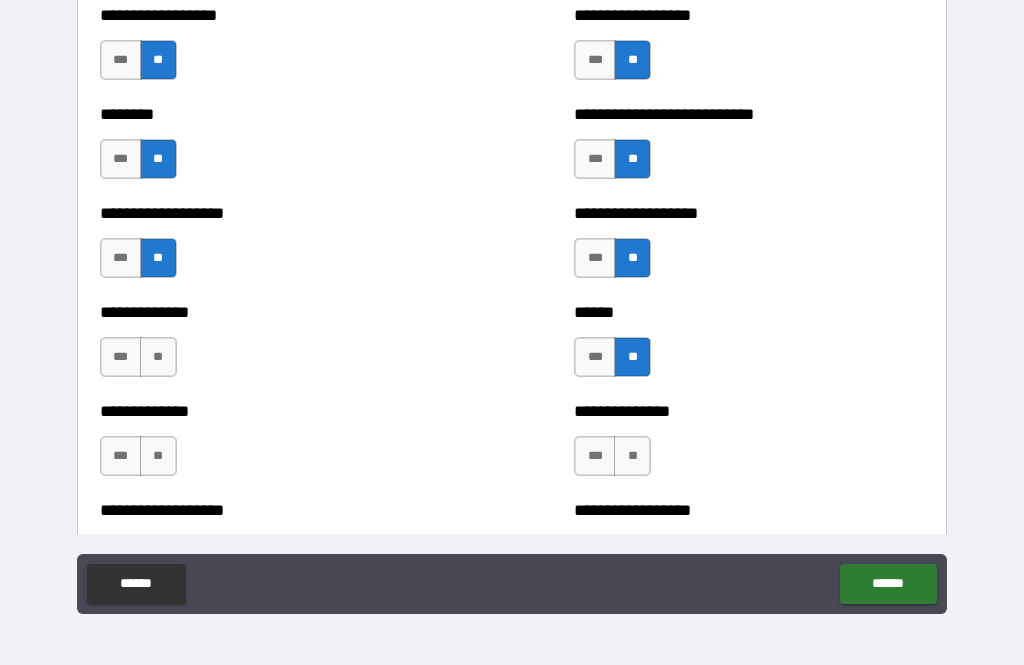 click on "**" at bounding box center [158, 357] 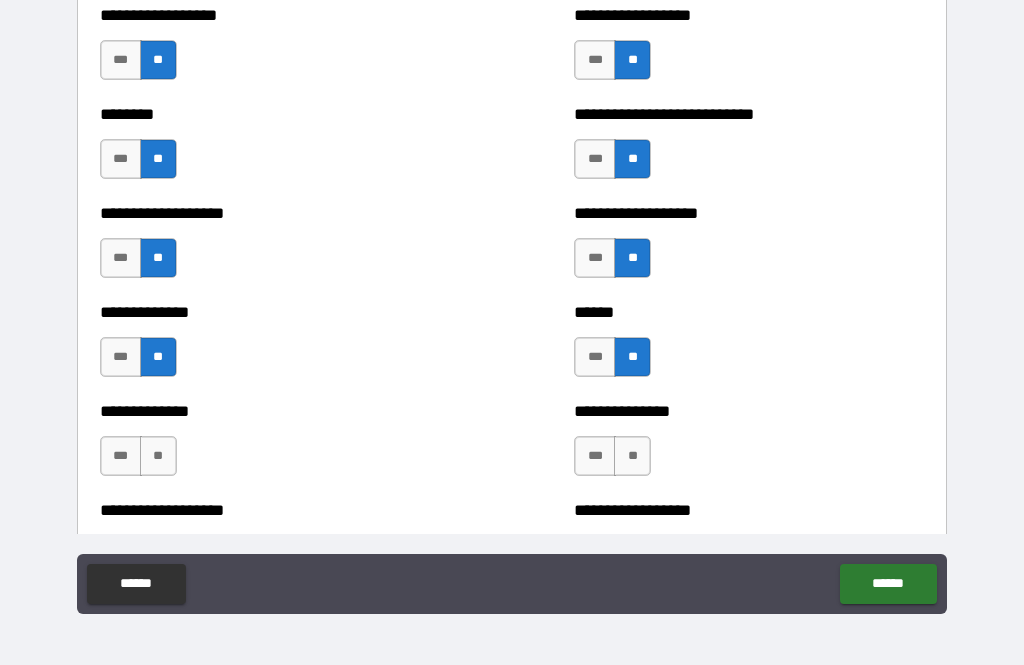 click on "**" at bounding box center (158, 456) 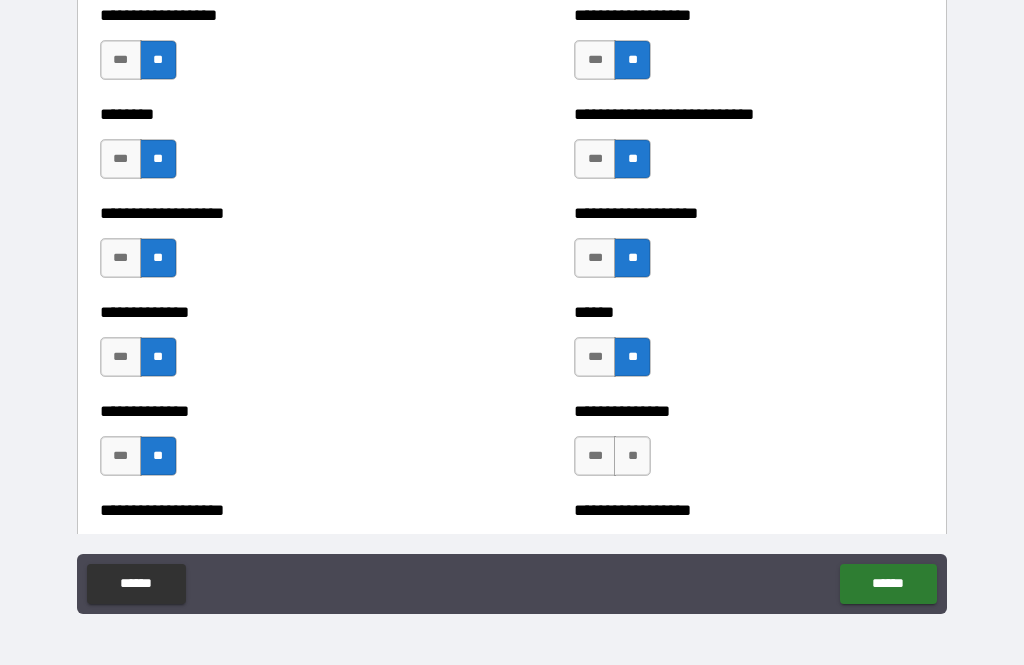 click on "**" at bounding box center (632, 456) 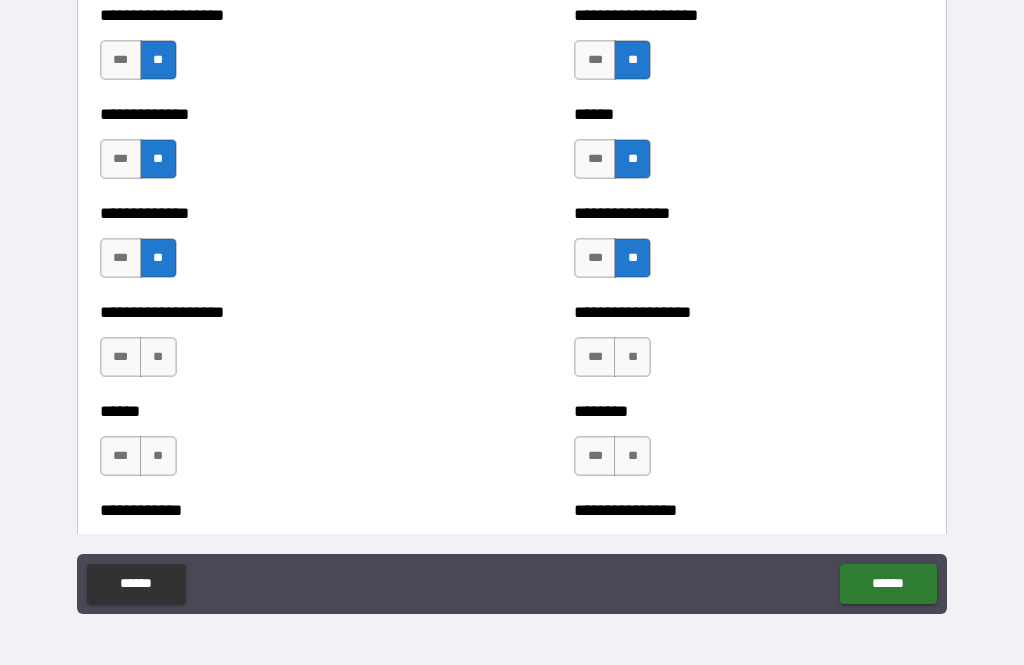 scroll, scrollTop: 4672, scrollLeft: 0, axis: vertical 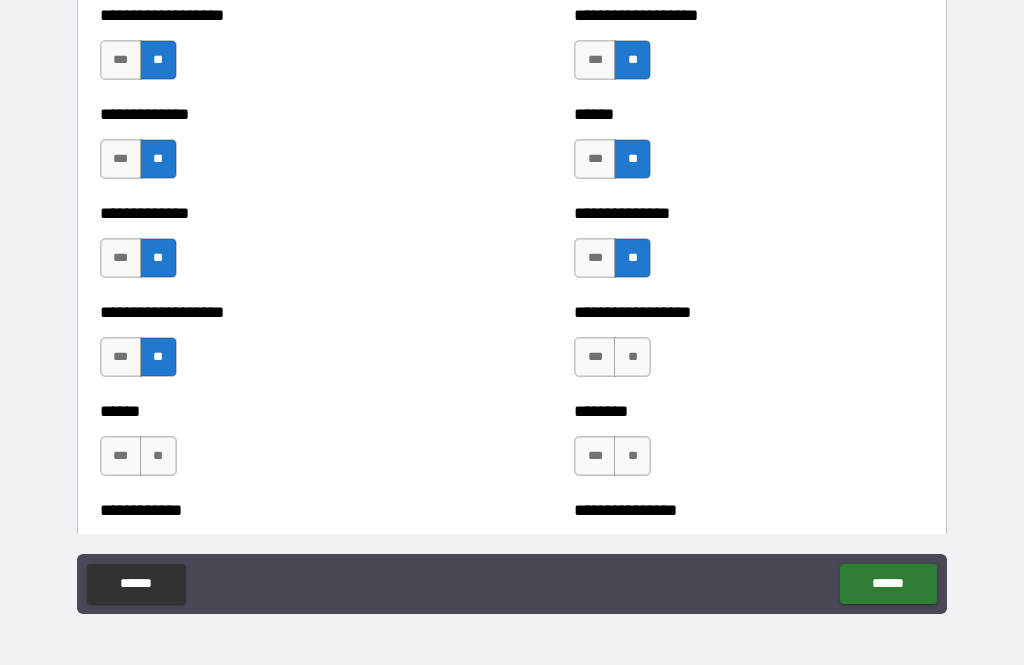click on "**" at bounding box center (158, 456) 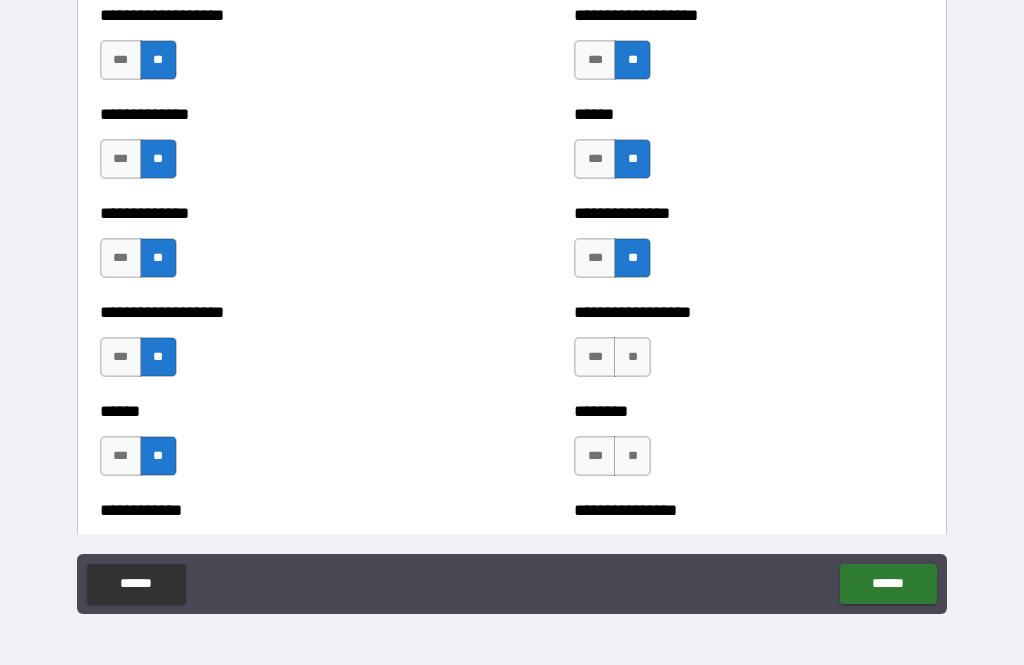 click on "**" at bounding box center (632, 357) 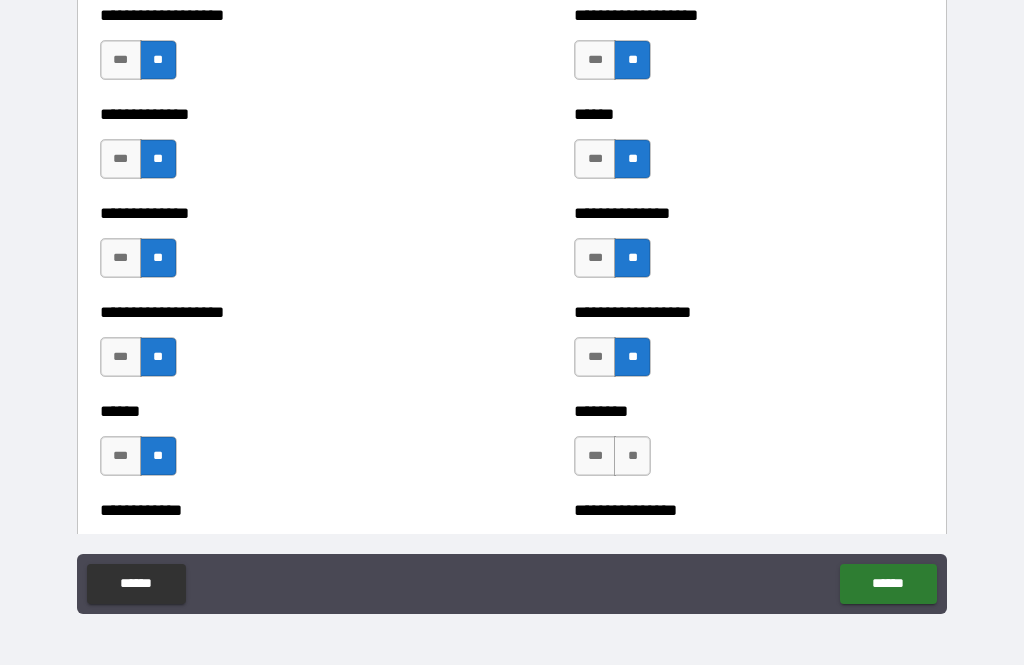 click on "**" at bounding box center [632, 456] 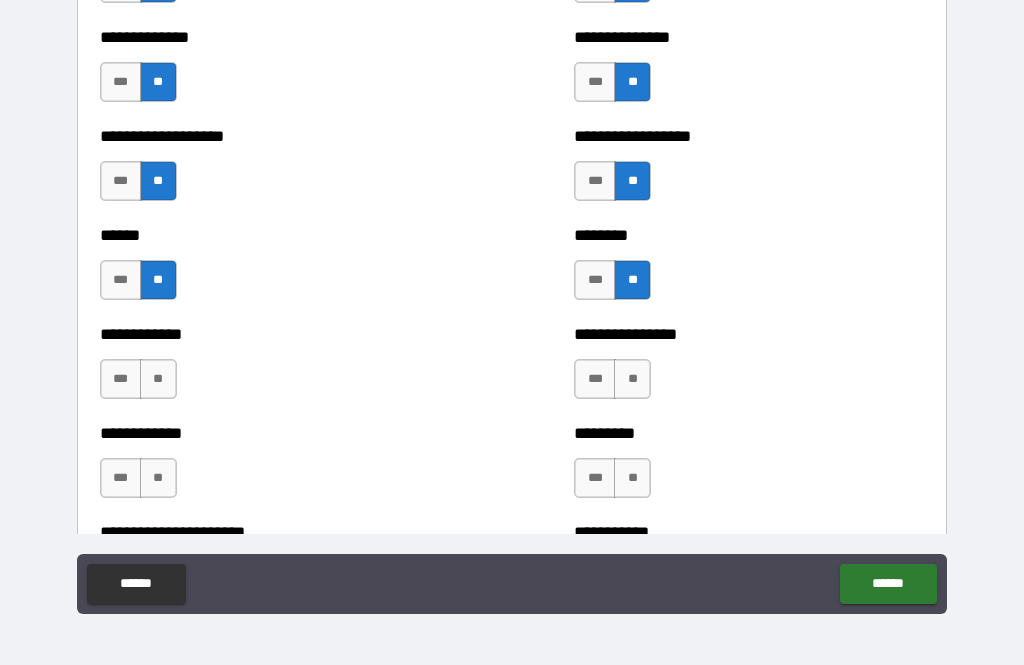 scroll, scrollTop: 4850, scrollLeft: 0, axis: vertical 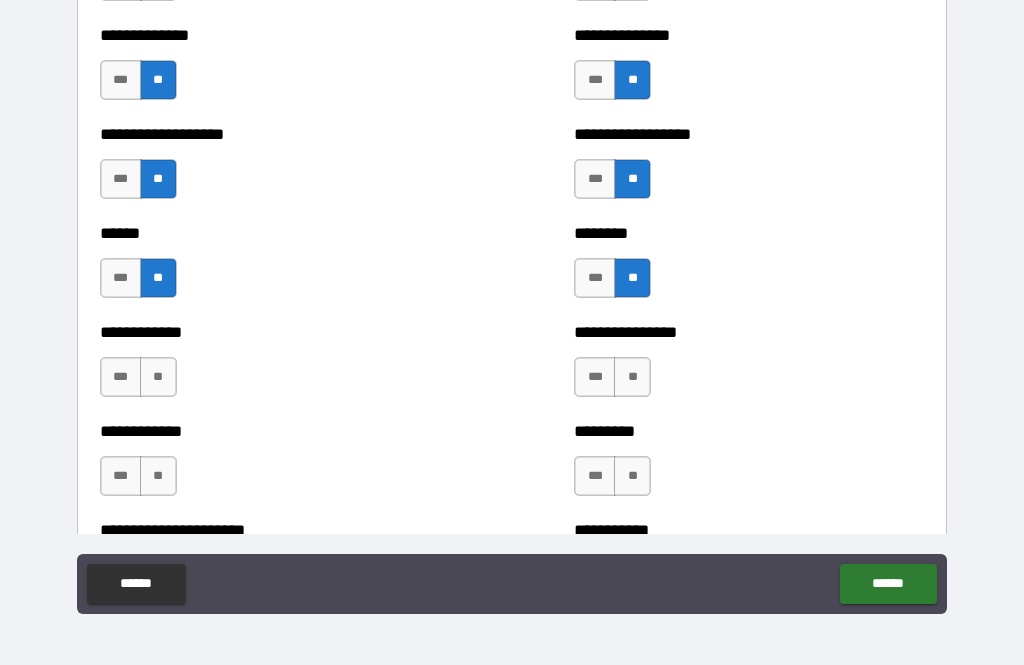 click on "**" at bounding box center [632, 377] 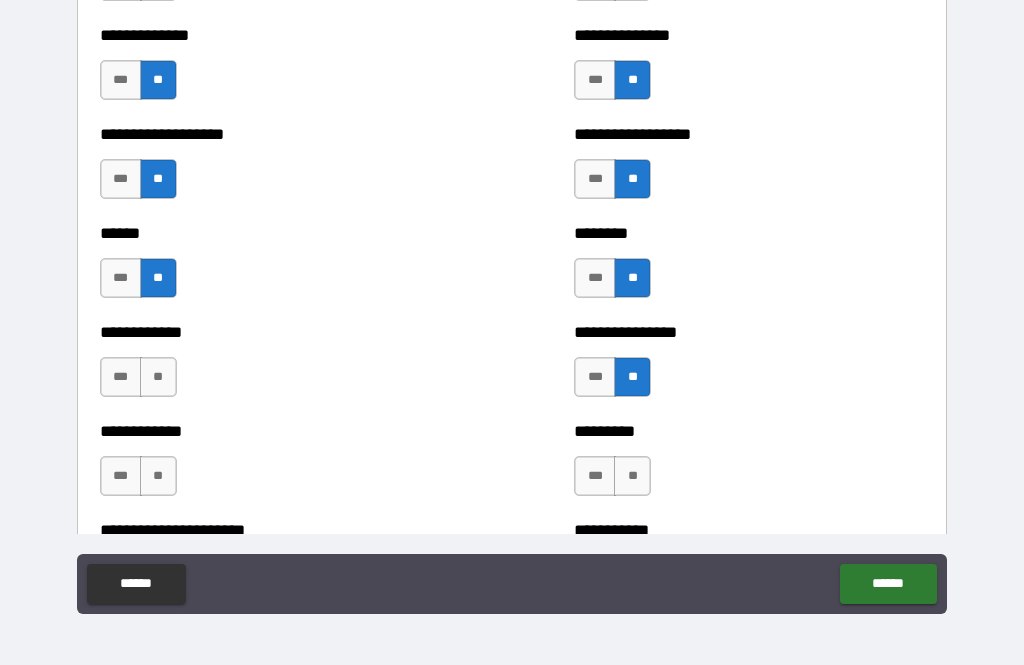 click on "**" at bounding box center [632, 476] 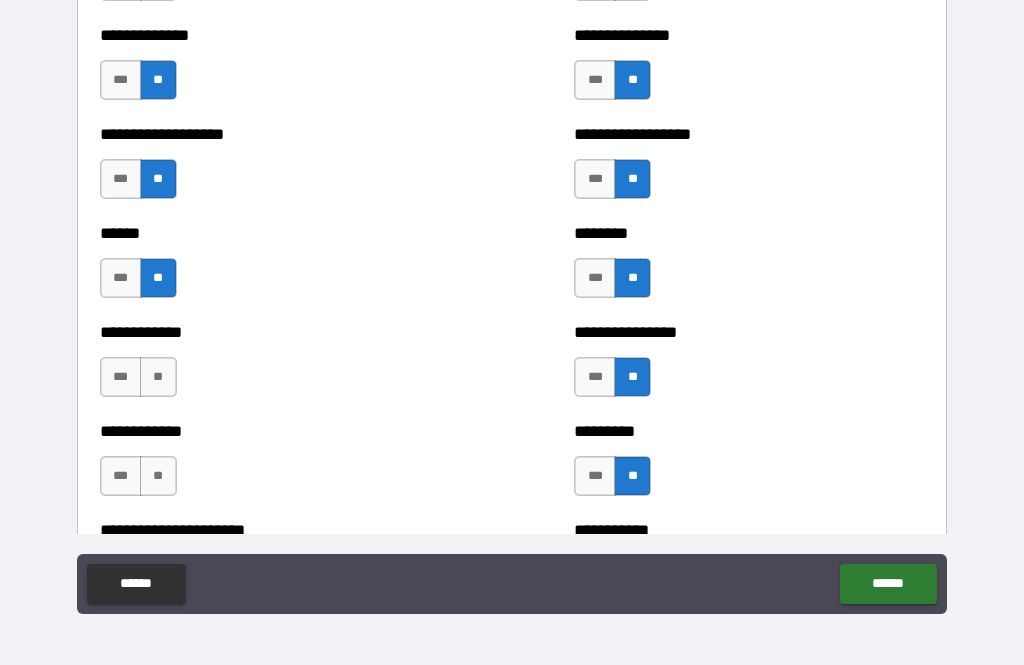 click on "**" at bounding box center [158, 377] 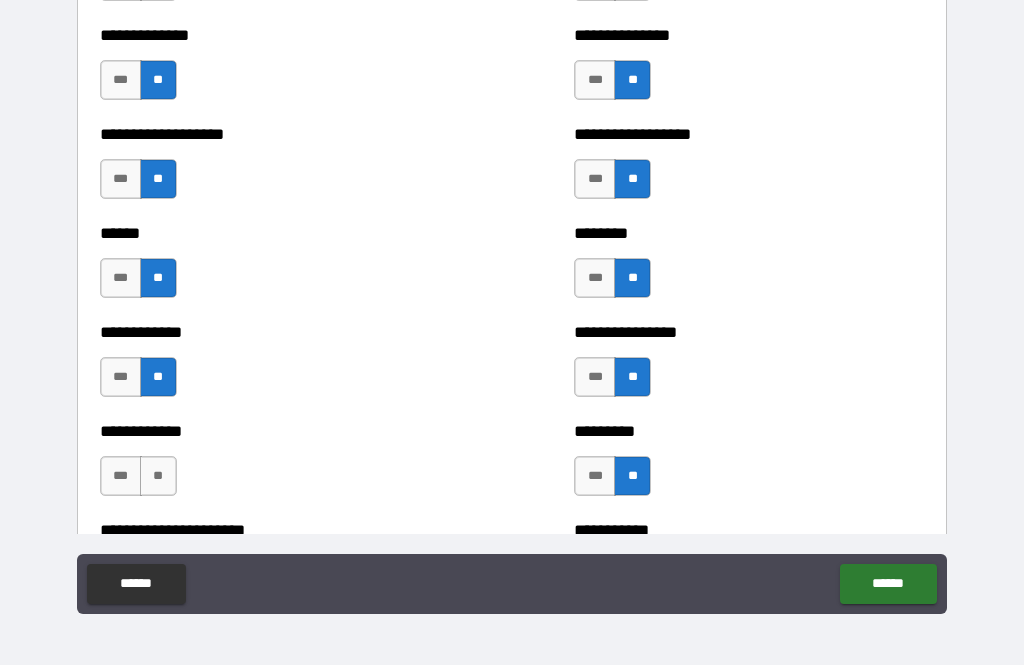 click on "**" at bounding box center [158, 476] 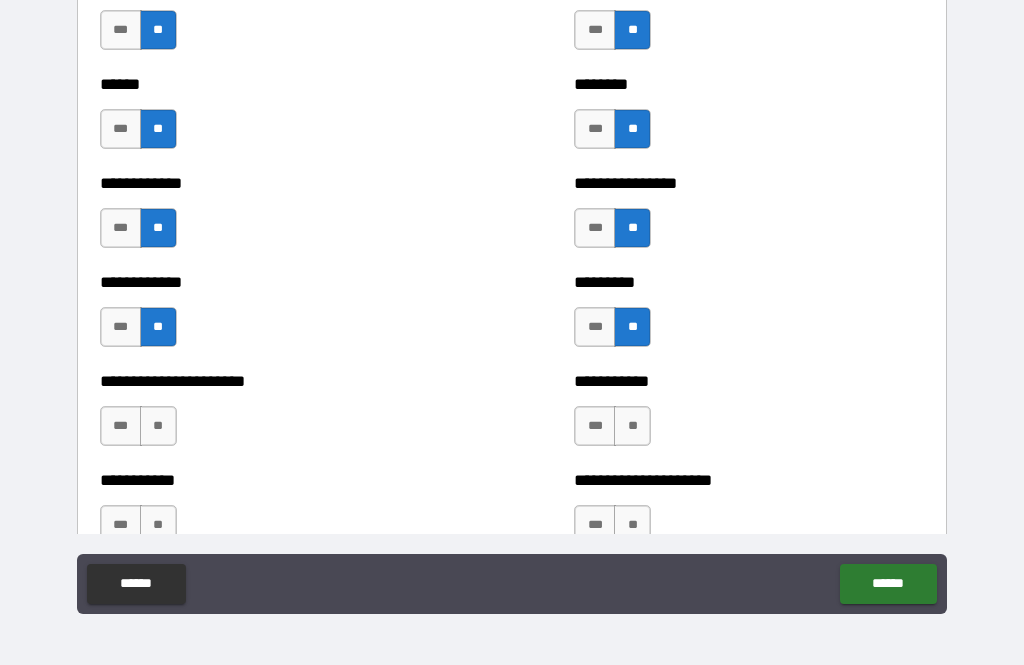 scroll, scrollTop: 5075, scrollLeft: 0, axis: vertical 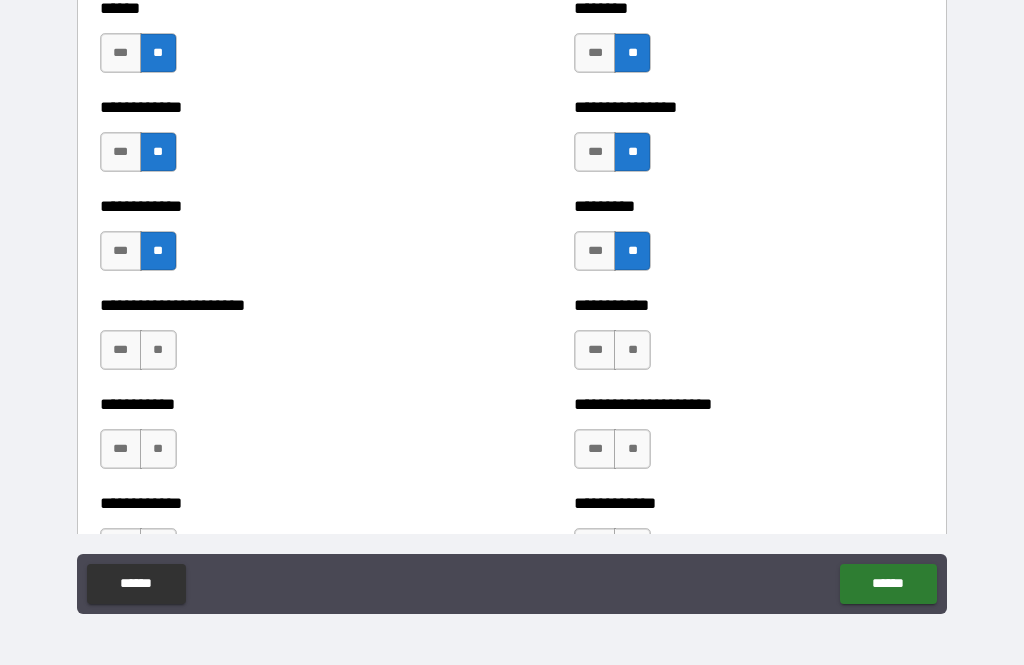 click on "**" at bounding box center [158, 350] 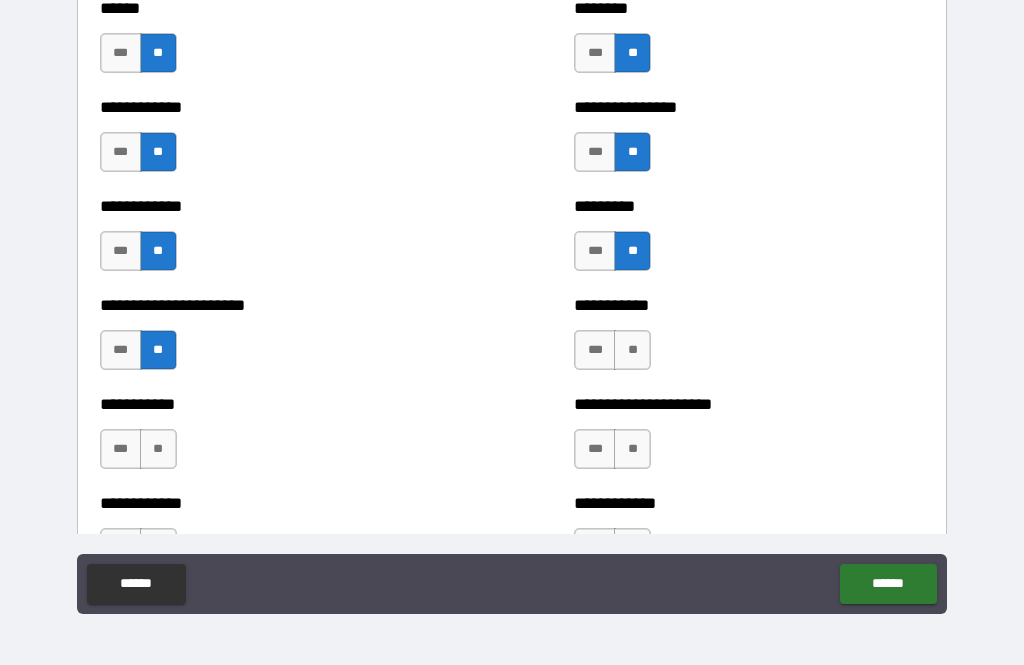 click on "**" at bounding box center (158, 449) 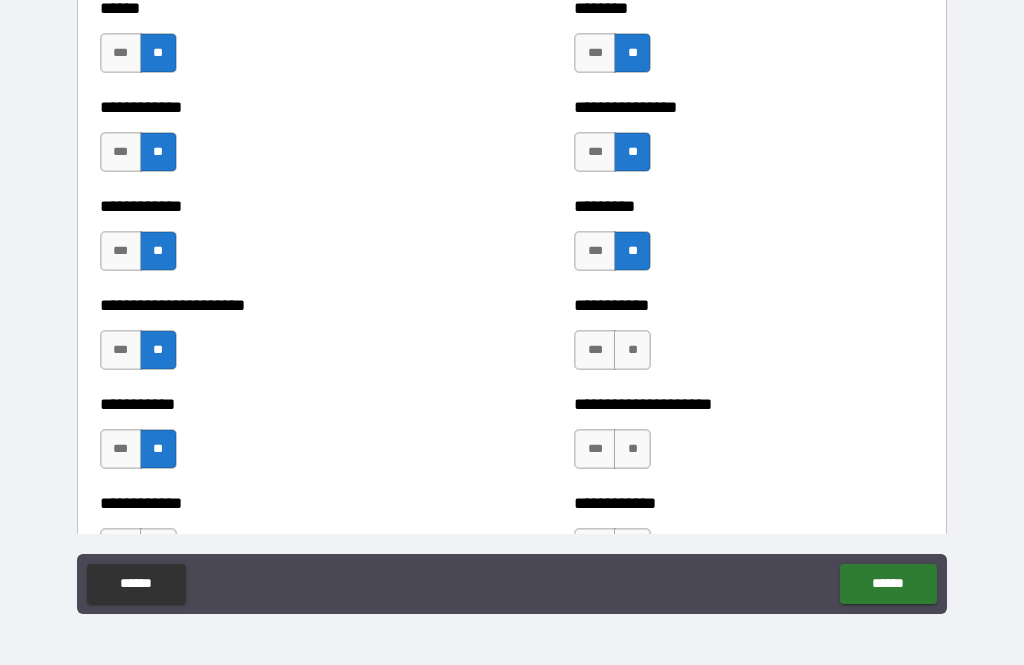 click on "**" at bounding box center [632, 350] 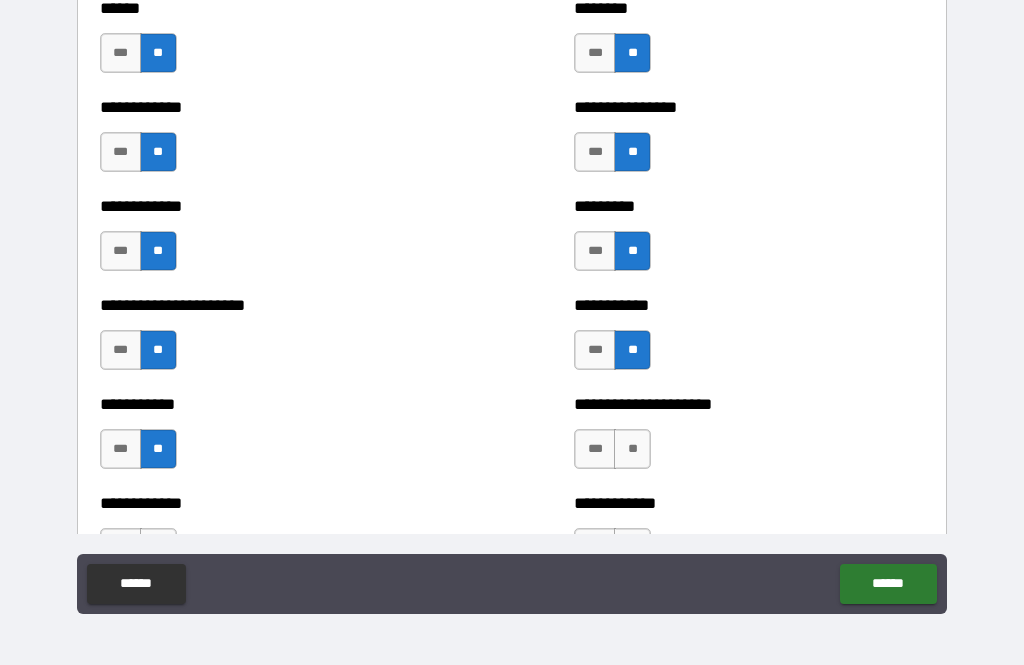 click on "**" at bounding box center [632, 449] 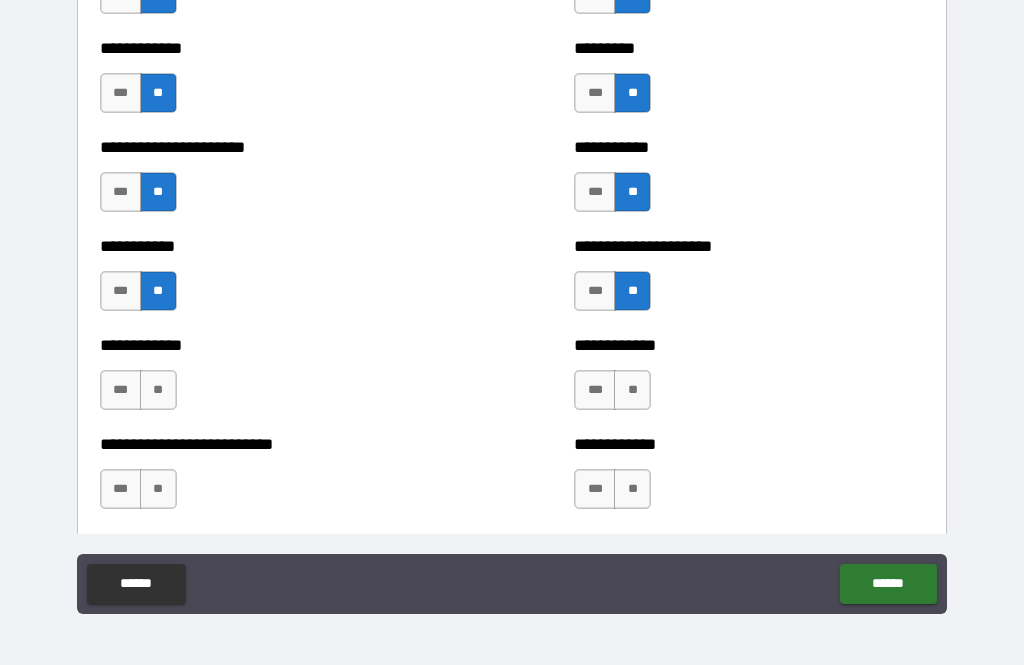scroll, scrollTop: 5235, scrollLeft: 0, axis: vertical 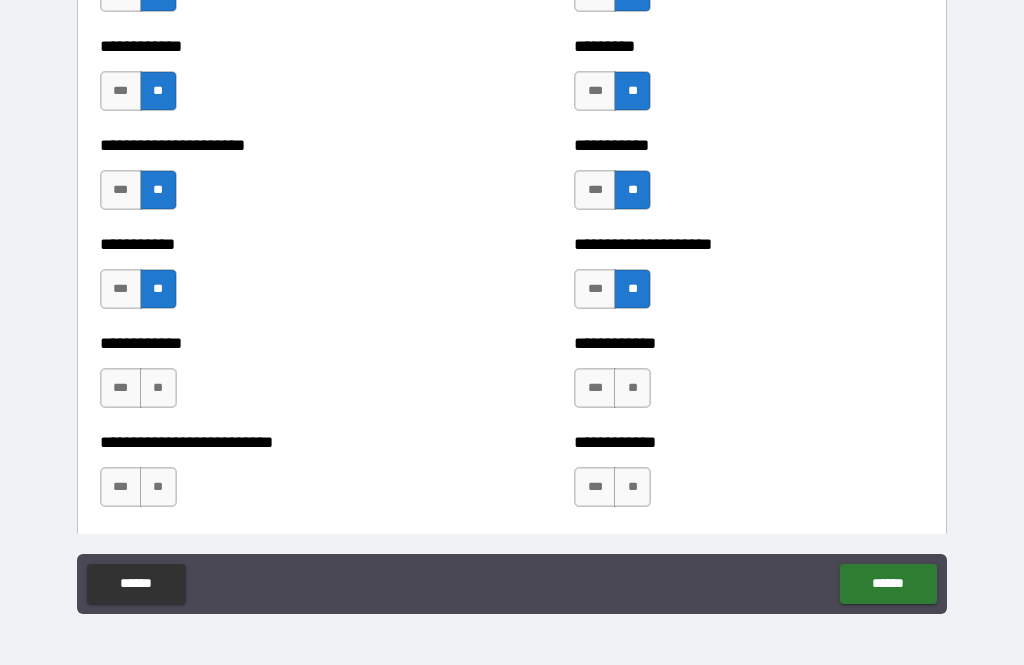 click on "**" at bounding box center (632, 388) 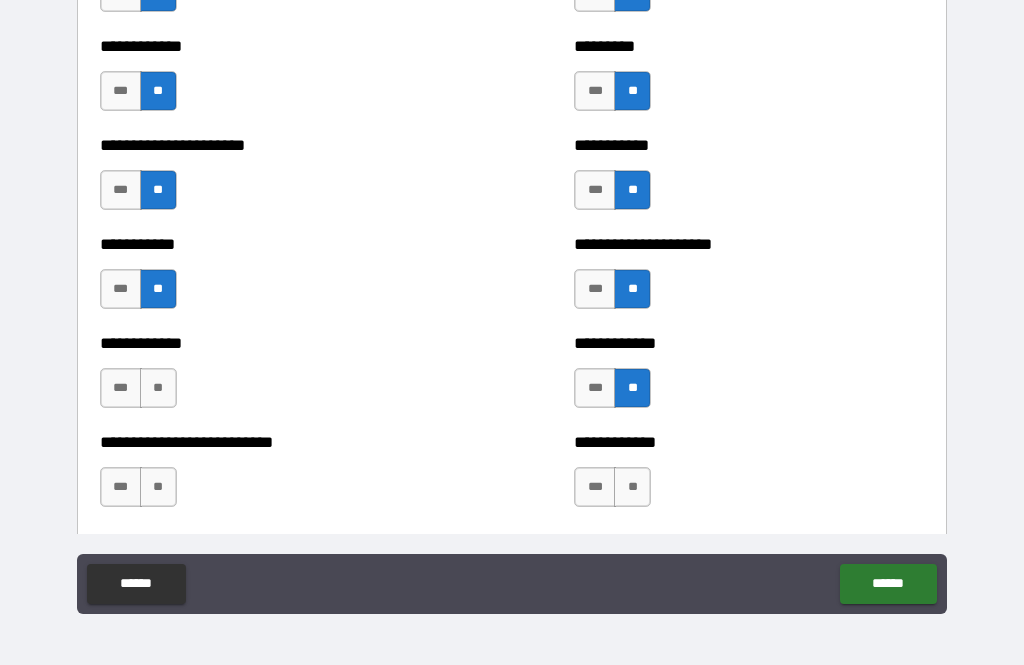 click on "**" at bounding box center [632, 487] 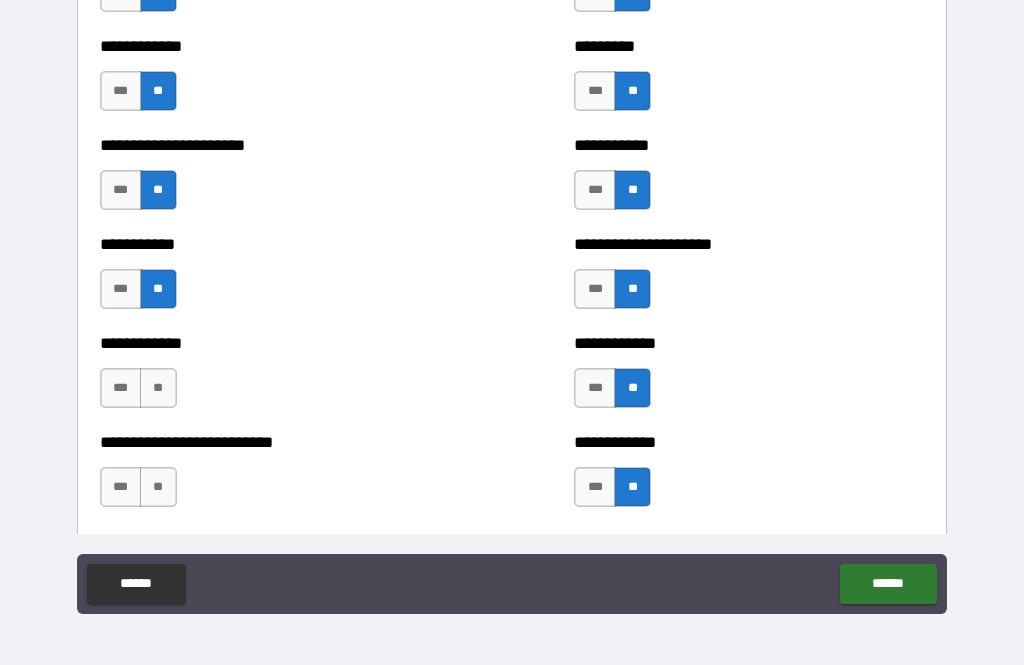 click on "**" at bounding box center [158, 388] 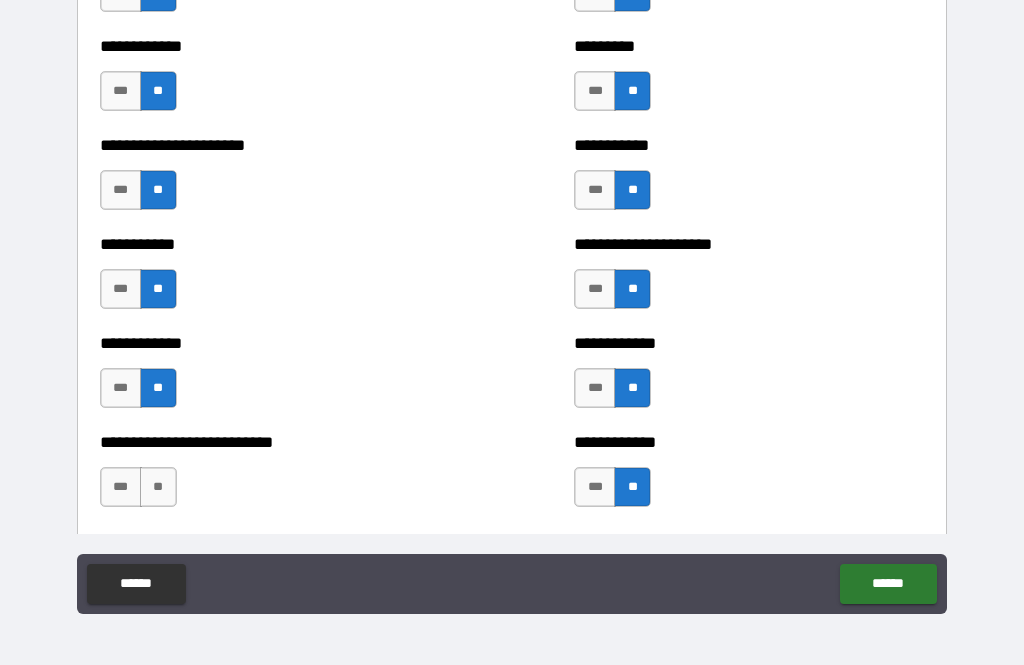 click on "**" at bounding box center (158, 487) 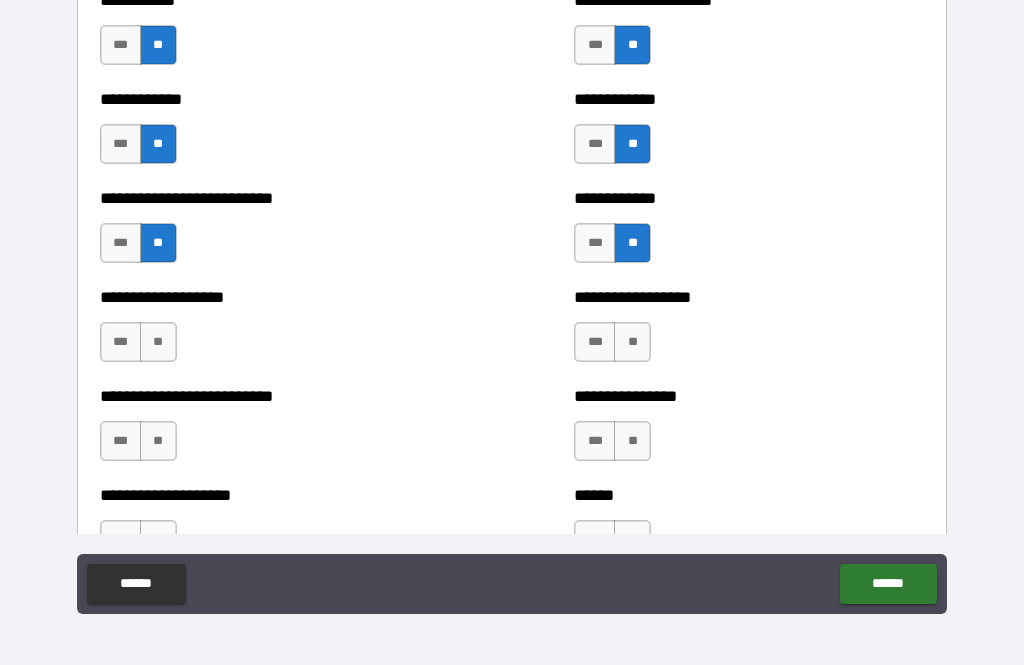 scroll, scrollTop: 5480, scrollLeft: 0, axis: vertical 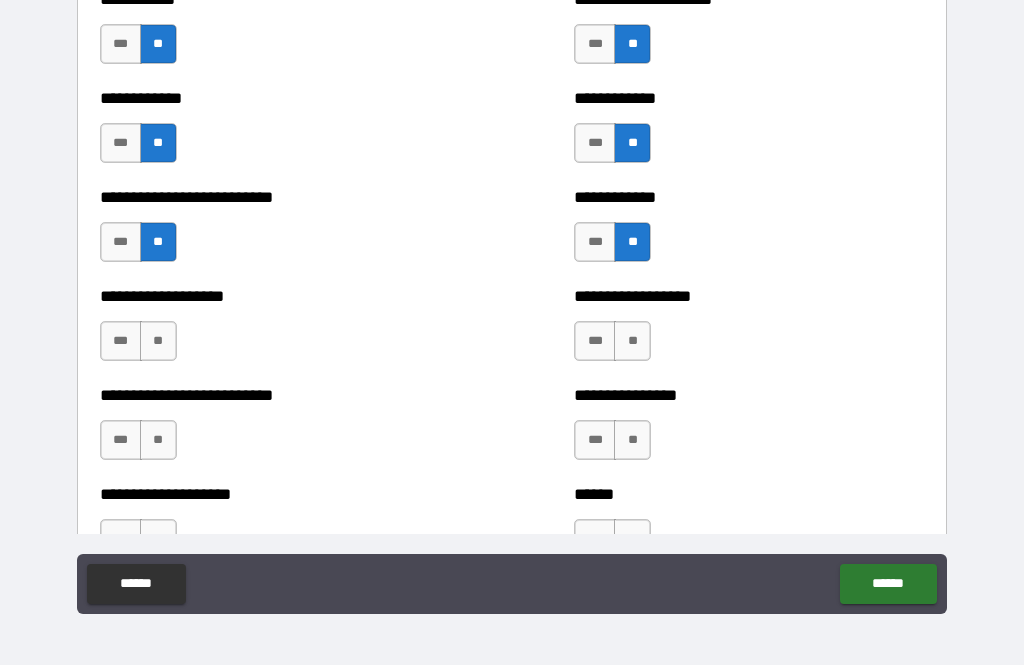 click on "**" at bounding box center [158, 341] 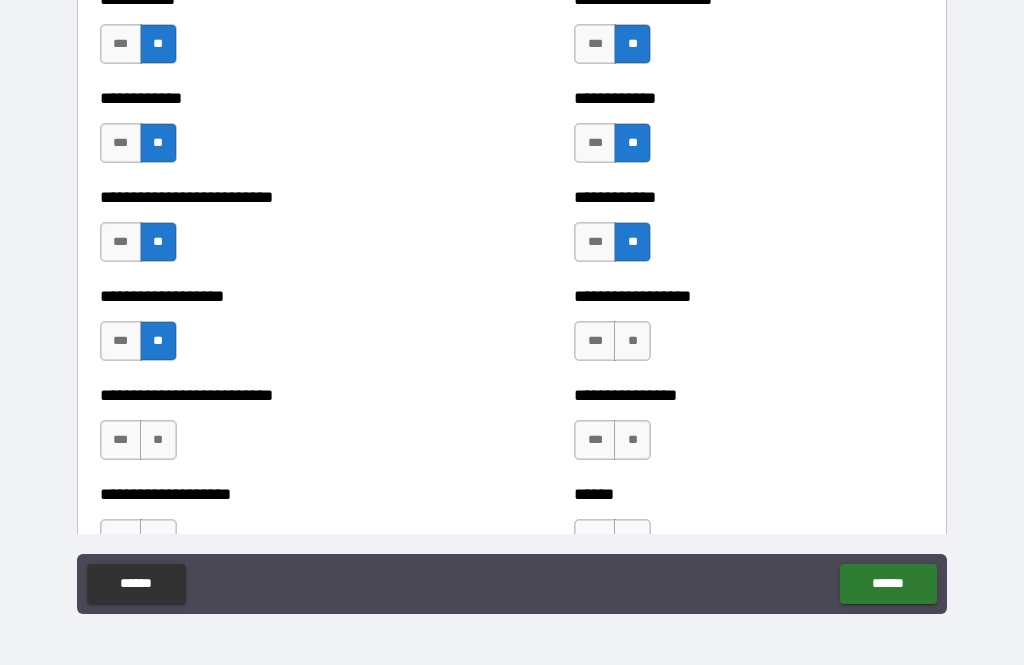 click on "**" at bounding box center [158, 440] 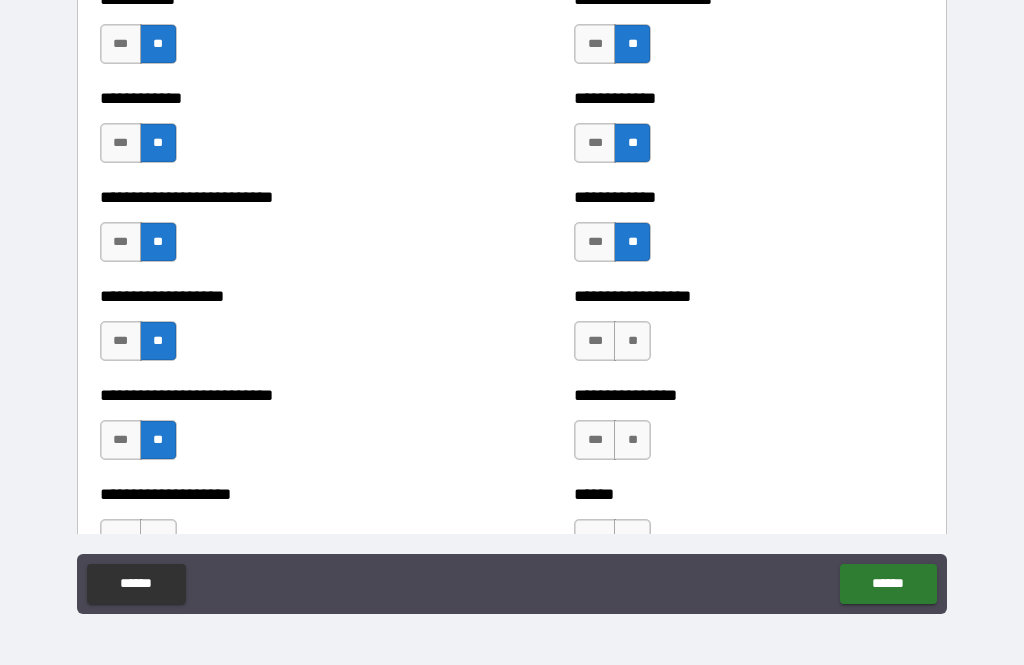 click on "**" at bounding box center (632, 440) 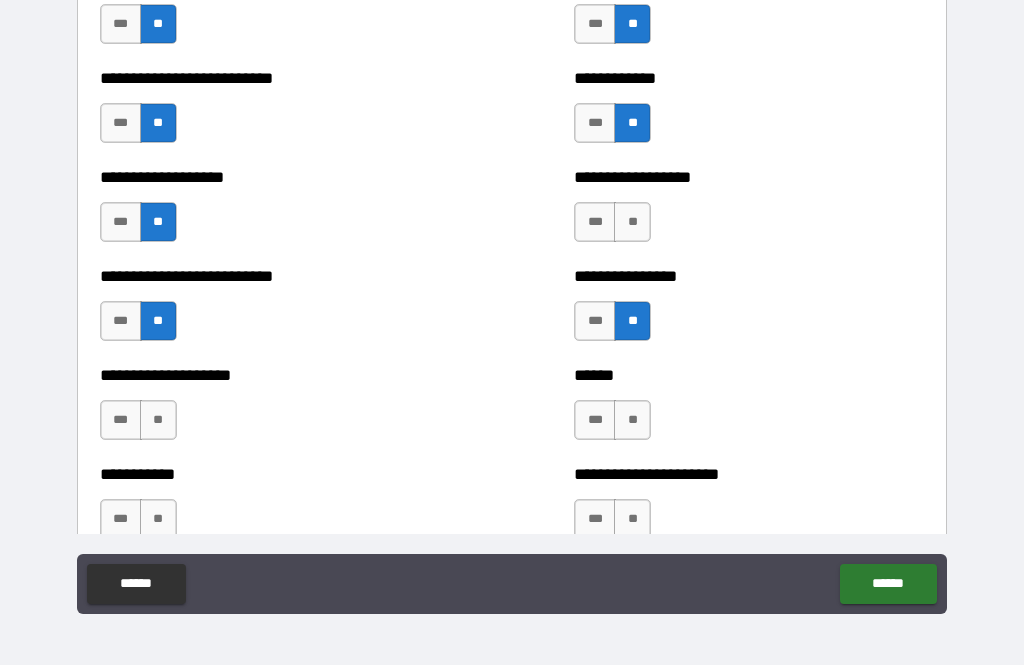 scroll, scrollTop: 5599, scrollLeft: 0, axis: vertical 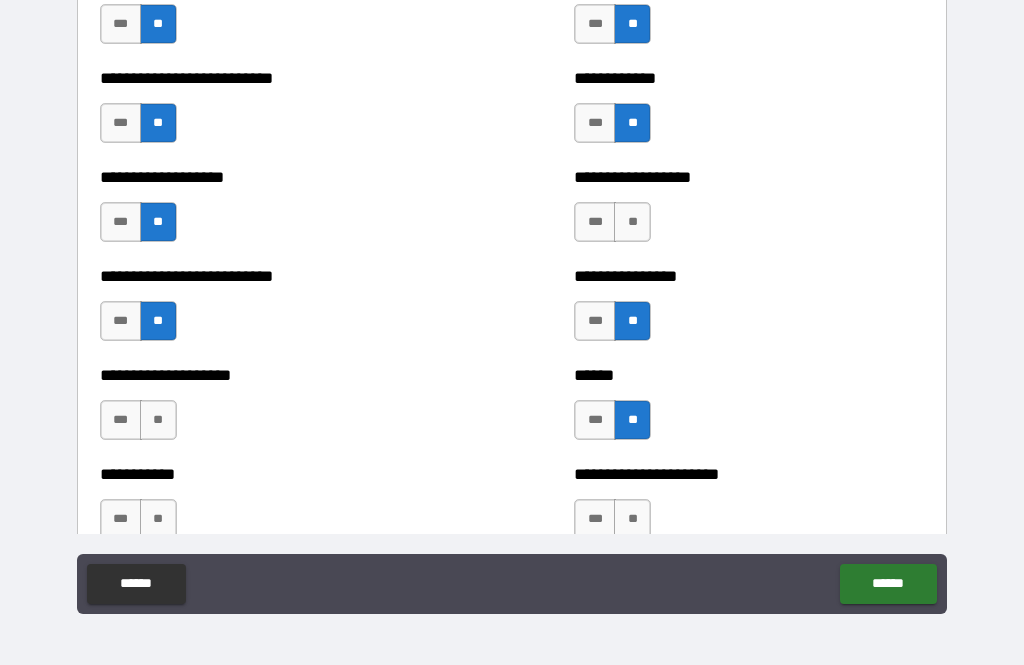 click on "**" at bounding box center [158, 420] 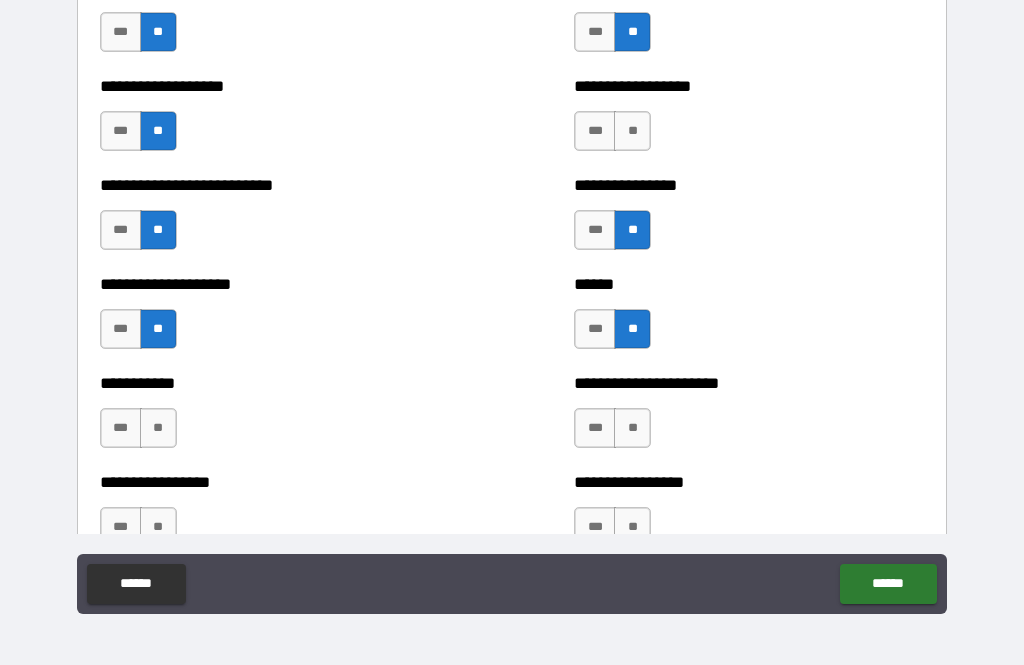 scroll, scrollTop: 5691, scrollLeft: 0, axis: vertical 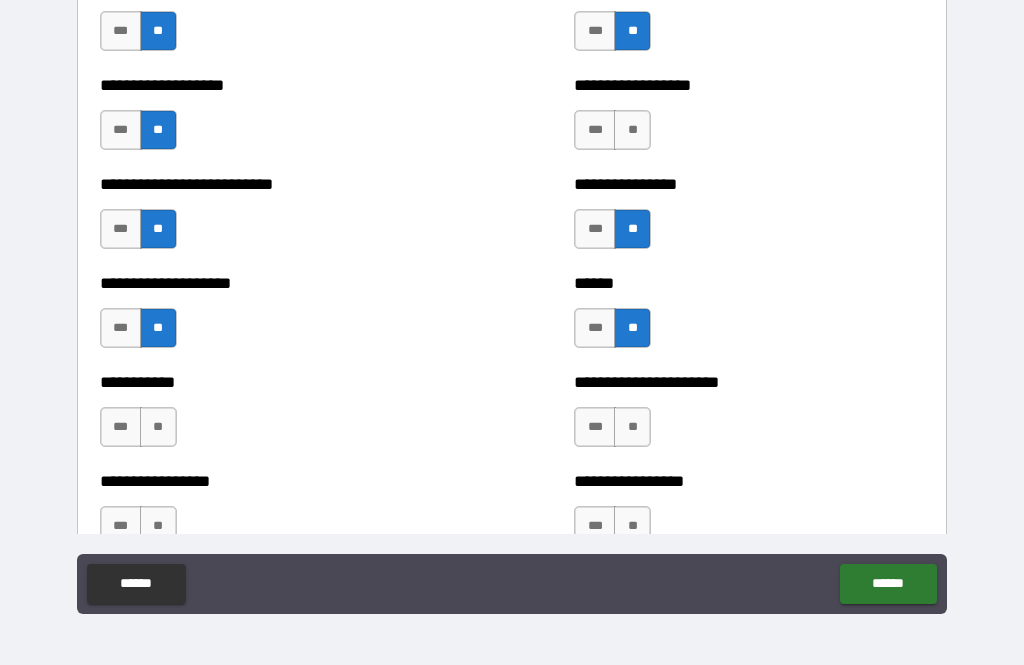 click on "**" at bounding box center [632, 427] 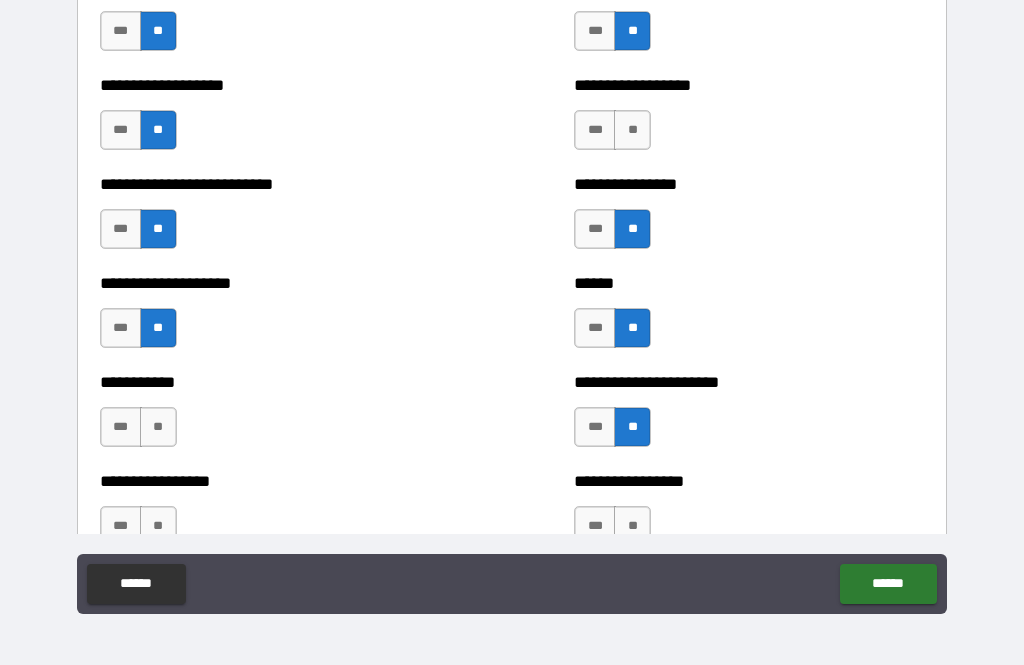 click on "**" at bounding box center [158, 427] 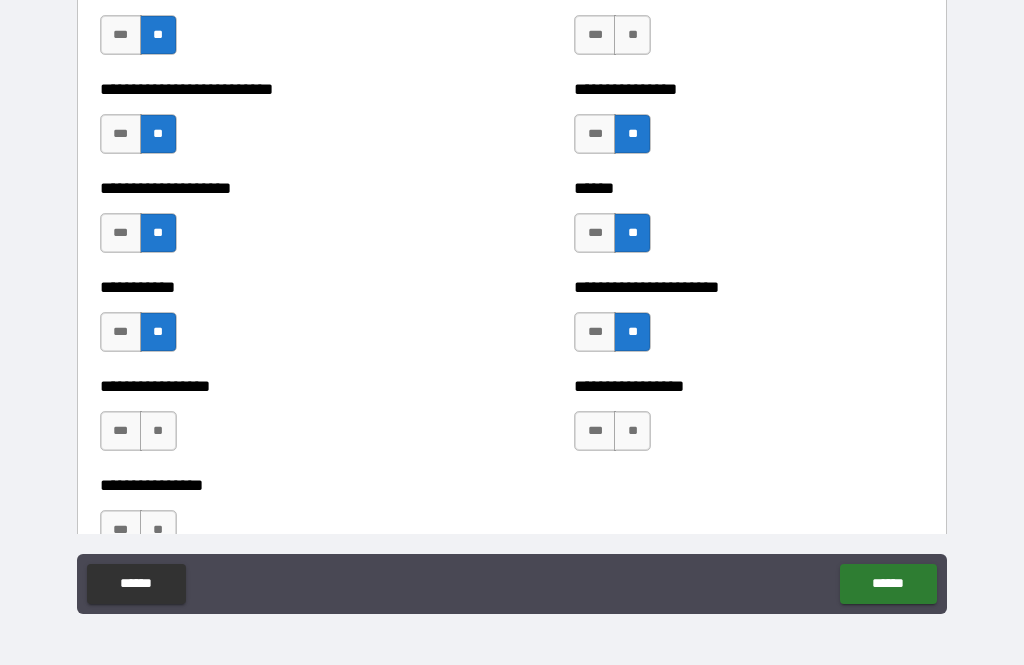 scroll, scrollTop: 5795, scrollLeft: 0, axis: vertical 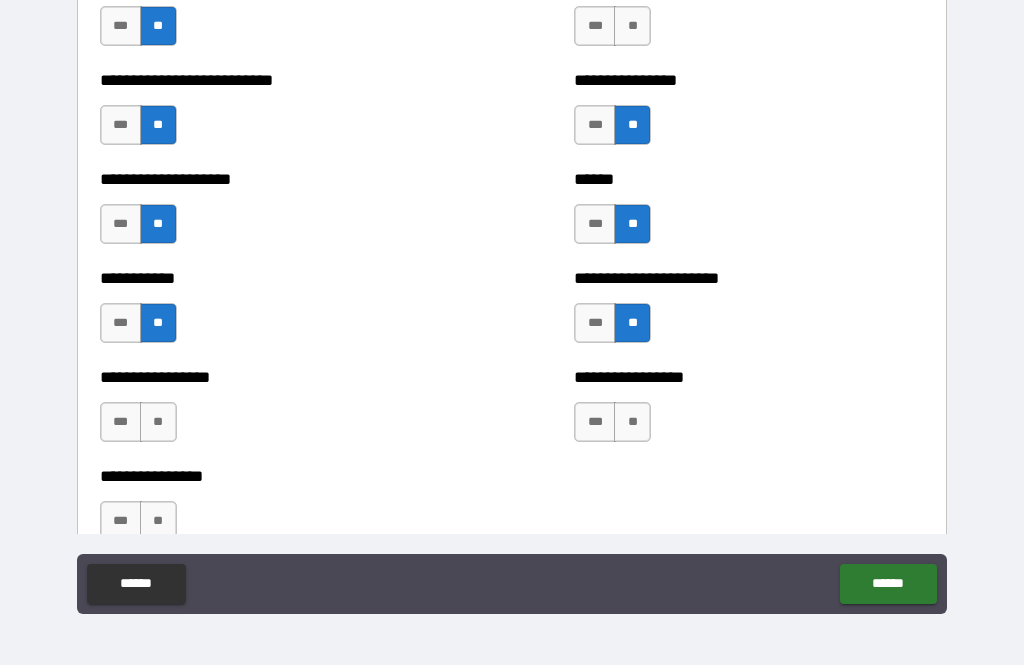 click on "**" at bounding box center (158, 422) 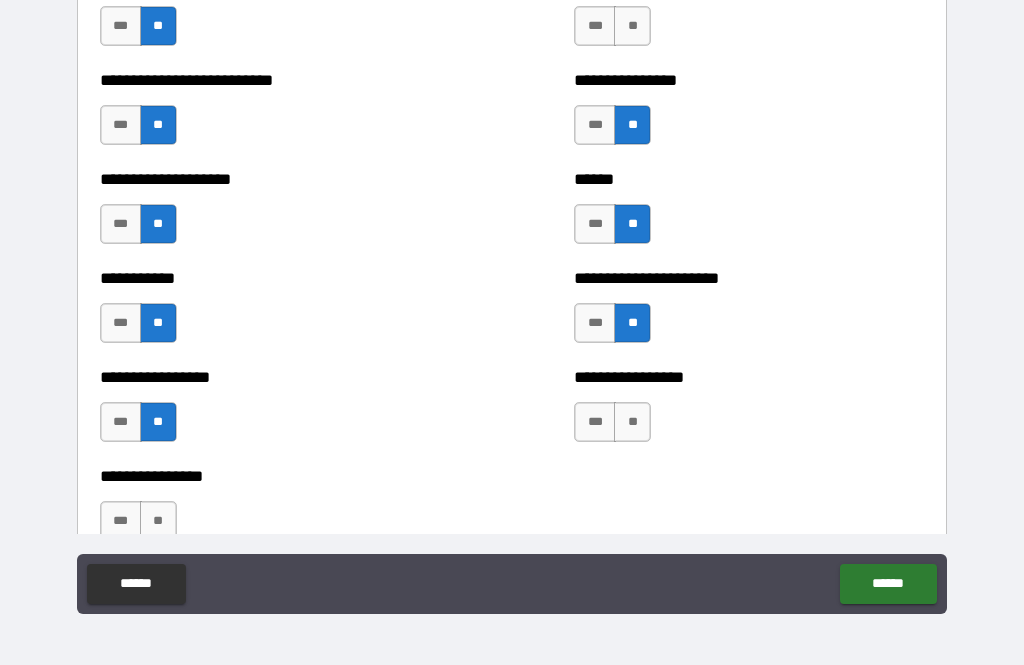 click on "**" at bounding box center (632, 422) 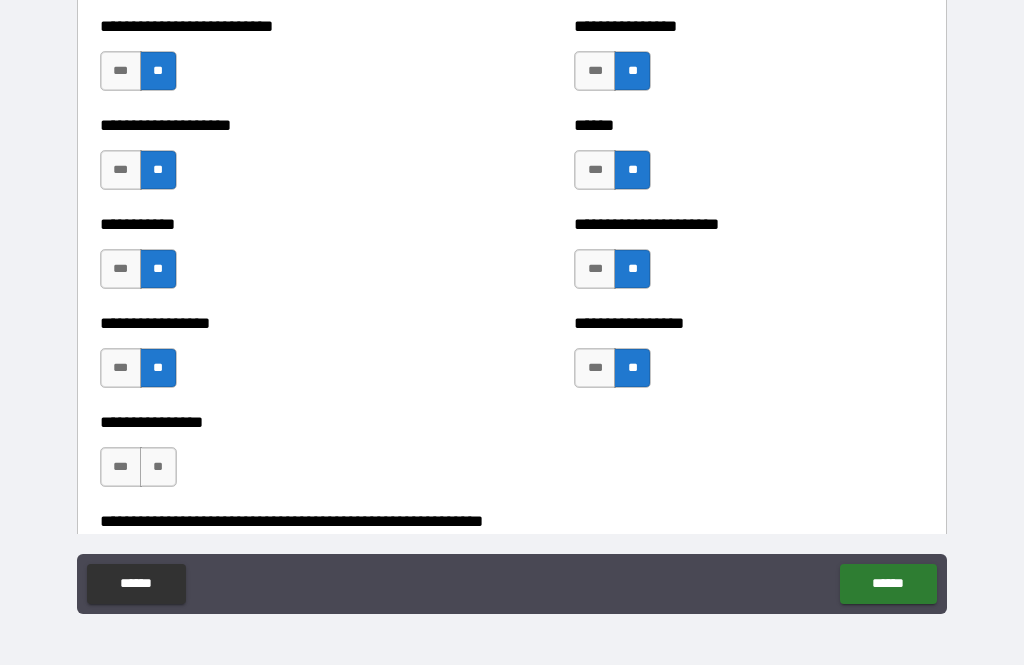 scroll, scrollTop: 5881, scrollLeft: 0, axis: vertical 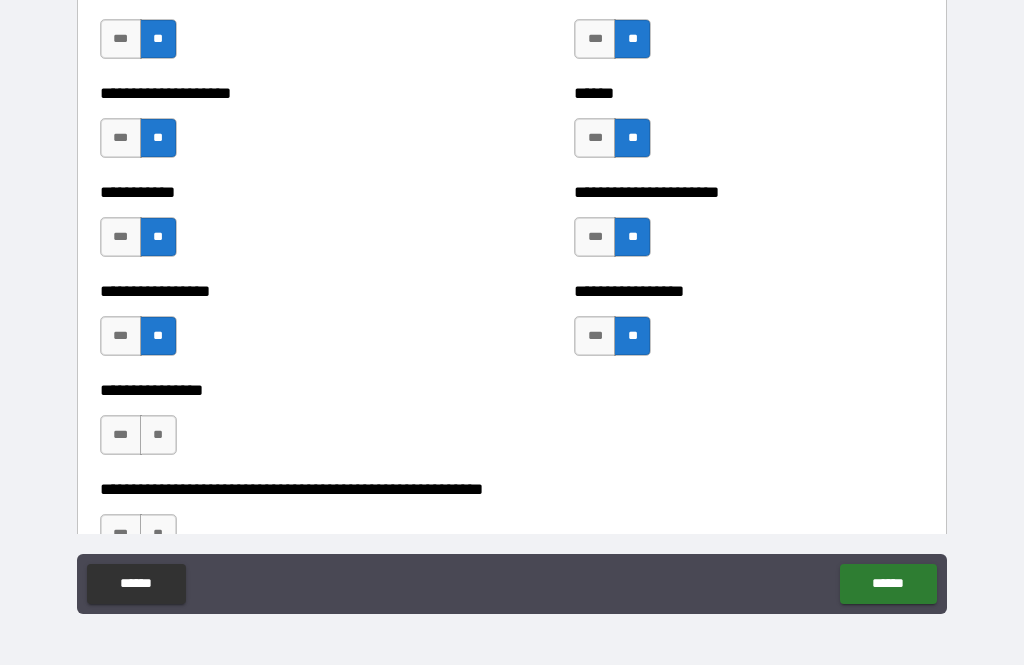 click on "**" at bounding box center [158, 435] 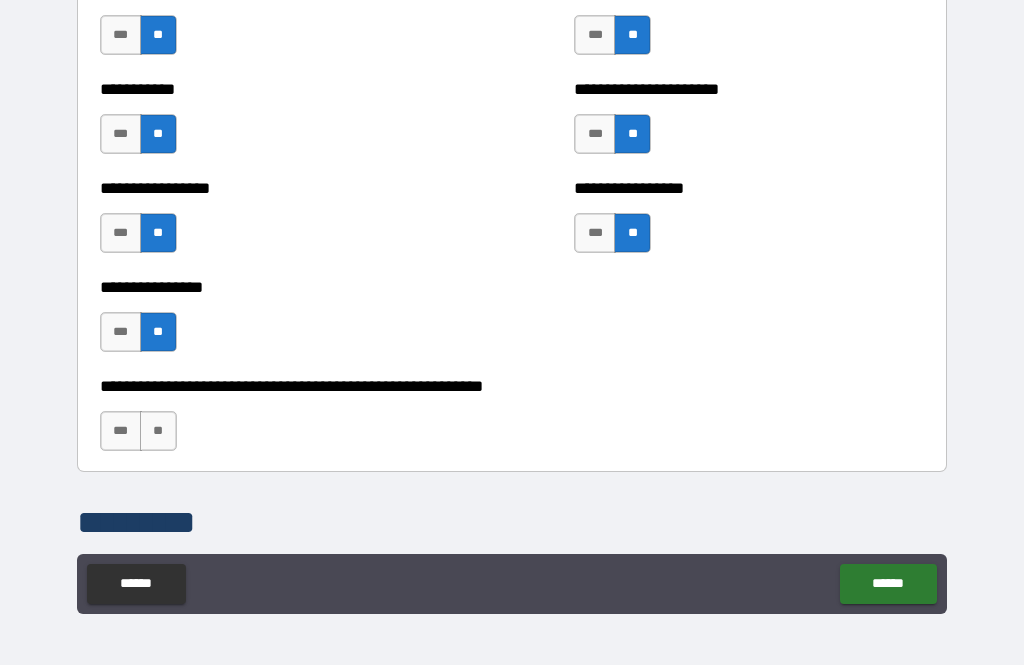 scroll, scrollTop: 5986, scrollLeft: 0, axis: vertical 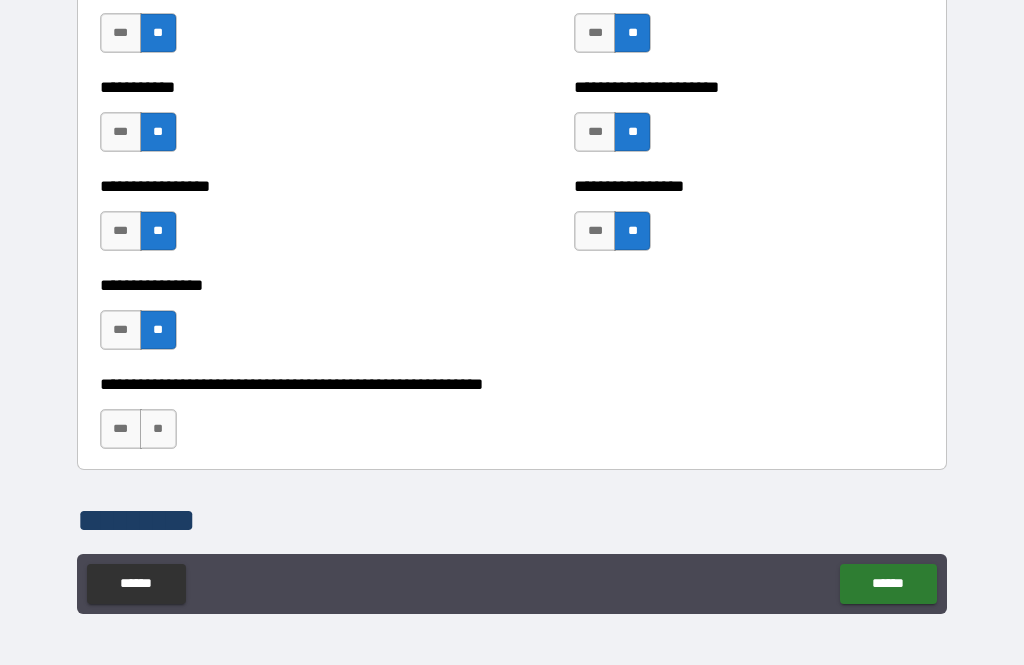 click on "**" at bounding box center [158, 429] 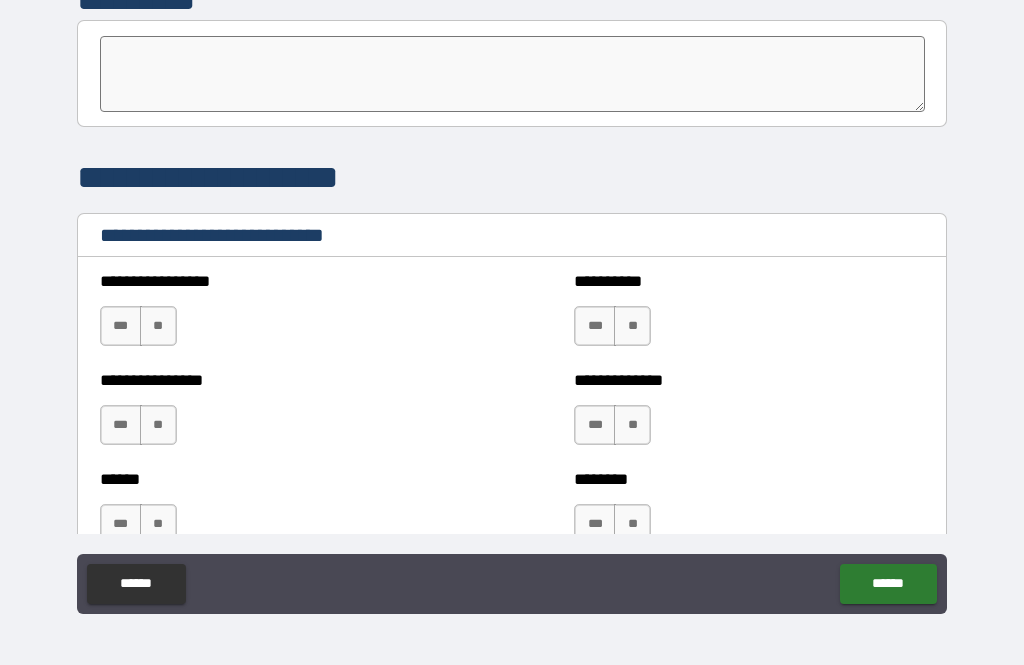 scroll, scrollTop: 6515, scrollLeft: 0, axis: vertical 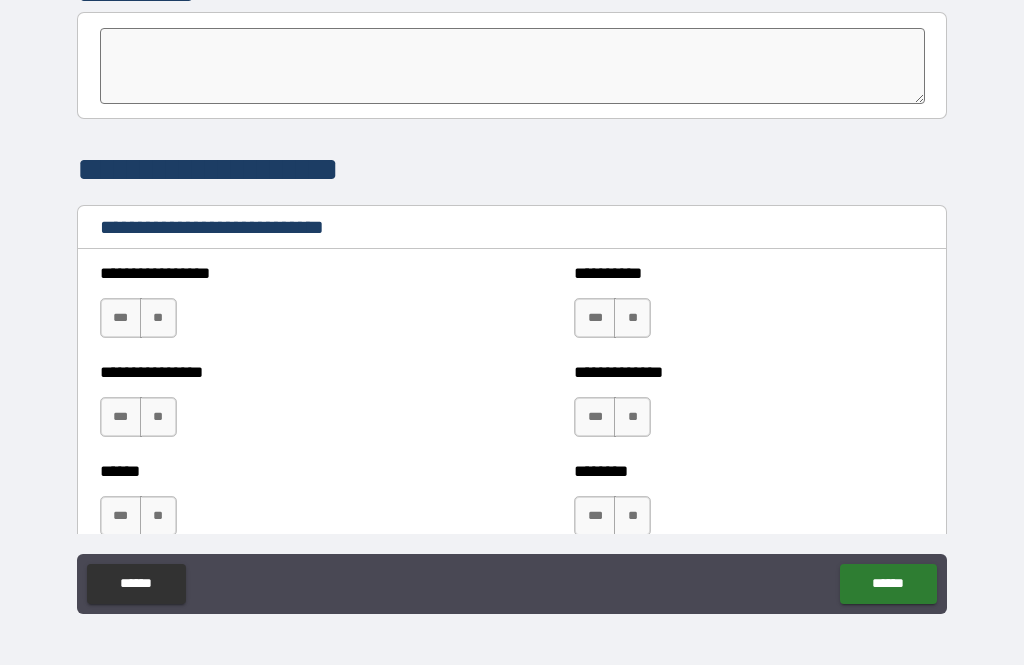 click on "***" at bounding box center (121, 318) 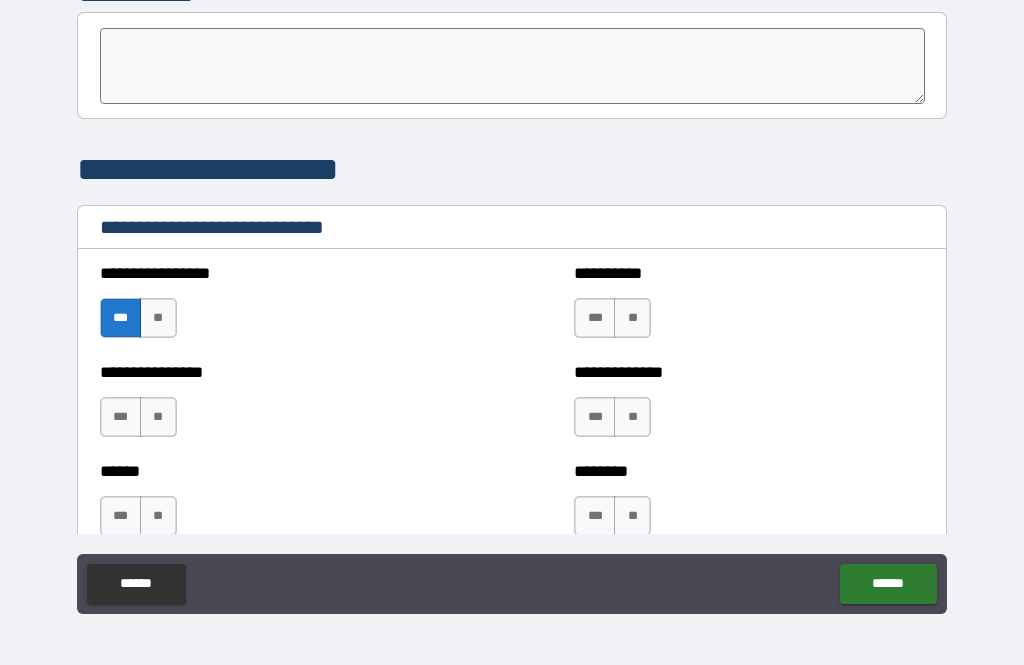 click on "**" at bounding box center [632, 318] 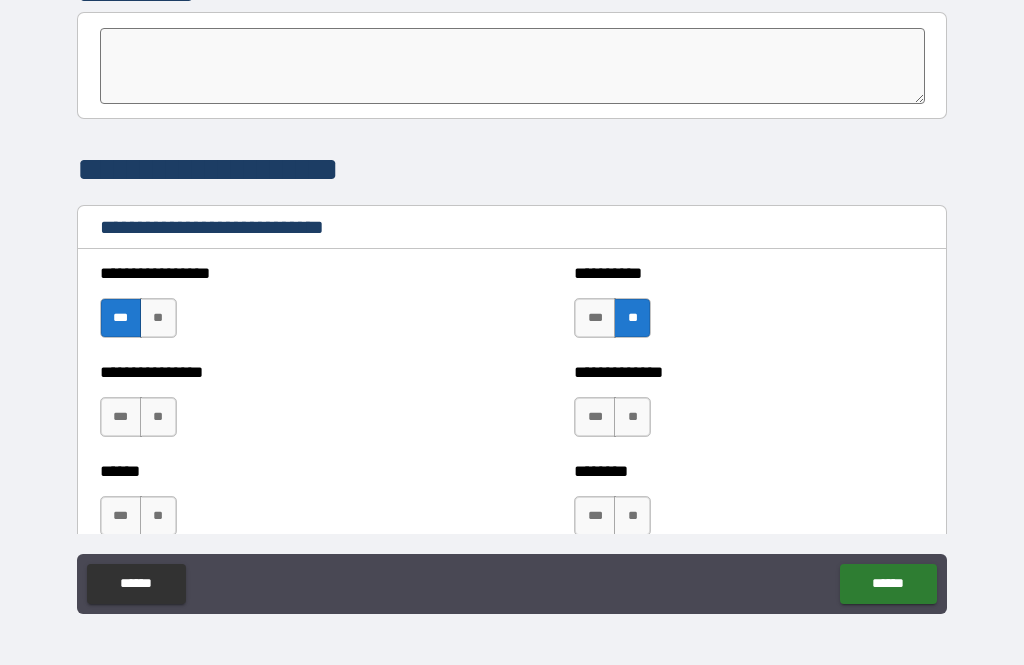 click on "**" at bounding box center (632, 417) 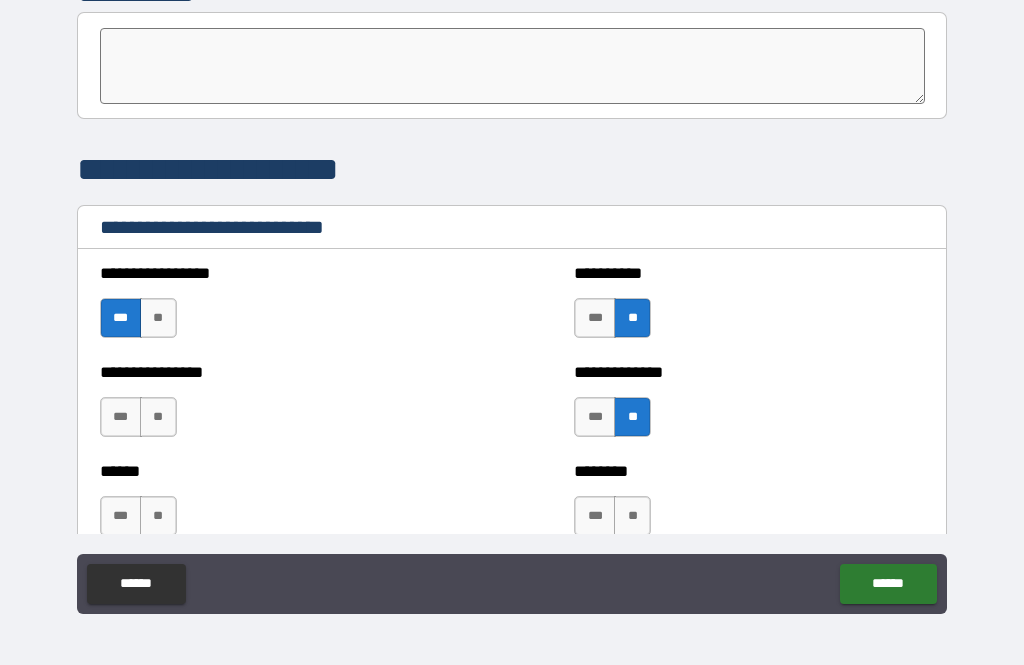 click on "***" at bounding box center (595, 417) 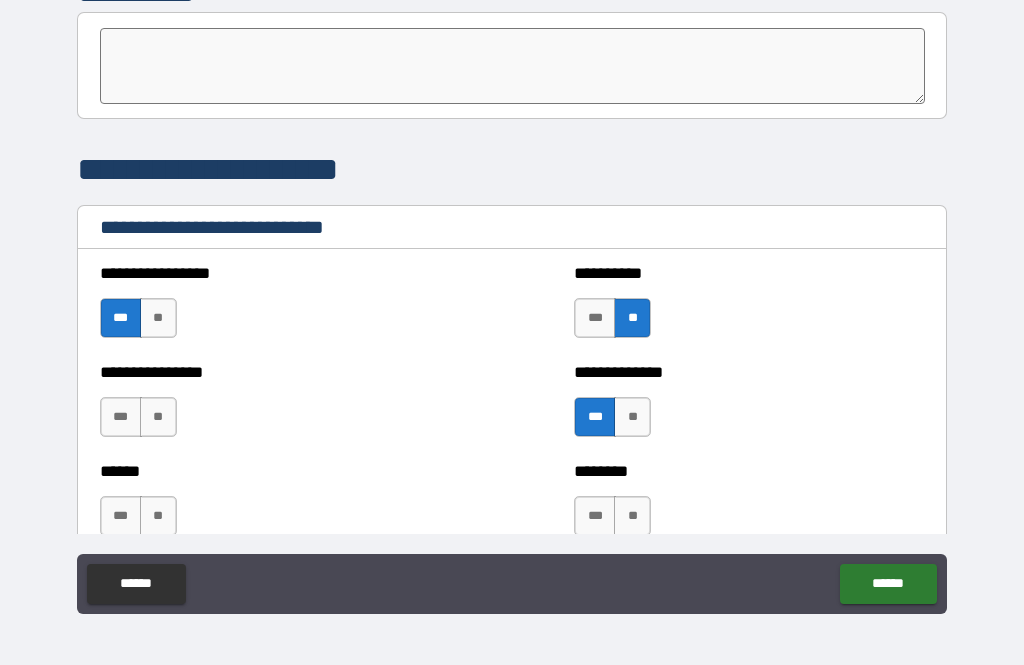 click on "**" at bounding box center [158, 417] 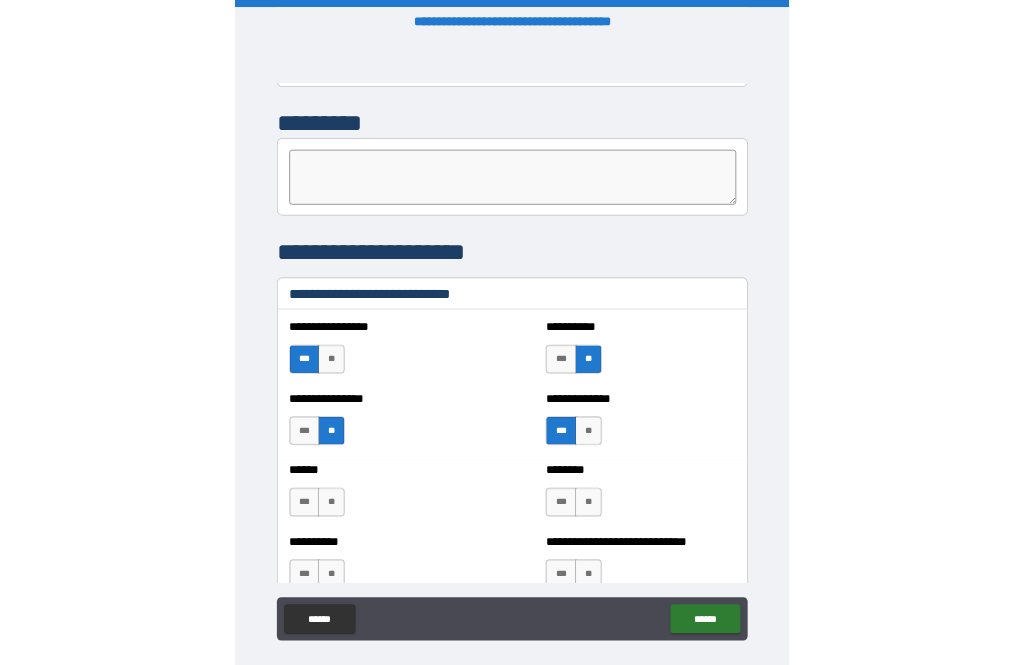 scroll, scrollTop: 64, scrollLeft: 0, axis: vertical 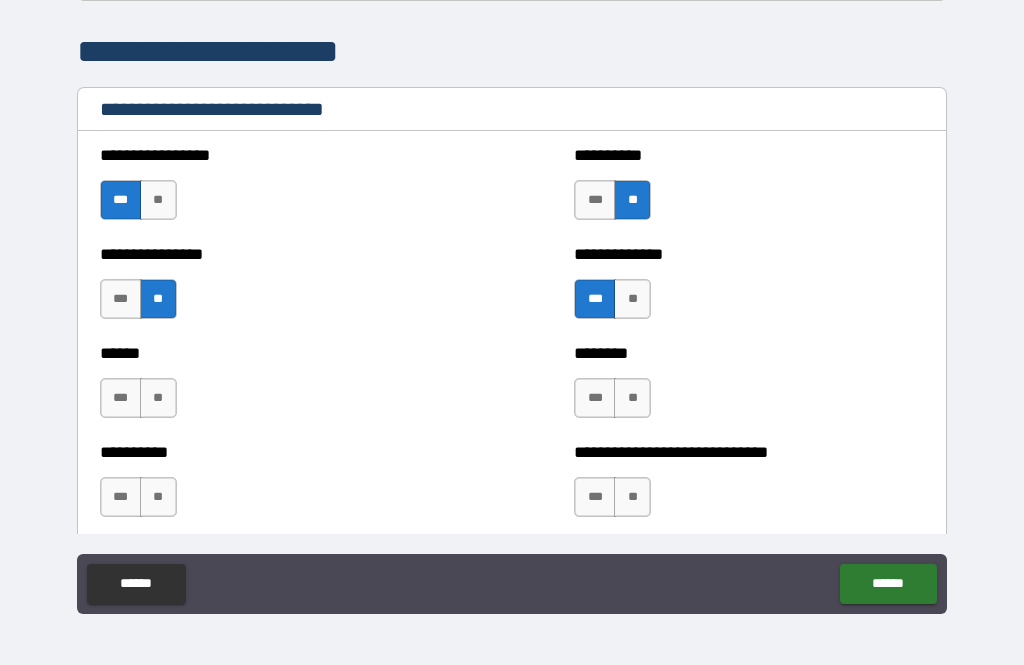 click on "**" at bounding box center (158, 398) 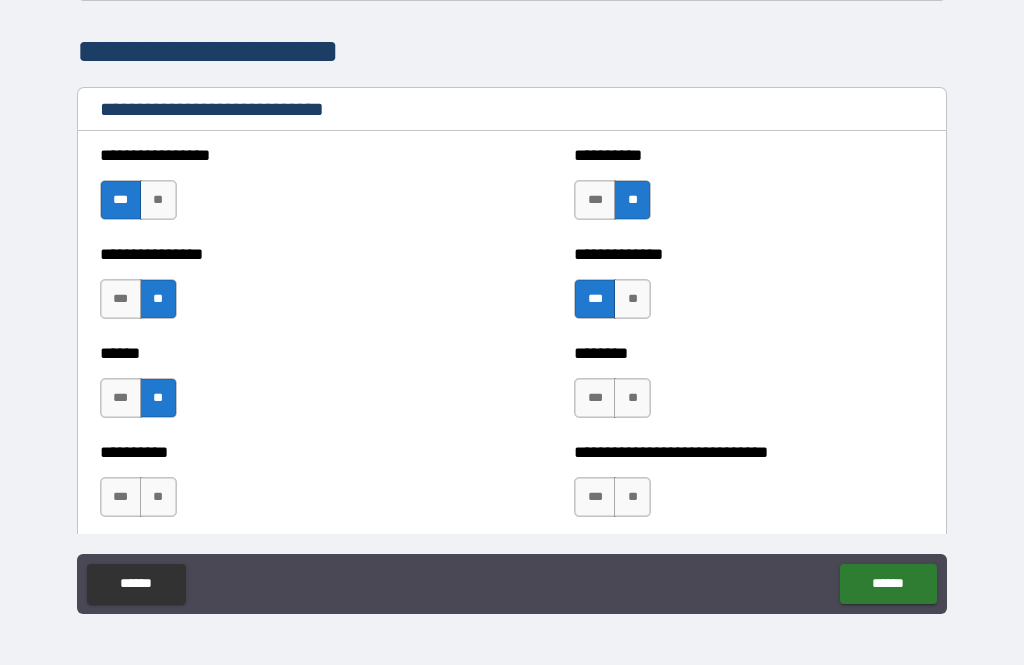 click on "***" at bounding box center (595, 398) 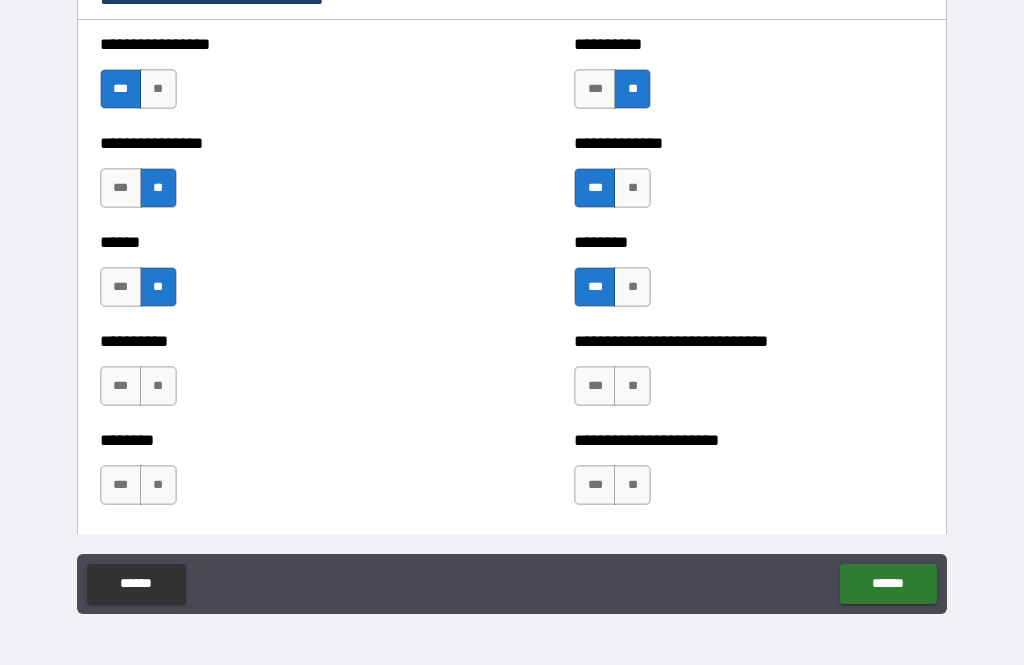 scroll, scrollTop: 6744, scrollLeft: 0, axis: vertical 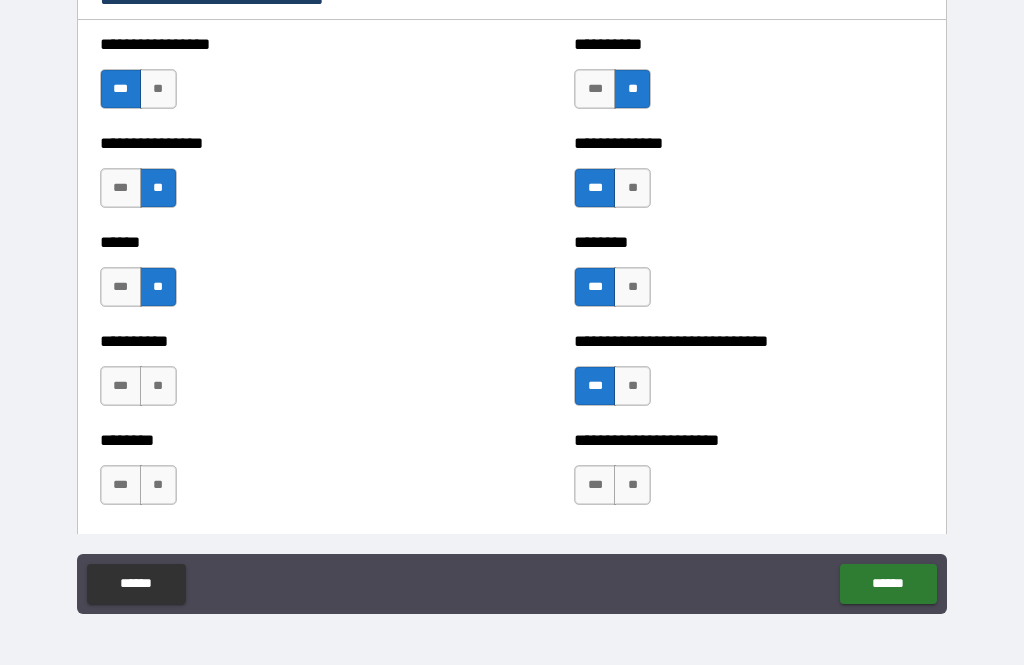 click on "**" at bounding box center (158, 386) 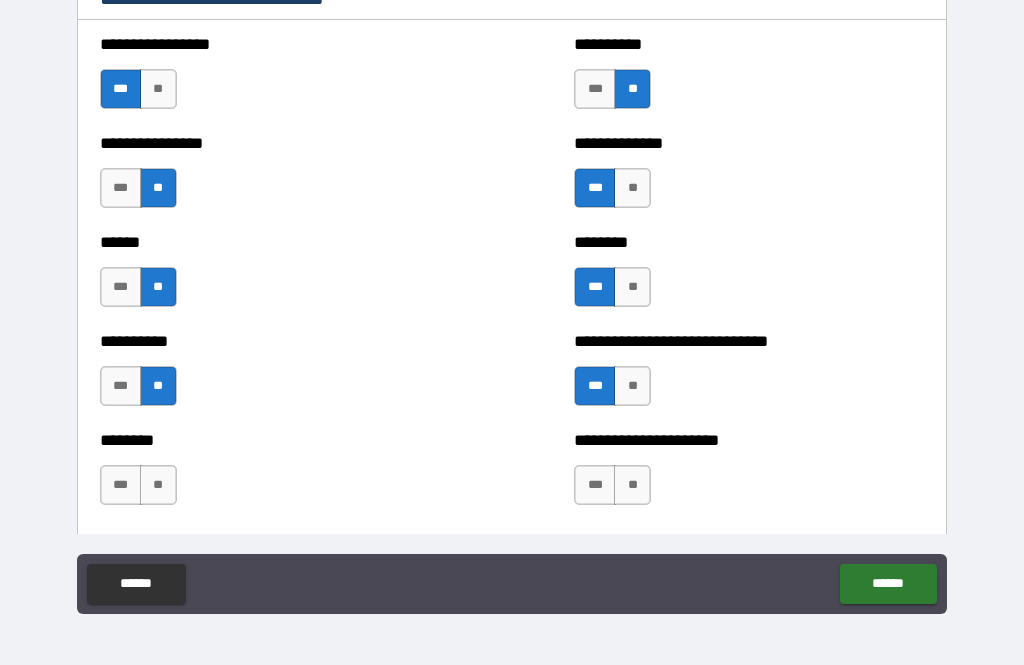 click on "**" at bounding box center [158, 485] 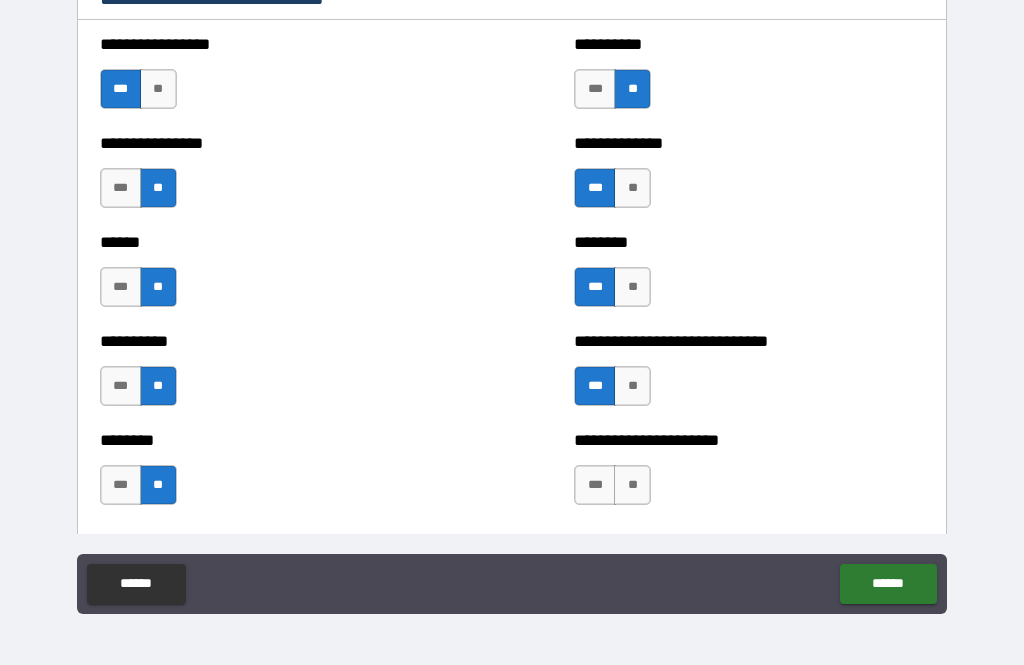 click on "**" at bounding box center [632, 485] 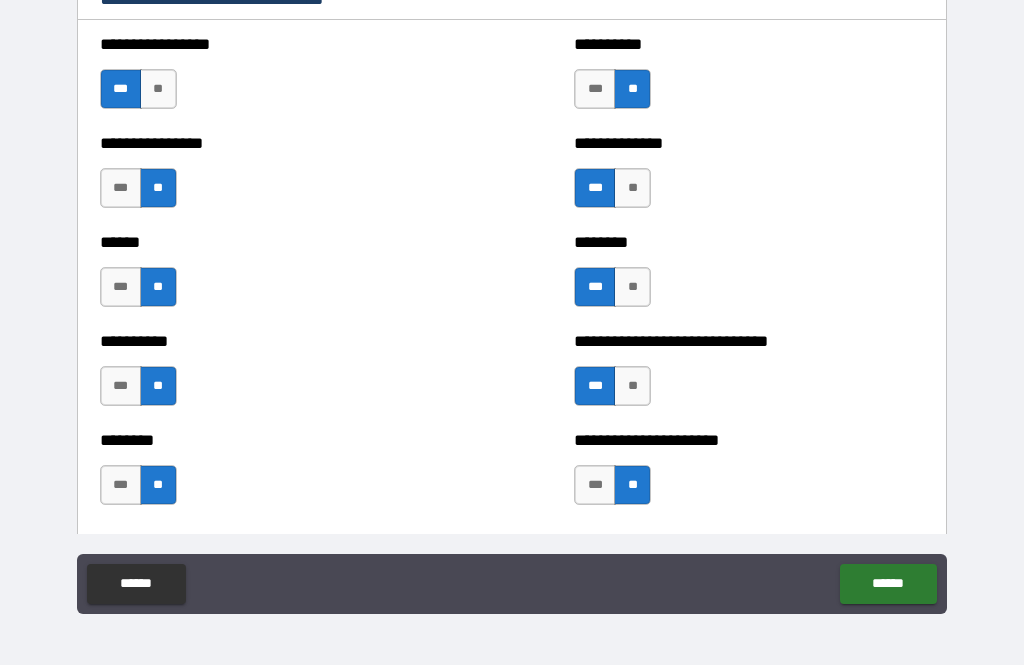 click on "***" at bounding box center [595, 485] 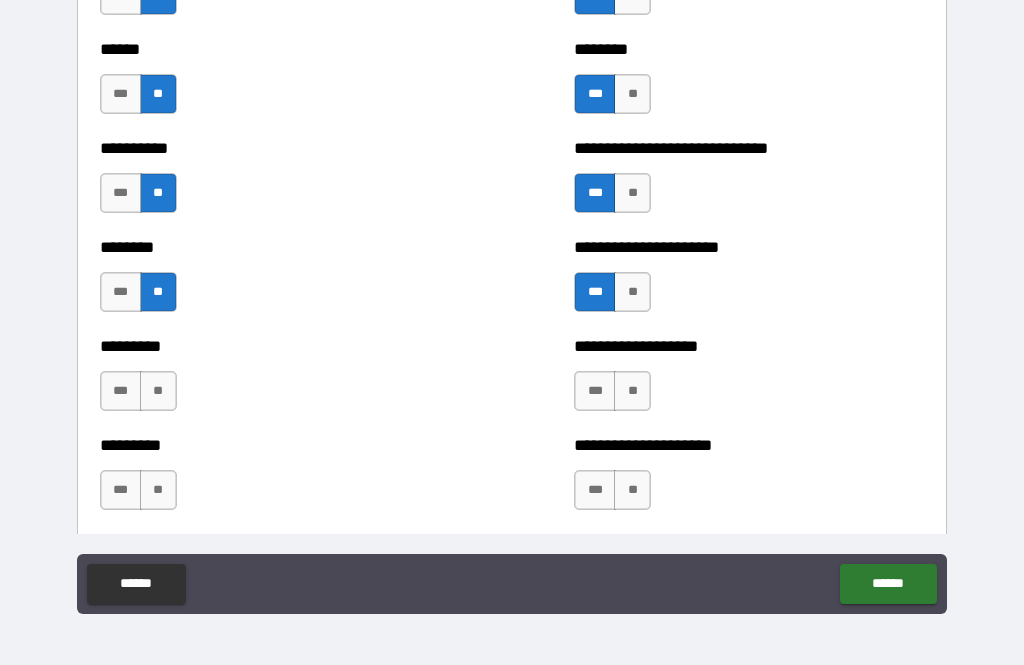 scroll, scrollTop: 6937, scrollLeft: 0, axis: vertical 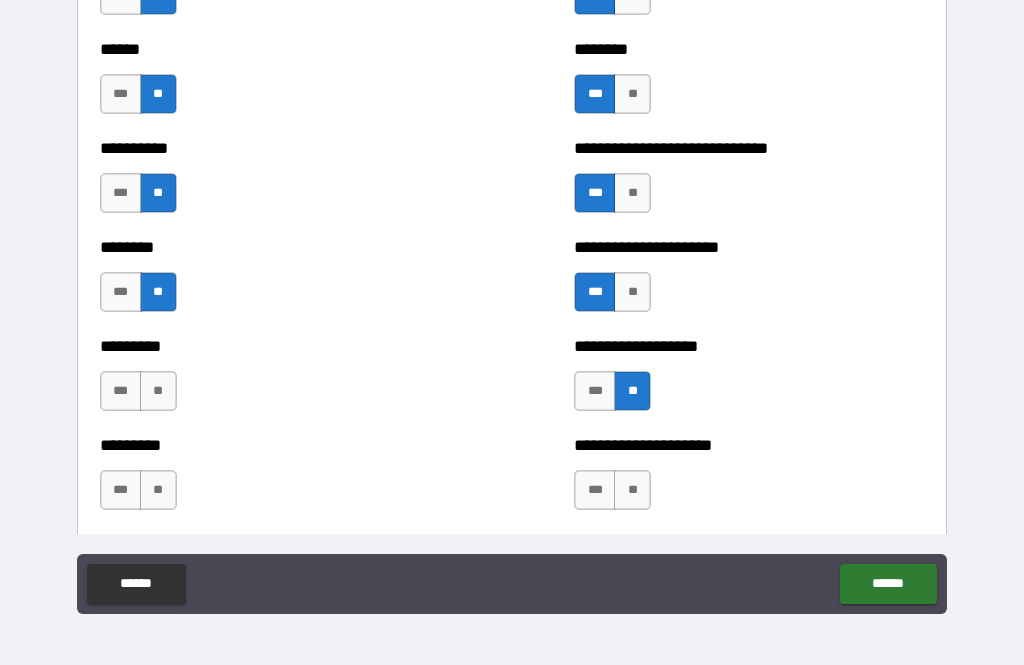 click on "**" at bounding box center [158, 391] 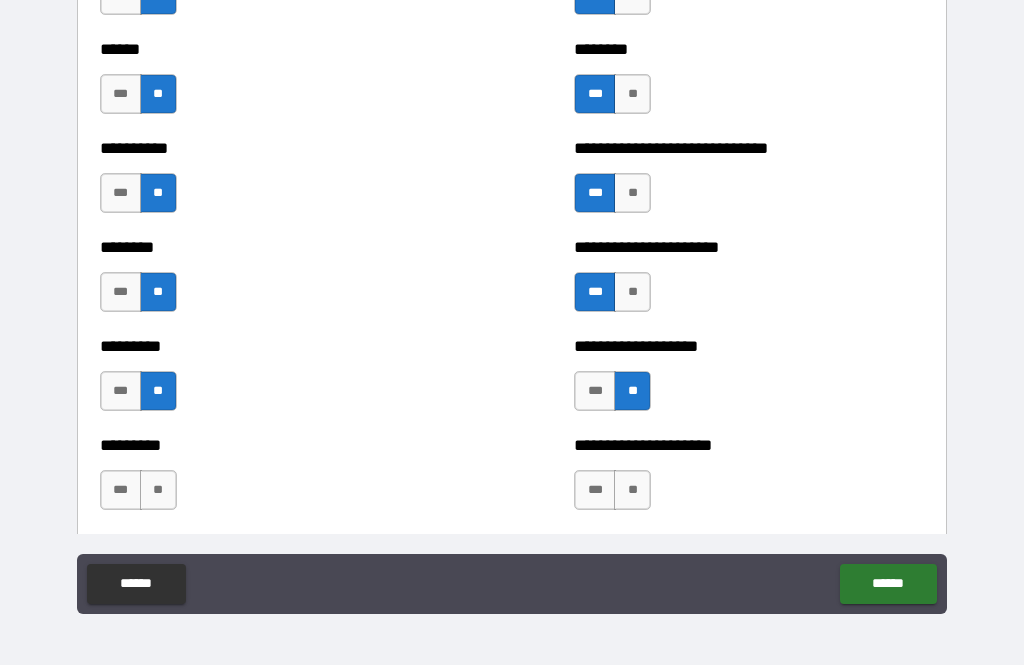 click on "**" at bounding box center (158, 490) 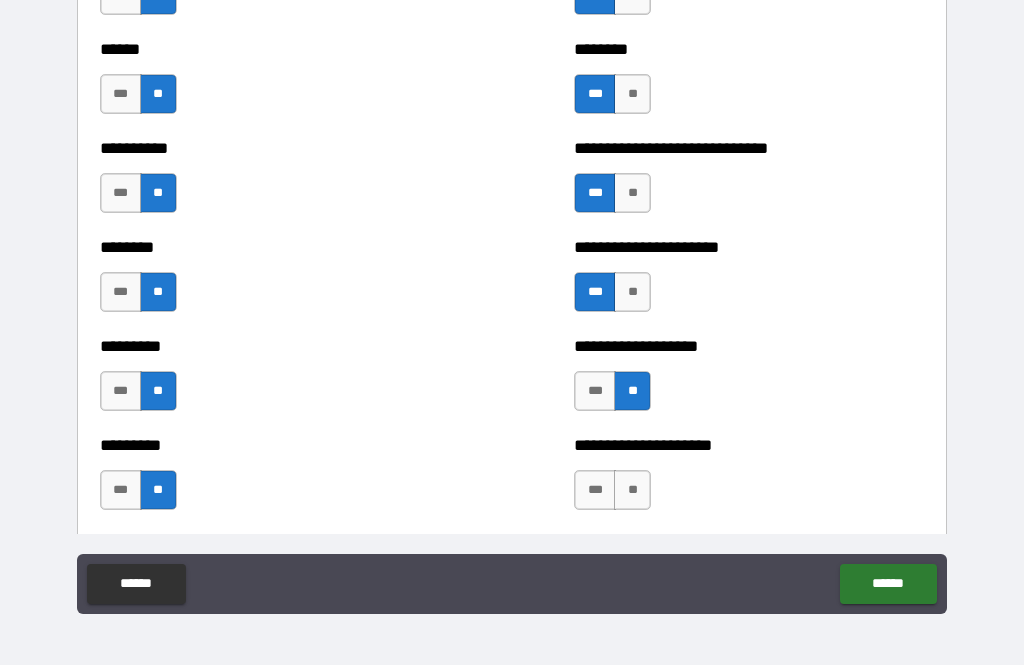 click on "**" at bounding box center (632, 490) 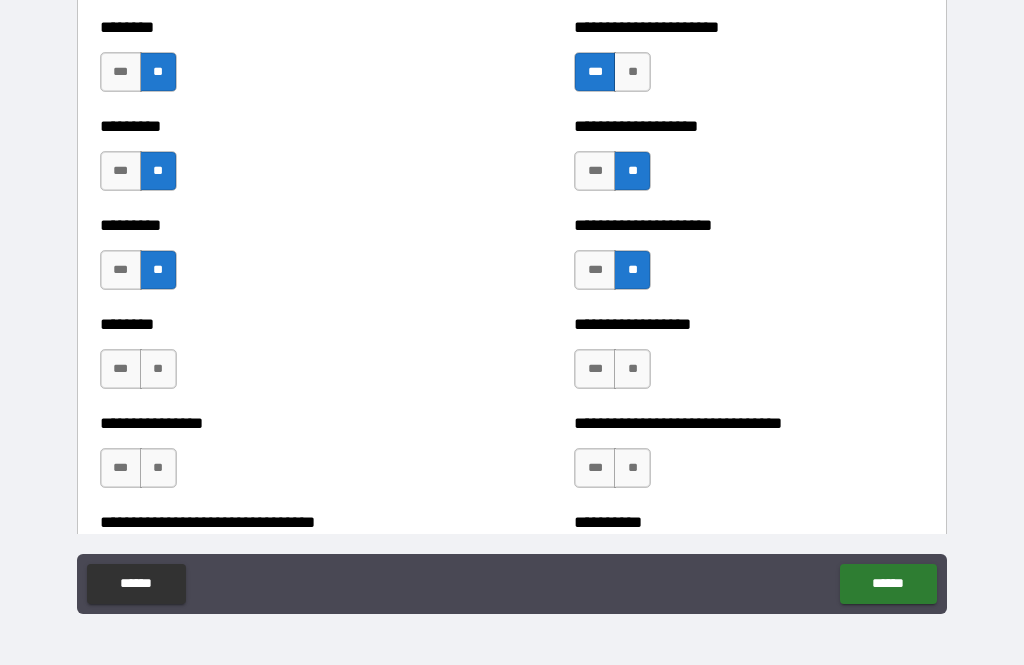 scroll, scrollTop: 7169, scrollLeft: 0, axis: vertical 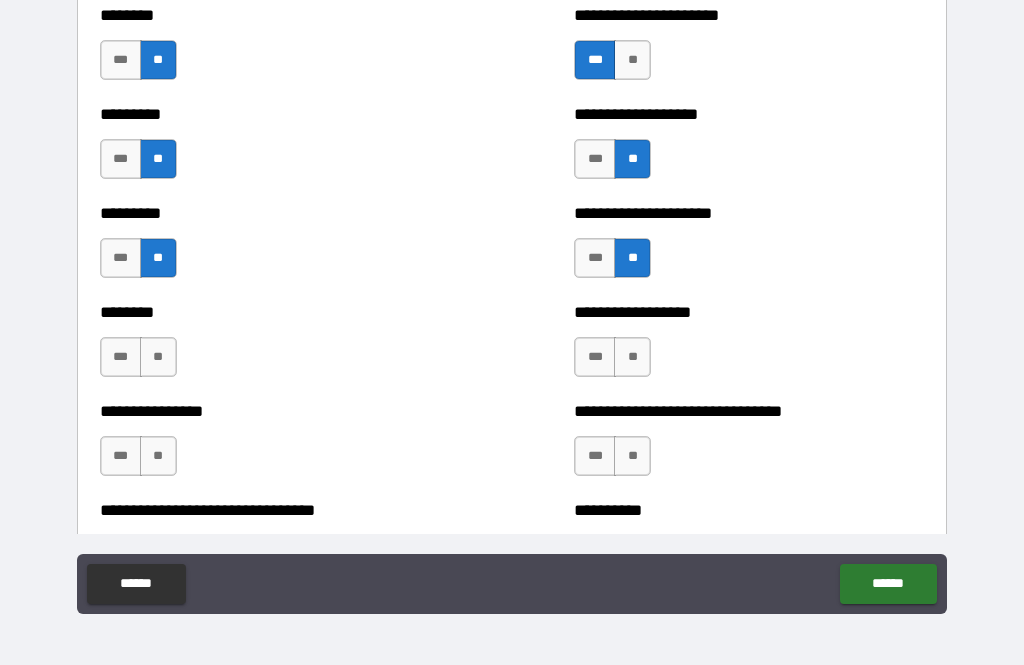 click on "**" at bounding box center (632, 357) 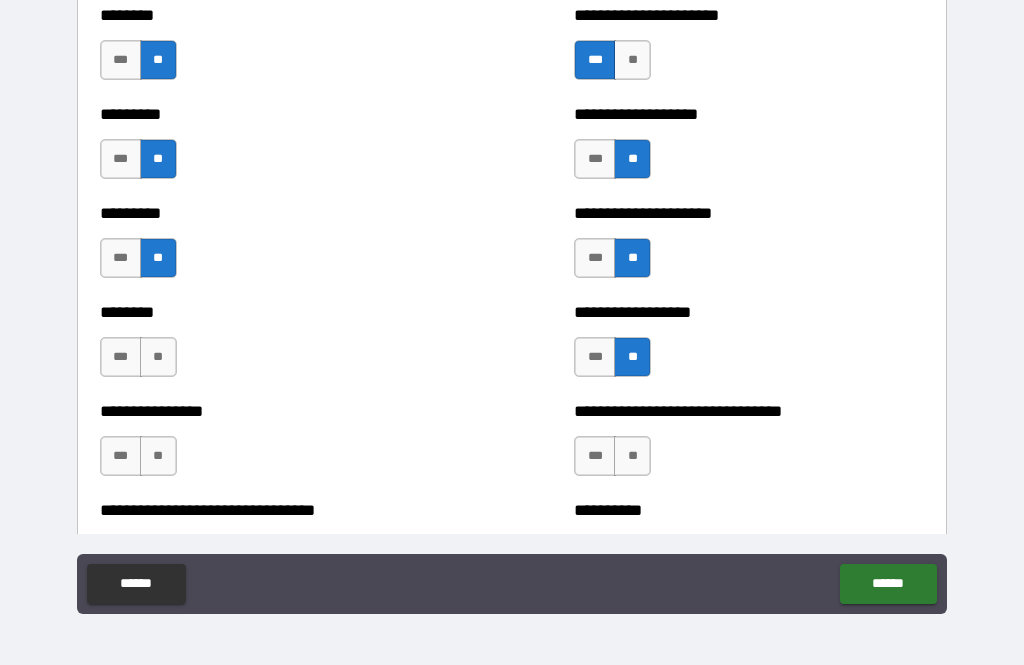 click on "**" at bounding box center [158, 357] 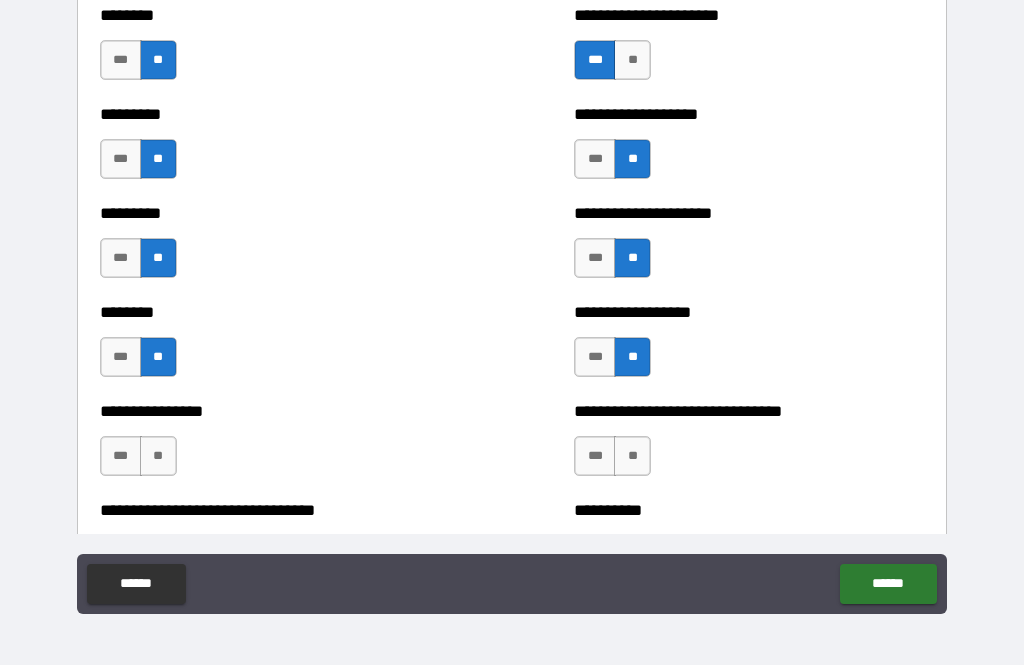 click on "**" at bounding box center (158, 456) 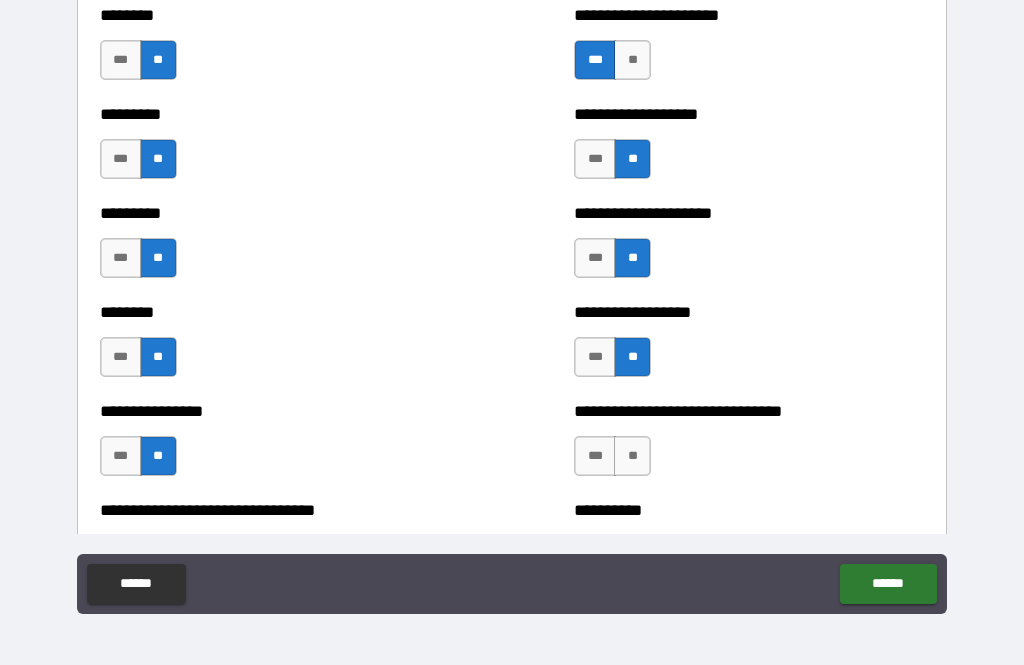 click on "**" at bounding box center [632, 456] 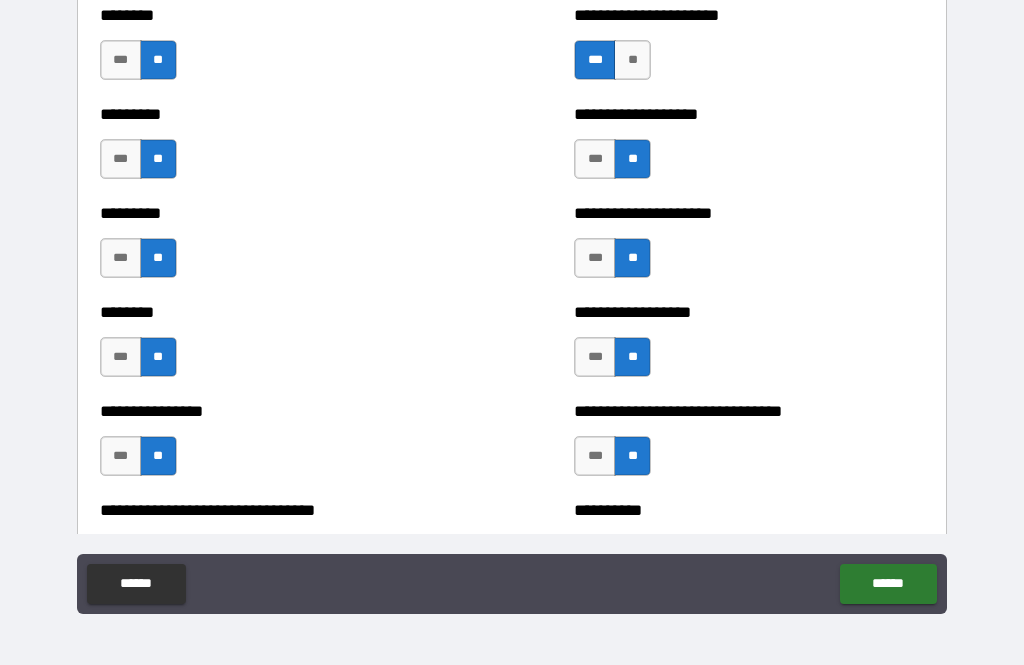 click on "**********" at bounding box center (512, 347) 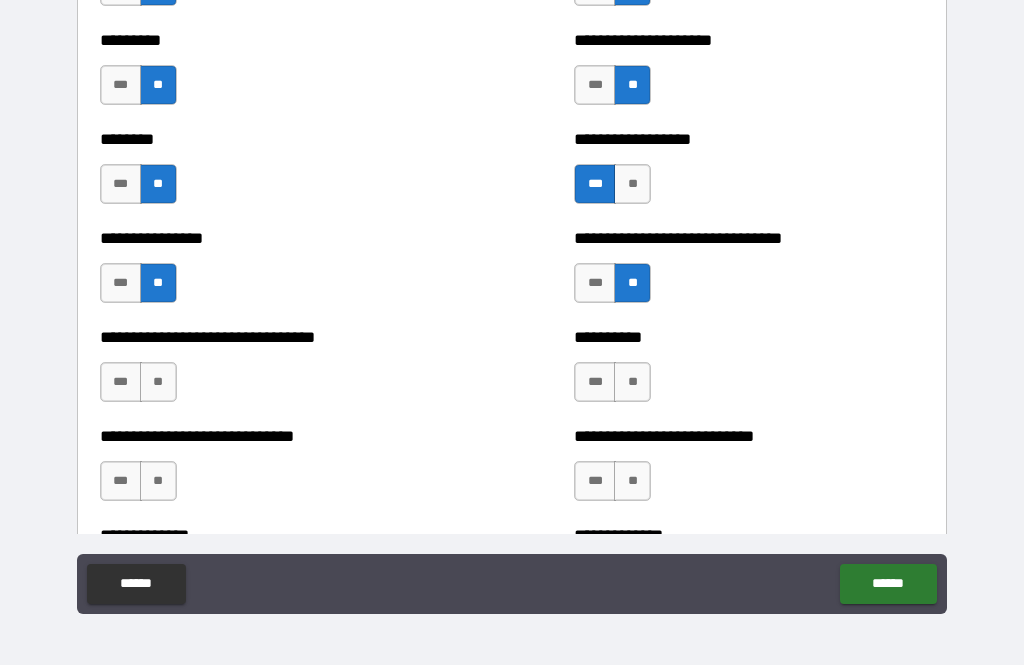 scroll, scrollTop: 7343, scrollLeft: 0, axis: vertical 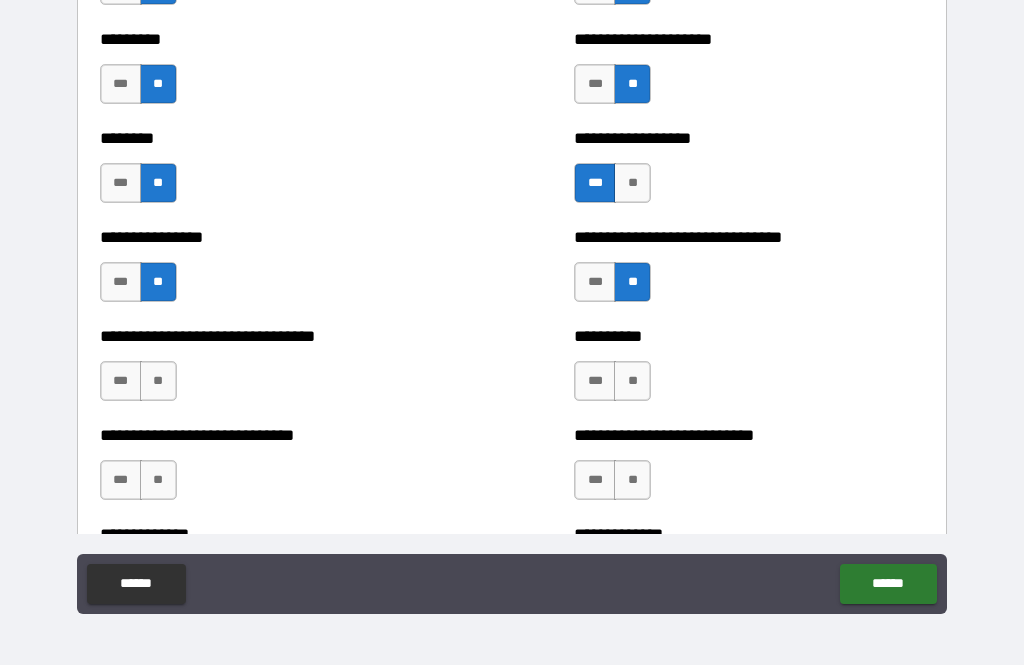 click on "**" at bounding box center [632, 381] 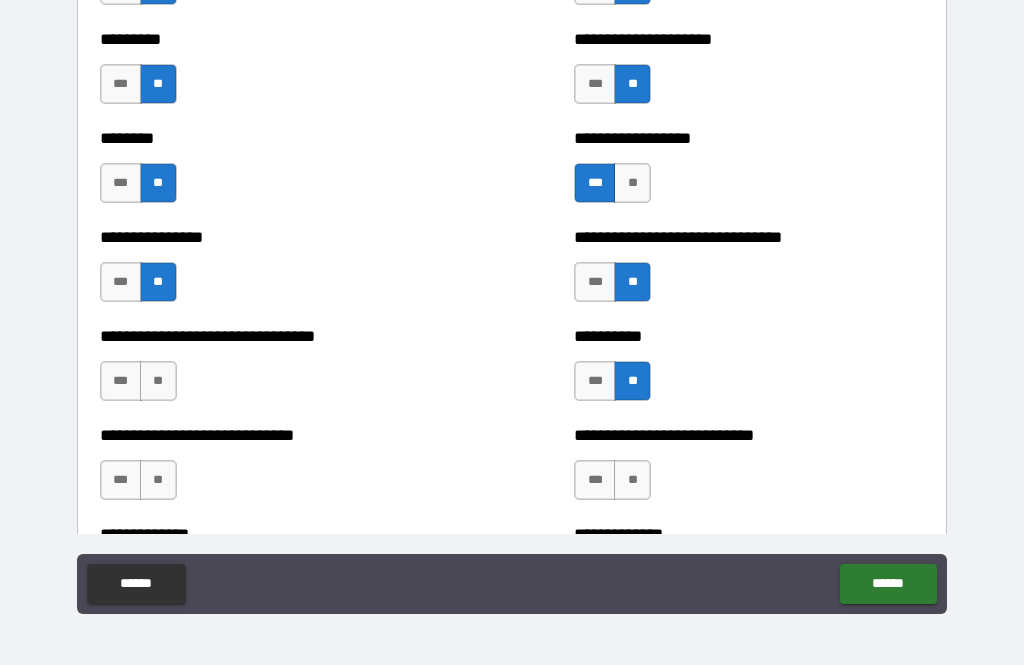 click on "***" at bounding box center [595, 381] 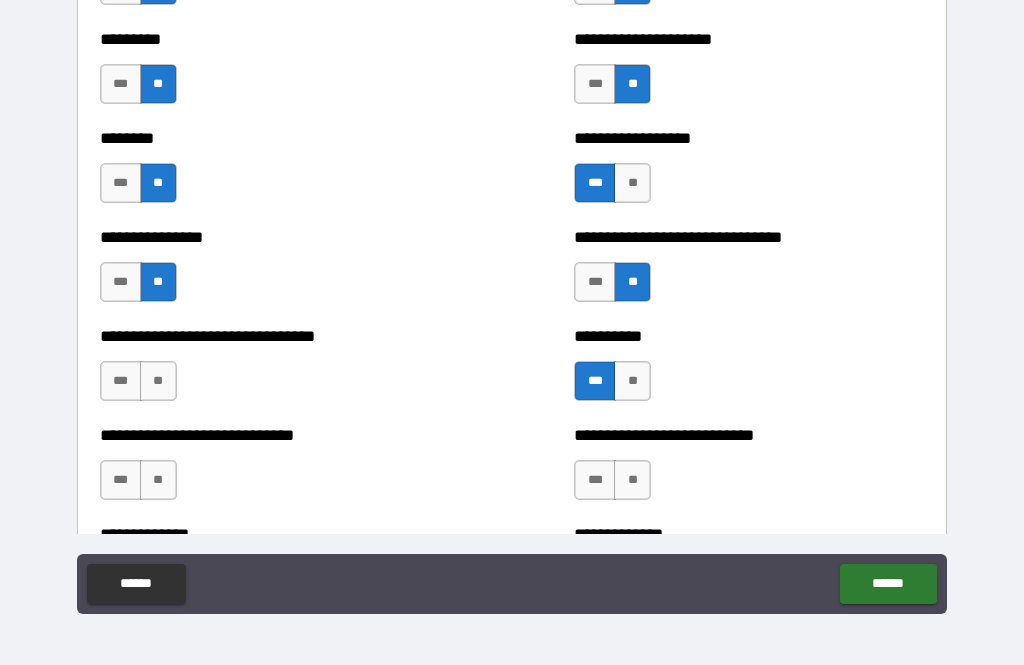 click on "**" at bounding box center [158, 381] 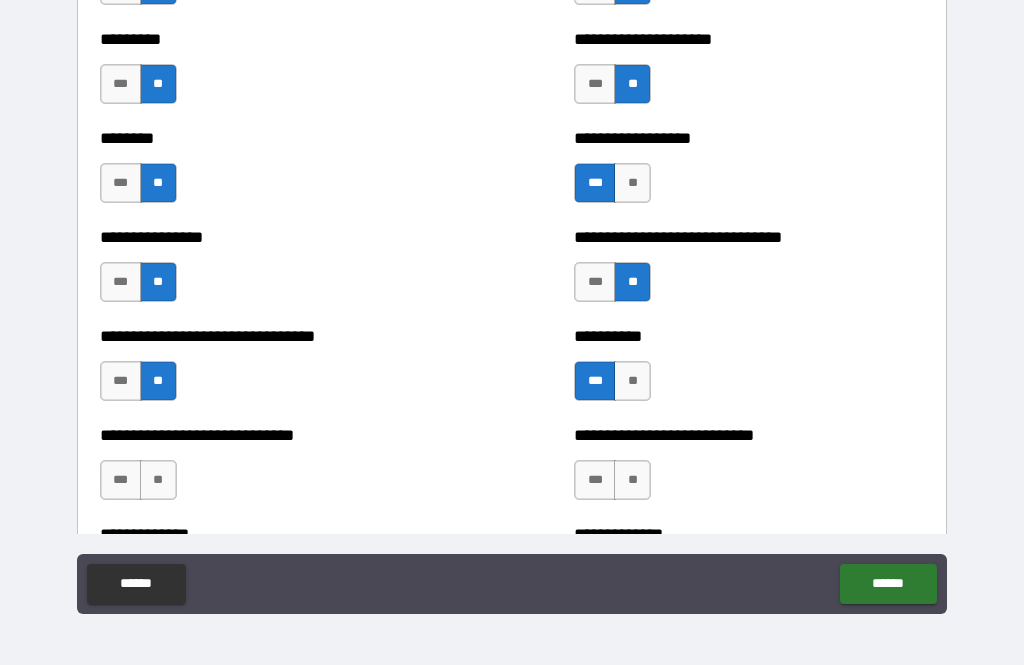 click on "**" at bounding box center (158, 480) 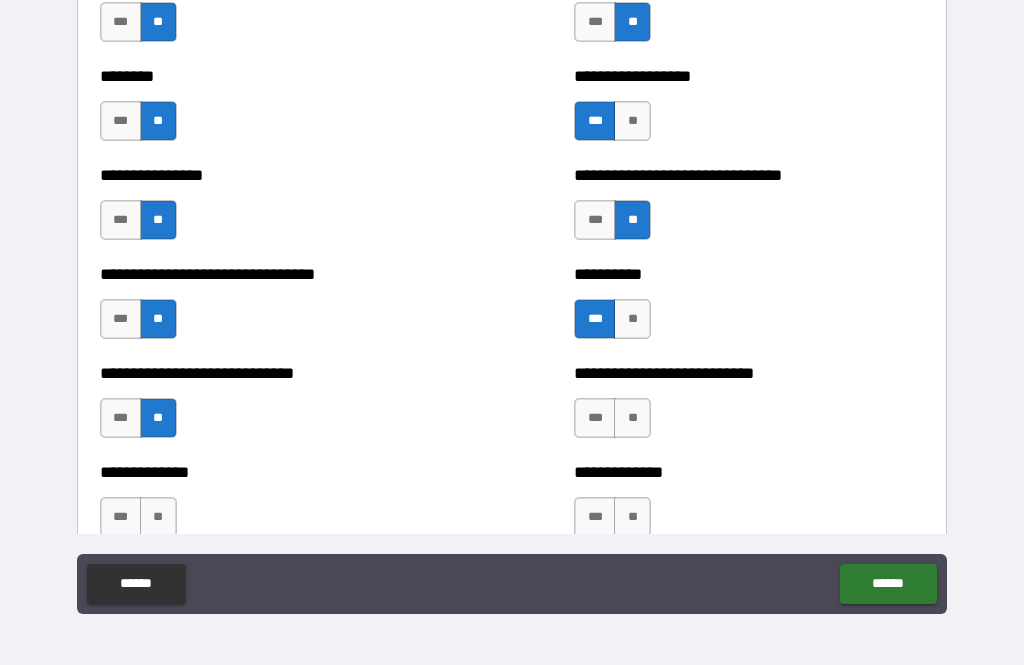 scroll, scrollTop: 7414, scrollLeft: 0, axis: vertical 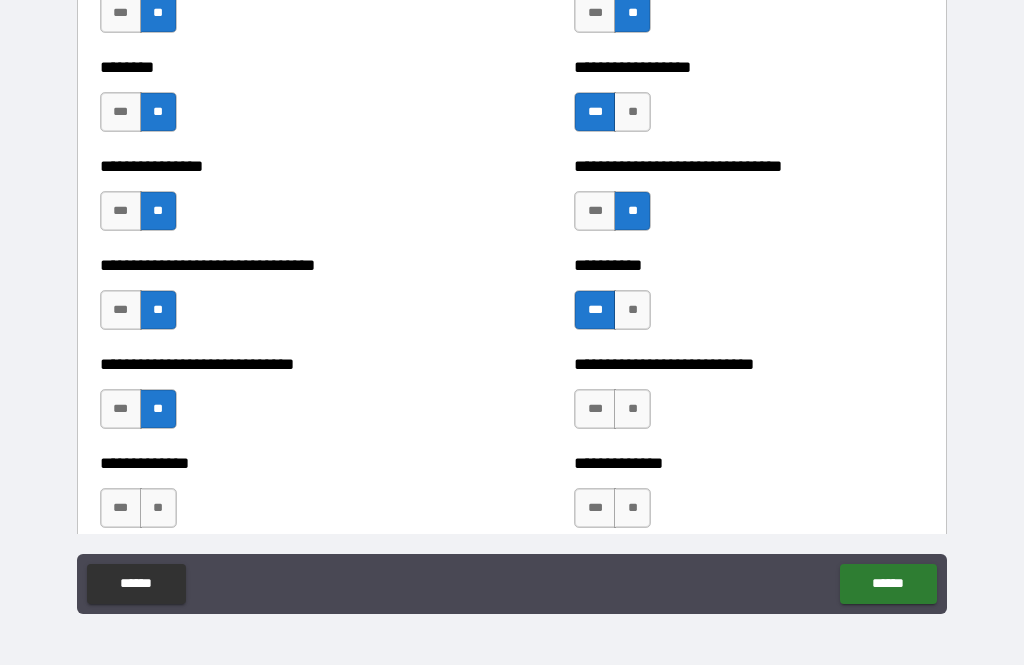 click on "***" at bounding box center (121, 310) 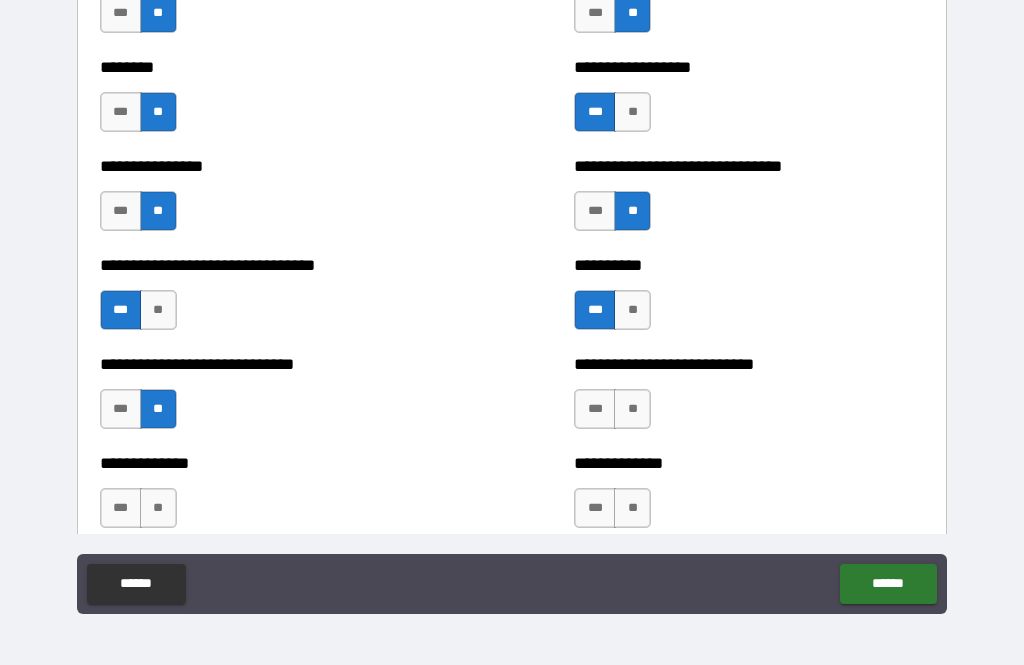 click on "**" at bounding box center (632, 409) 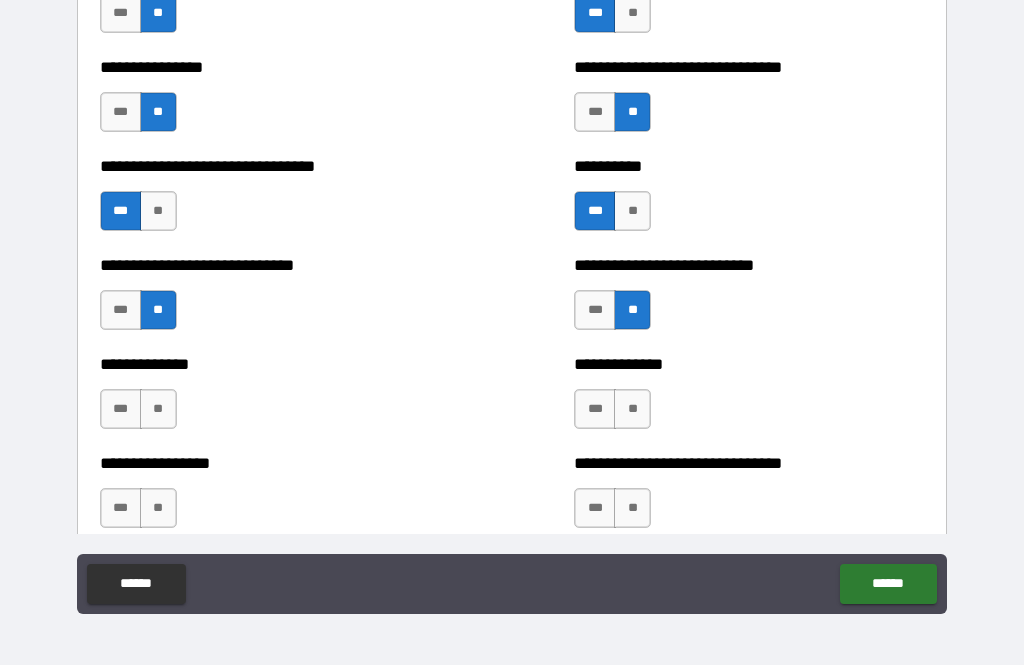 scroll, scrollTop: 7516, scrollLeft: 0, axis: vertical 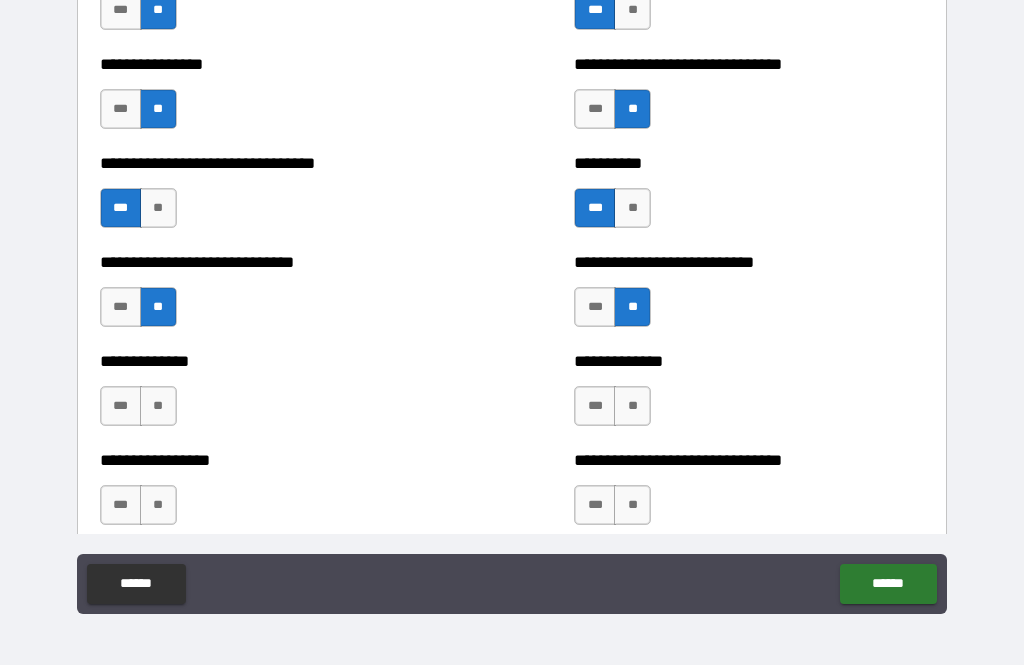 click on "***" at bounding box center (595, 406) 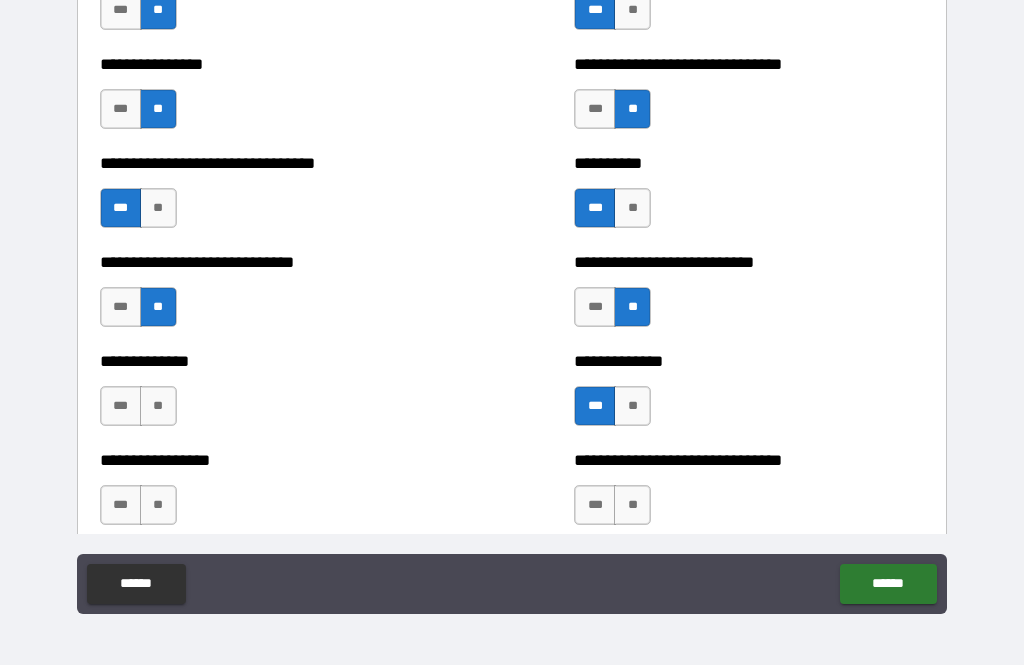 click on "**" at bounding box center [158, 406] 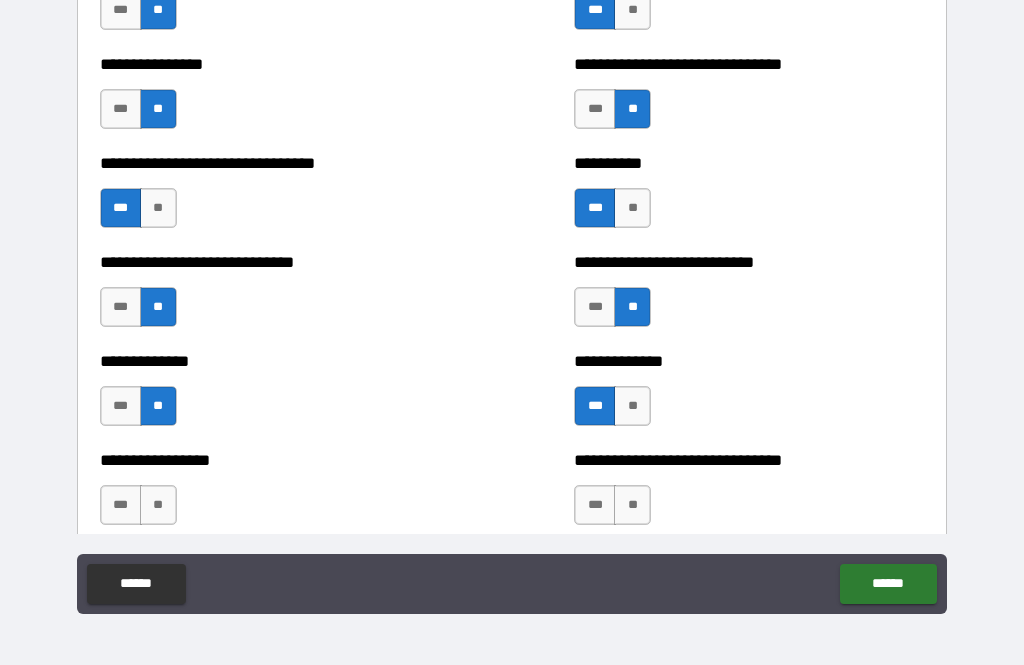 click on "**" at bounding box center [158, 505] 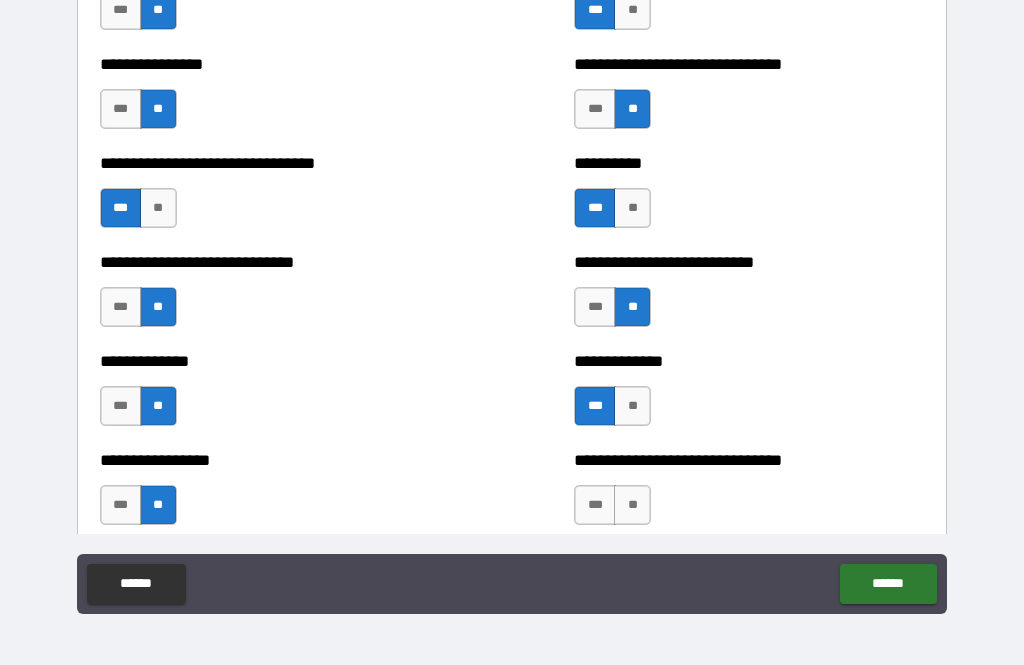 click on "***" at bounding box center [595, 505] 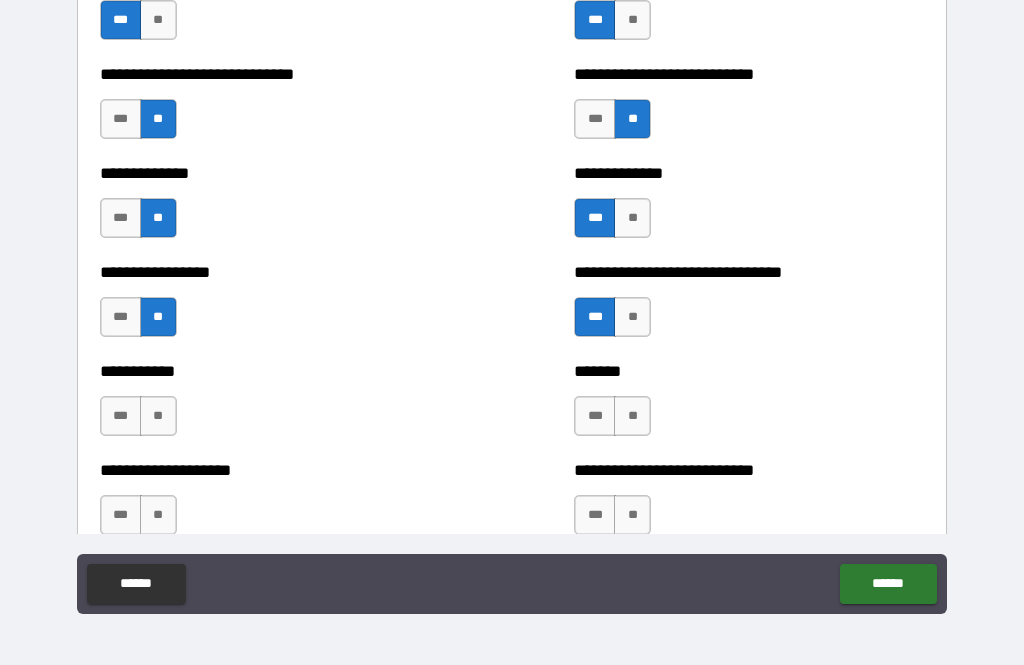 scroll, scrollTop: 7744, scrollLeft: 0, axis: vertical 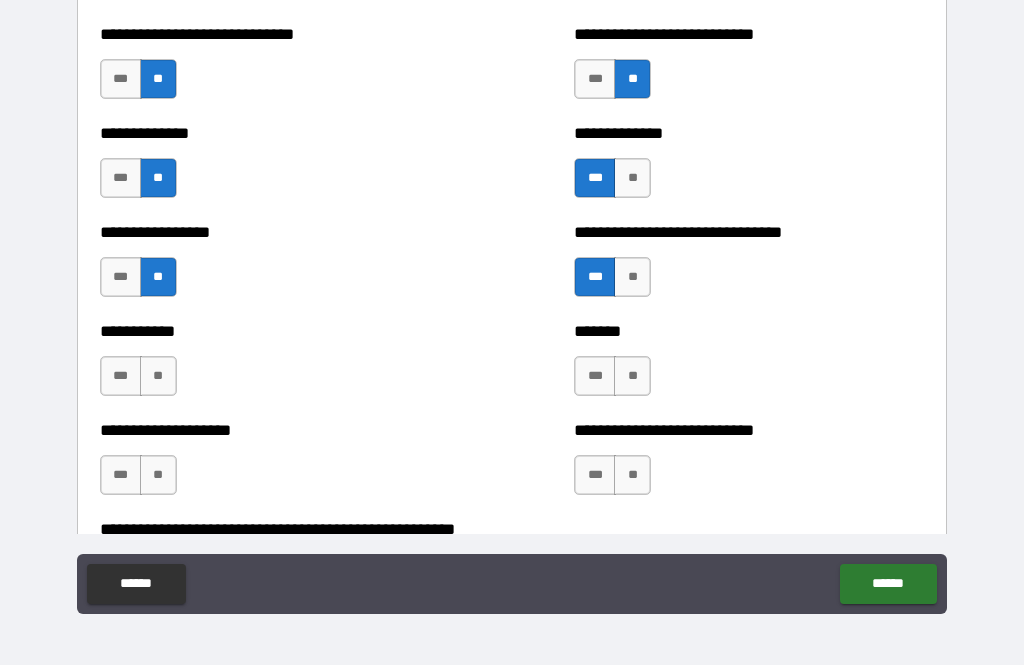 click on "**" at bounding box center (632, 376) 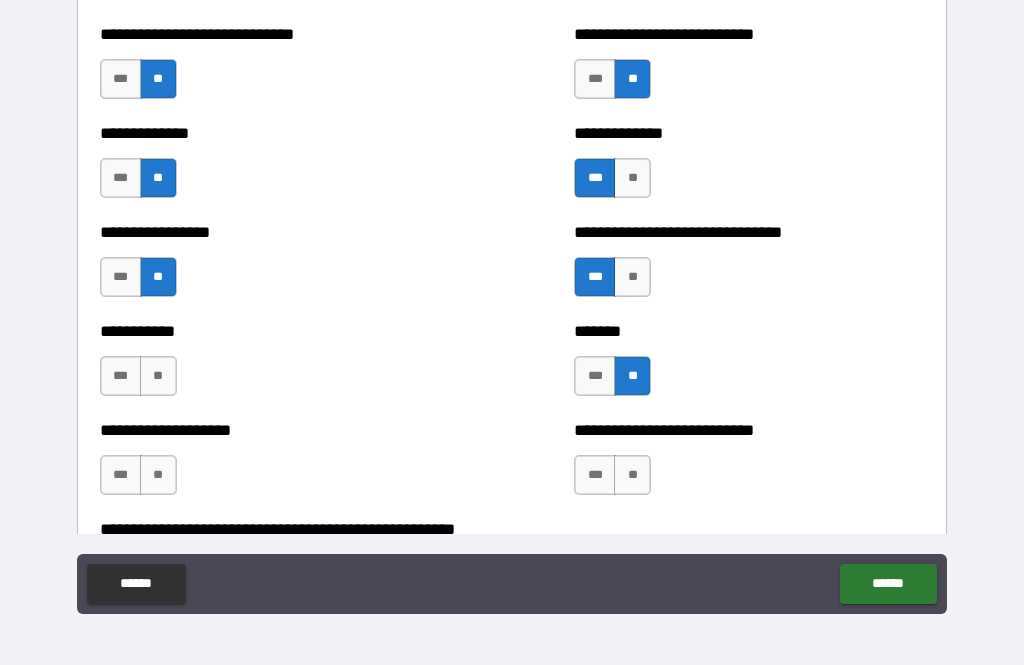 click on "**" at bounding box center [158, 376] 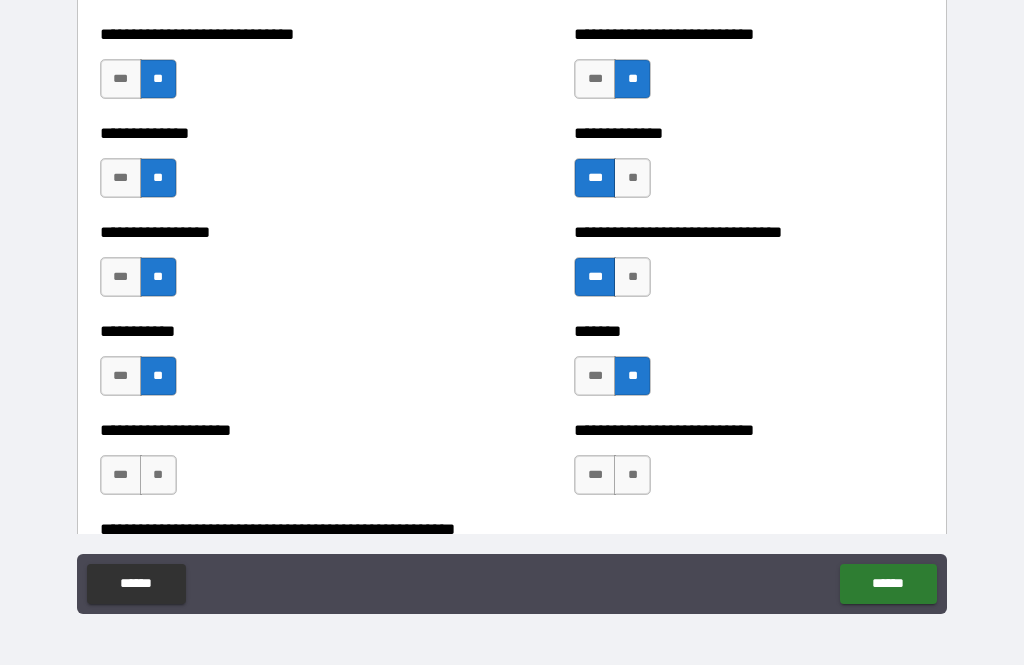 click on "**" at bounding box center [158, 475] 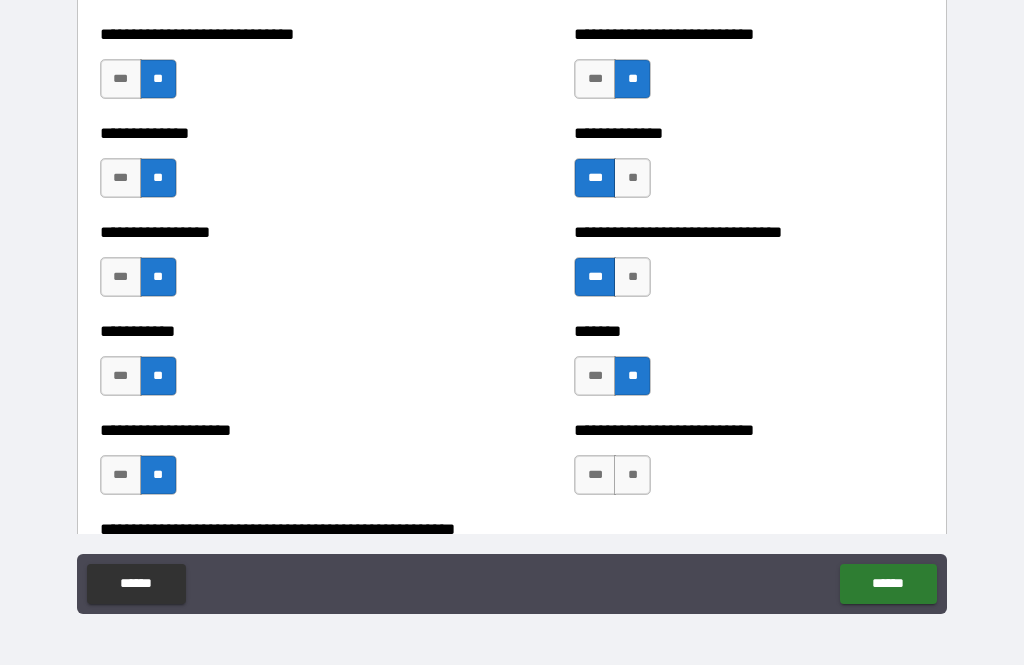 click on "**" at bounding box center [632, 475] 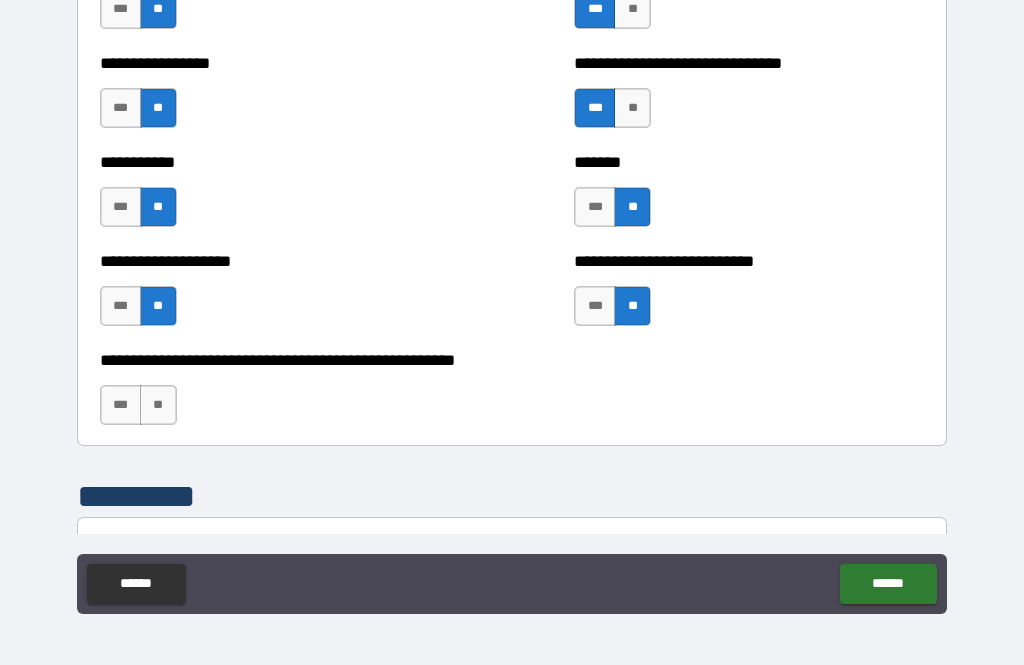 scroll, scrollTop: 7918, scrollLeft: 0, axis: vertical 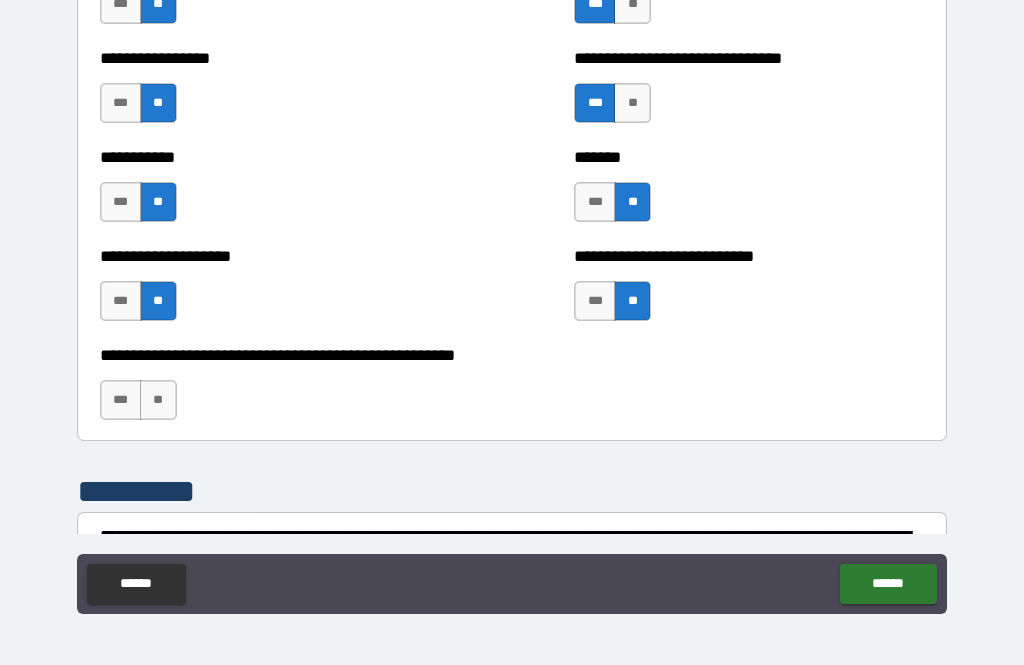 click on "**" at bounding box center [158, 400] 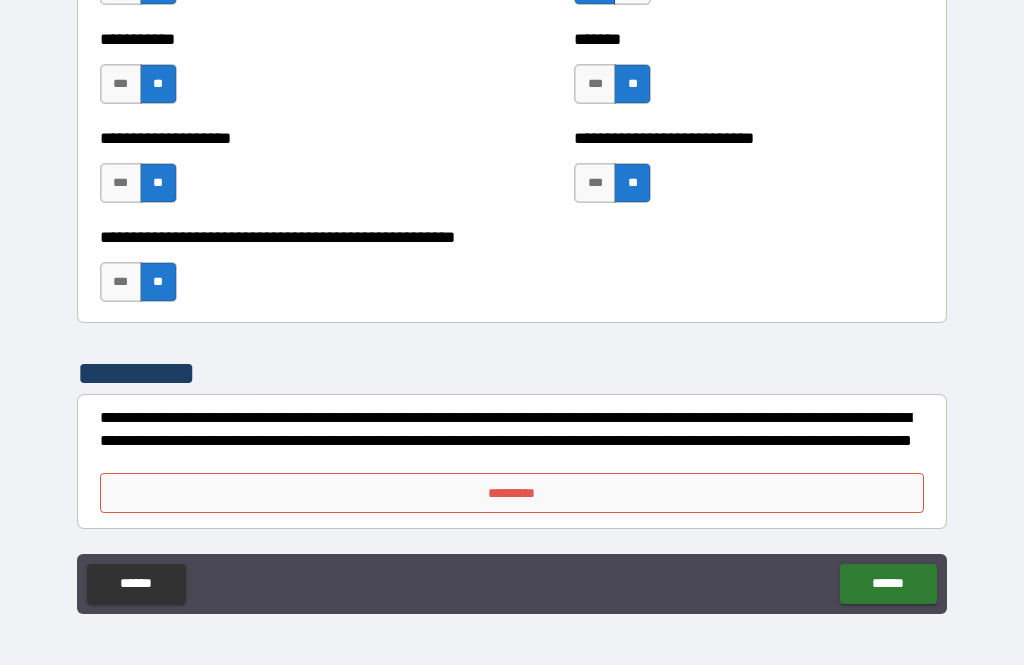 scroll, scrollTop: 8036, scrollLeft: 0, axis: vertical 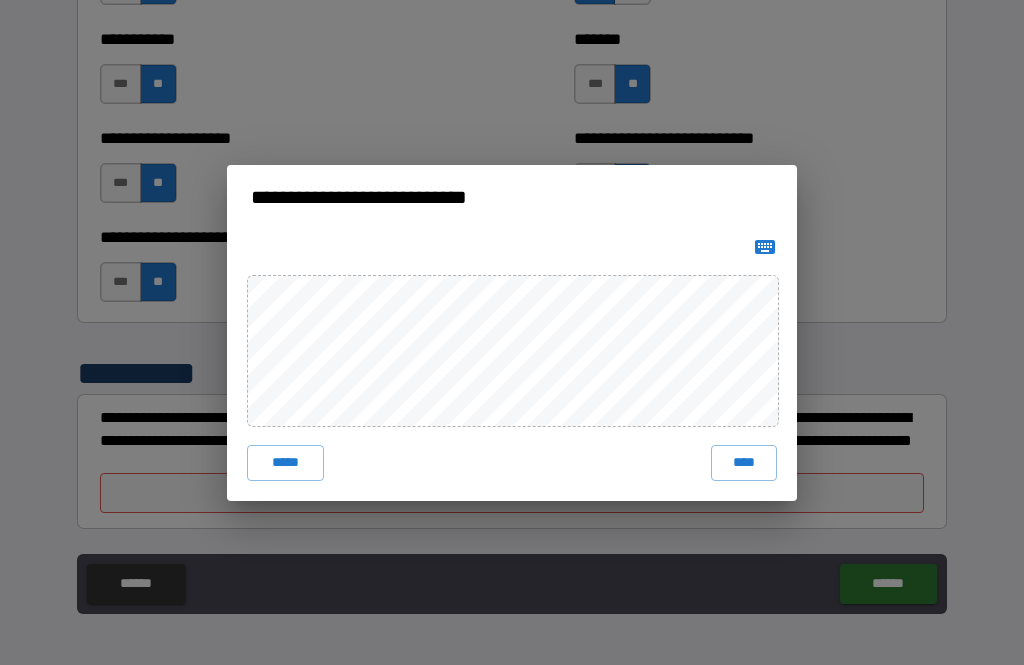 click on "****" at bounding box center (744, 463) 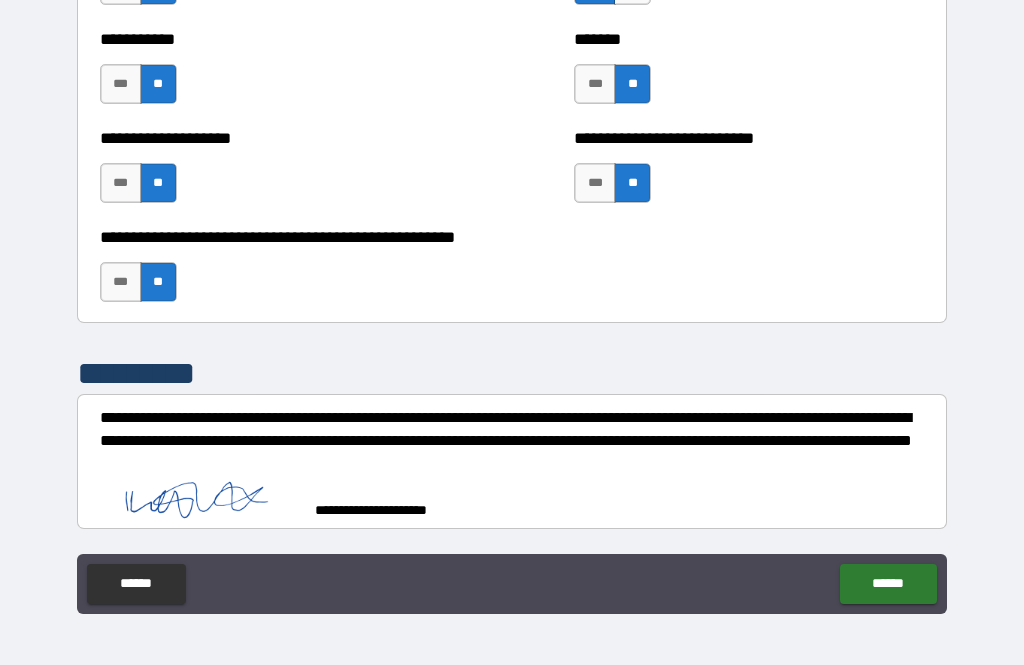 scroll, scrollTop: 8026, scrollLeft: 0, axis: vertical 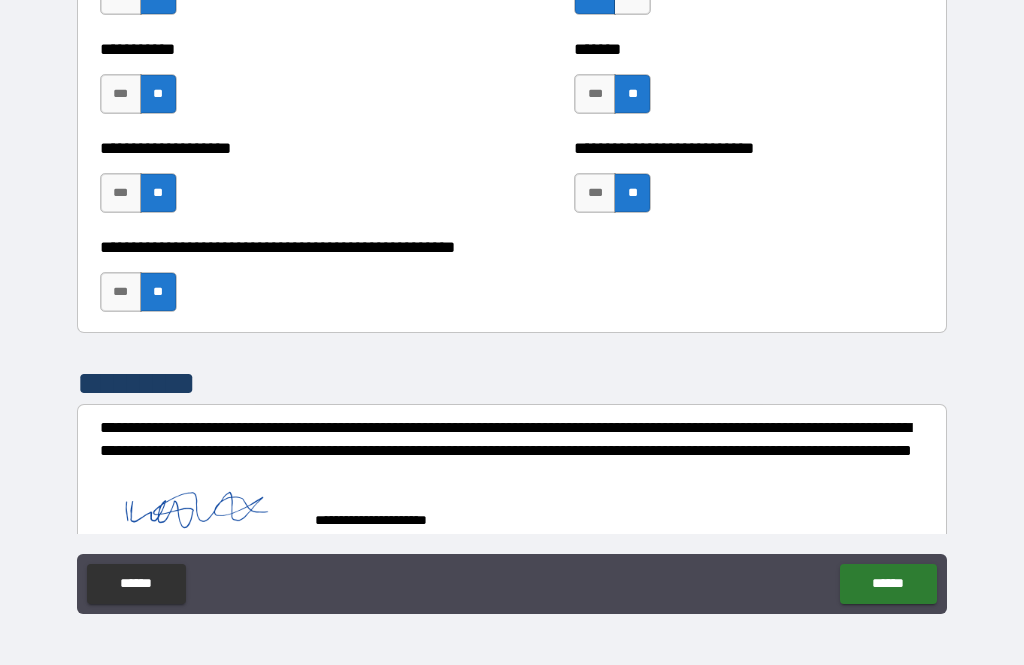click on "******" at bounding box center (888, 584) 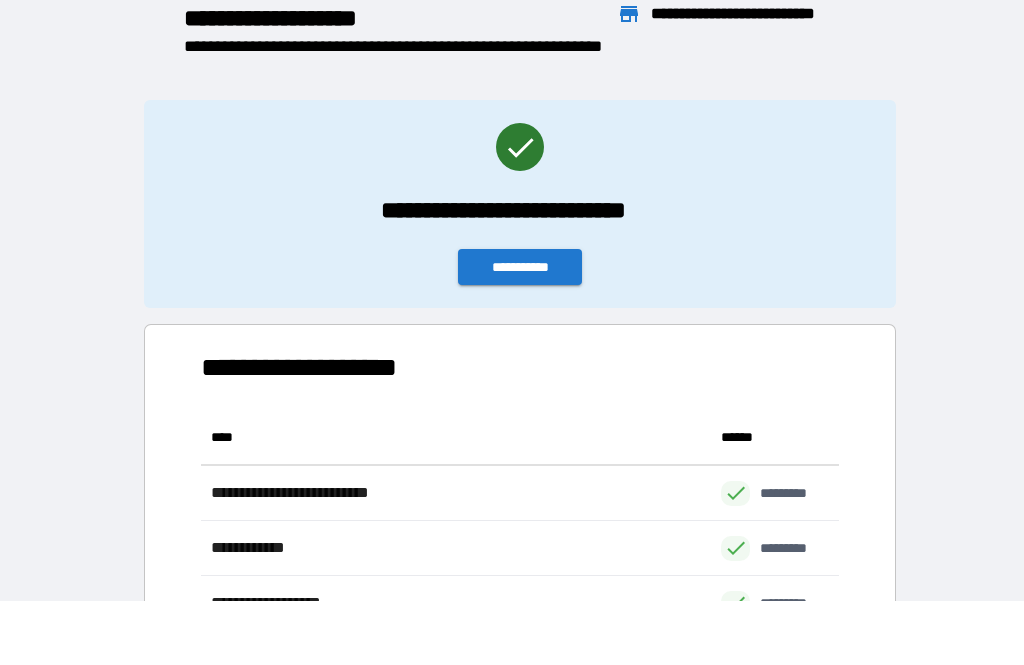 scroll, scrollTop: 386, scrollLeft: 638, axis: both 